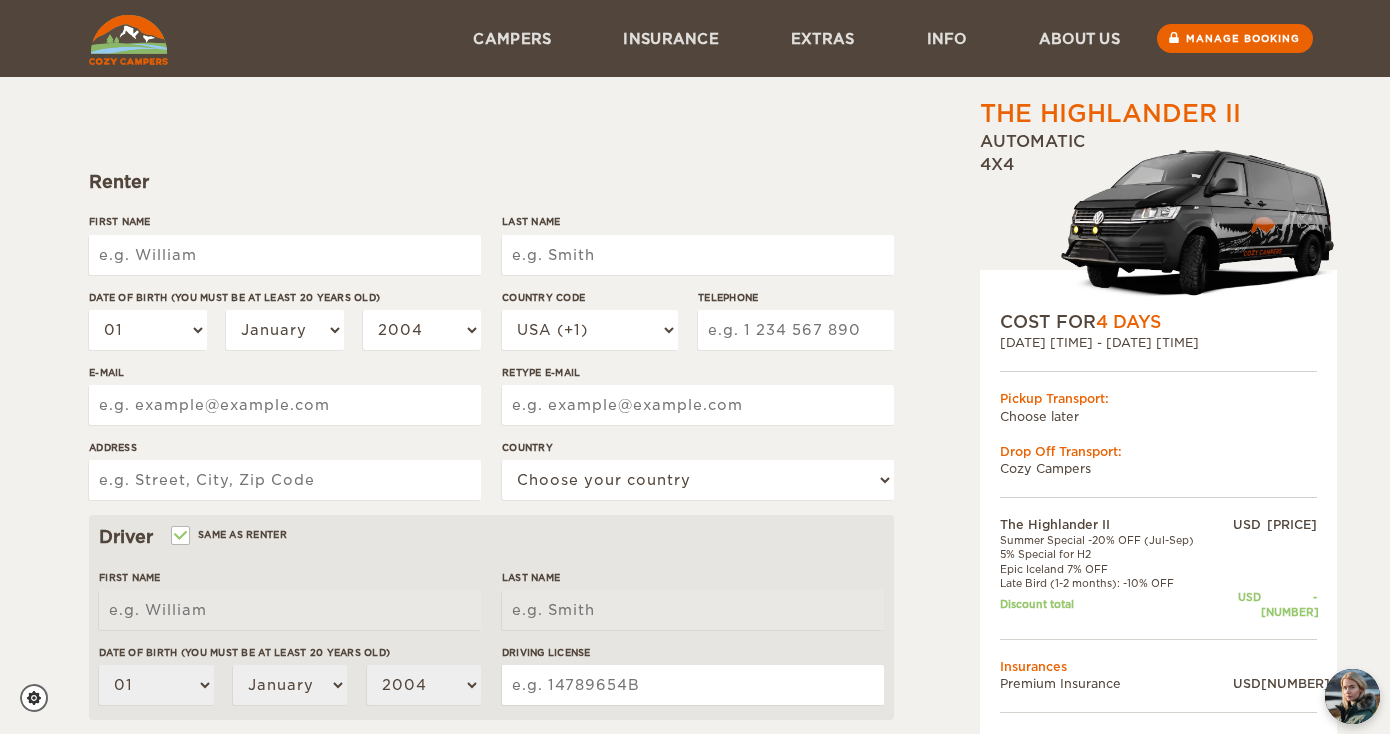 scroll, scrollTop: 134, scrollLeft: 0, axis: vertical 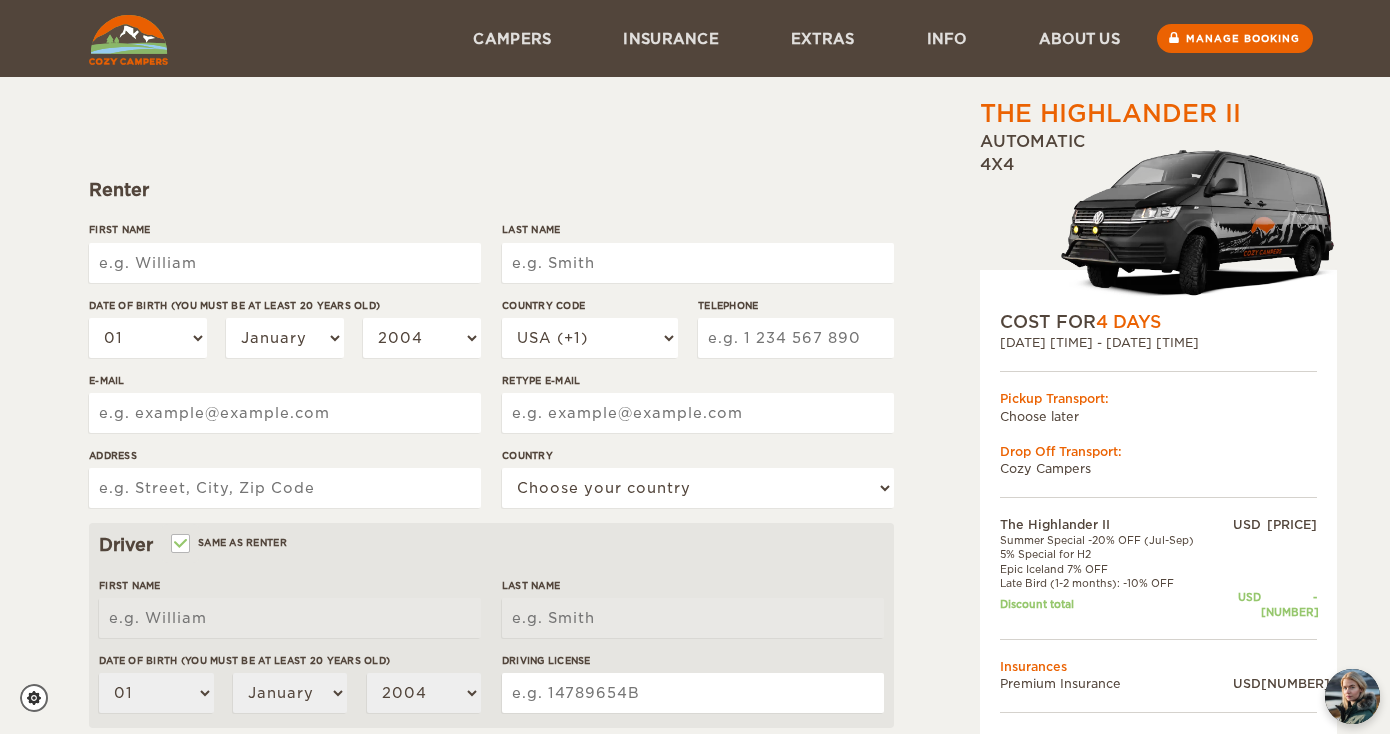 click on "First Name" at bounding box center [285, 263] 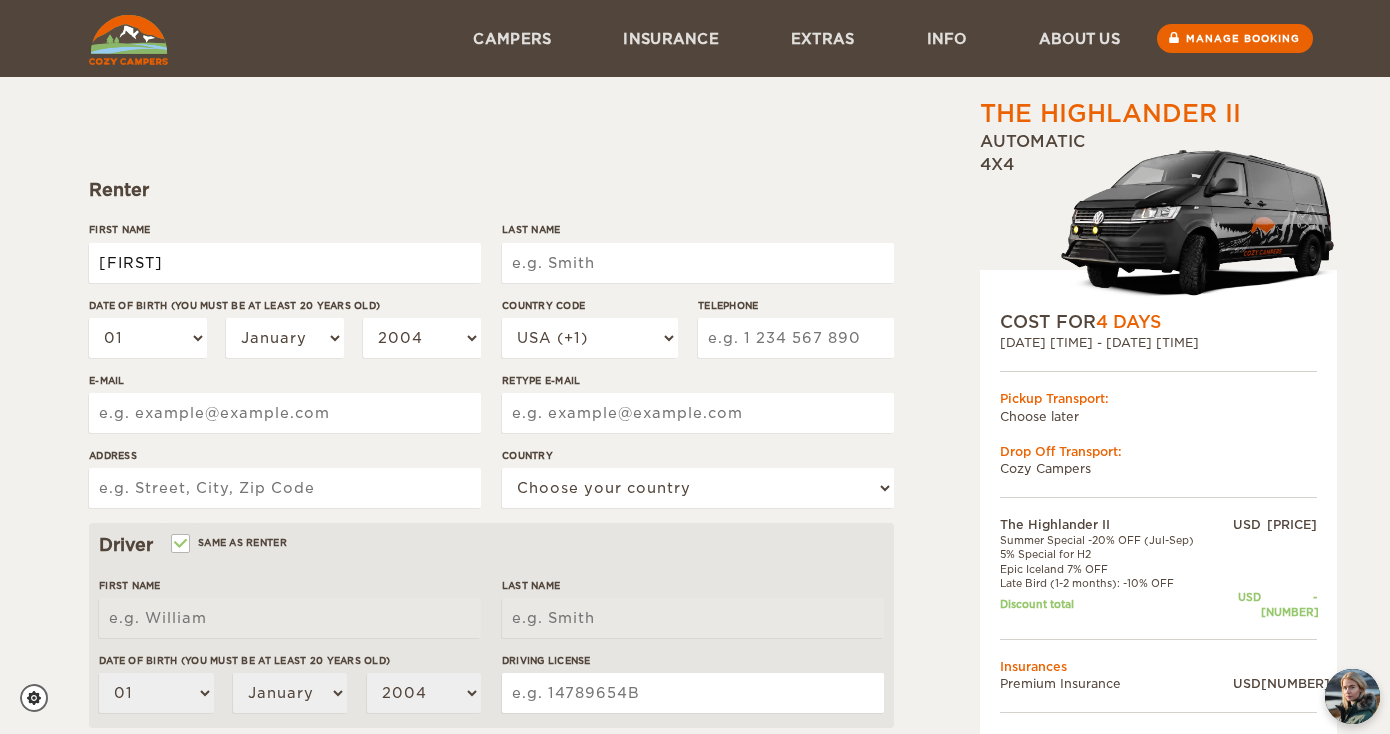 type on "[FIRST]" 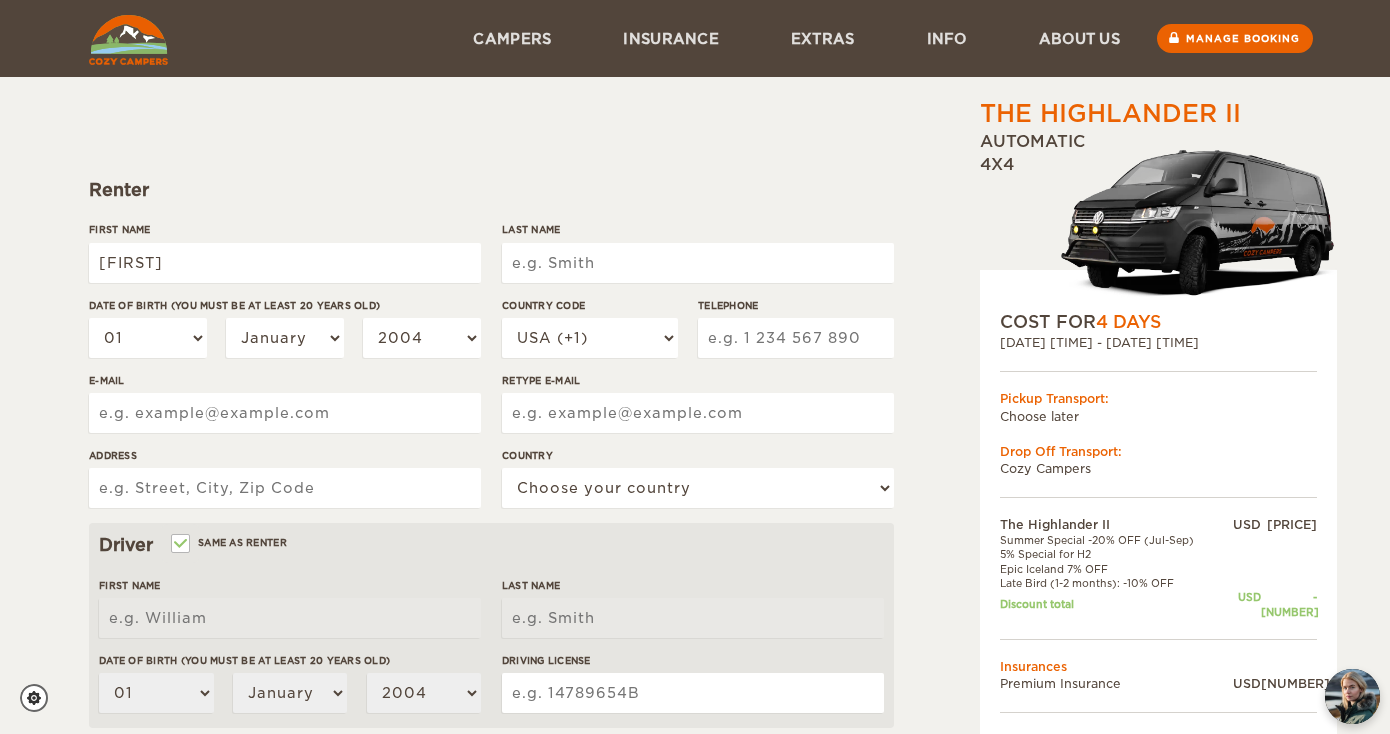 type on "[FIRST]" 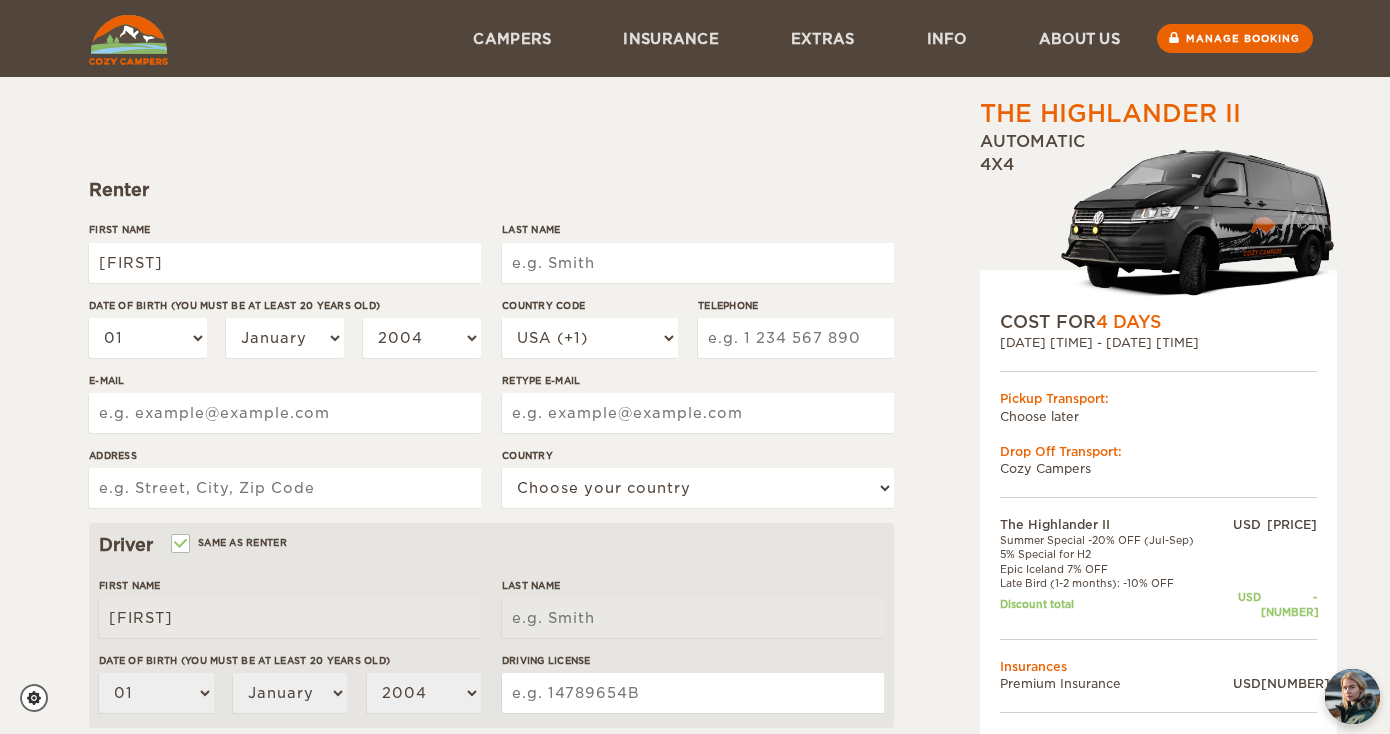 click on "Last Name" at bounding box center [698, 263] 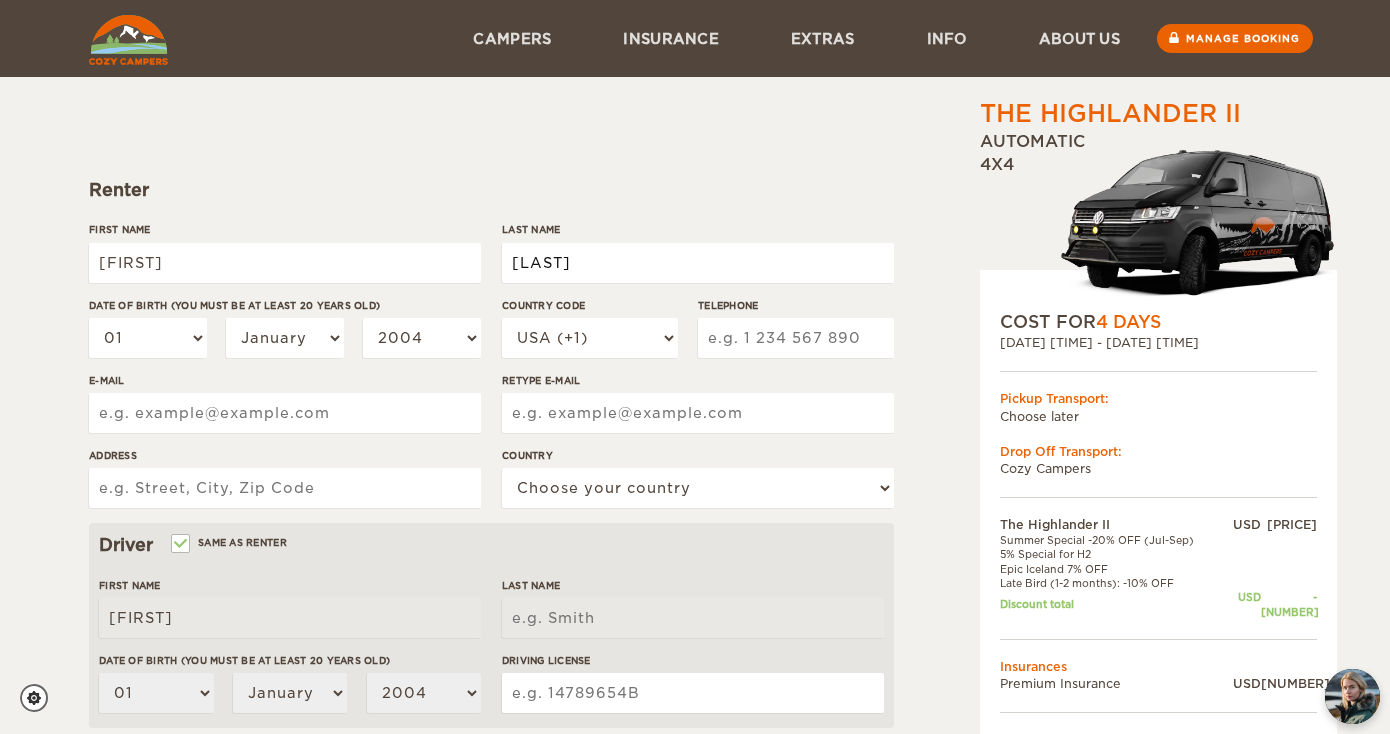 type on "[LAST]" 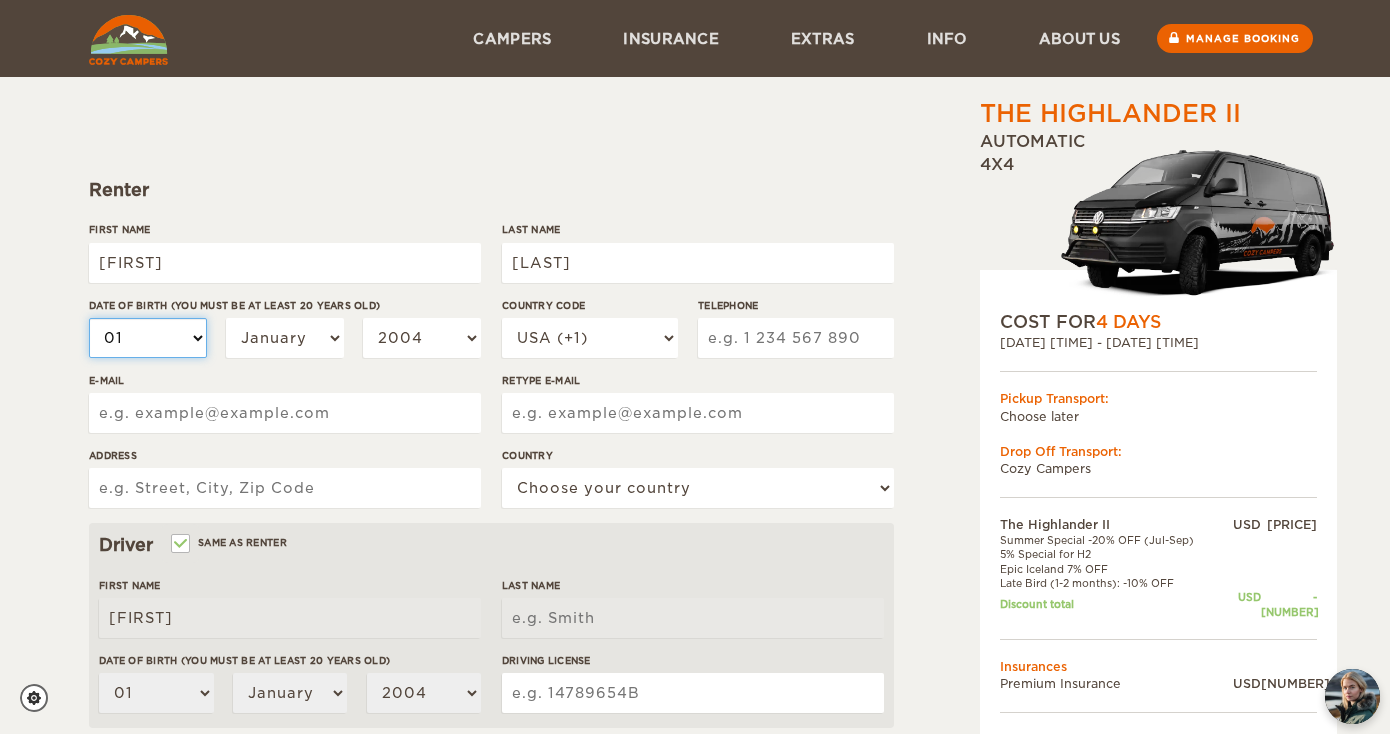 type on "[LAST]" 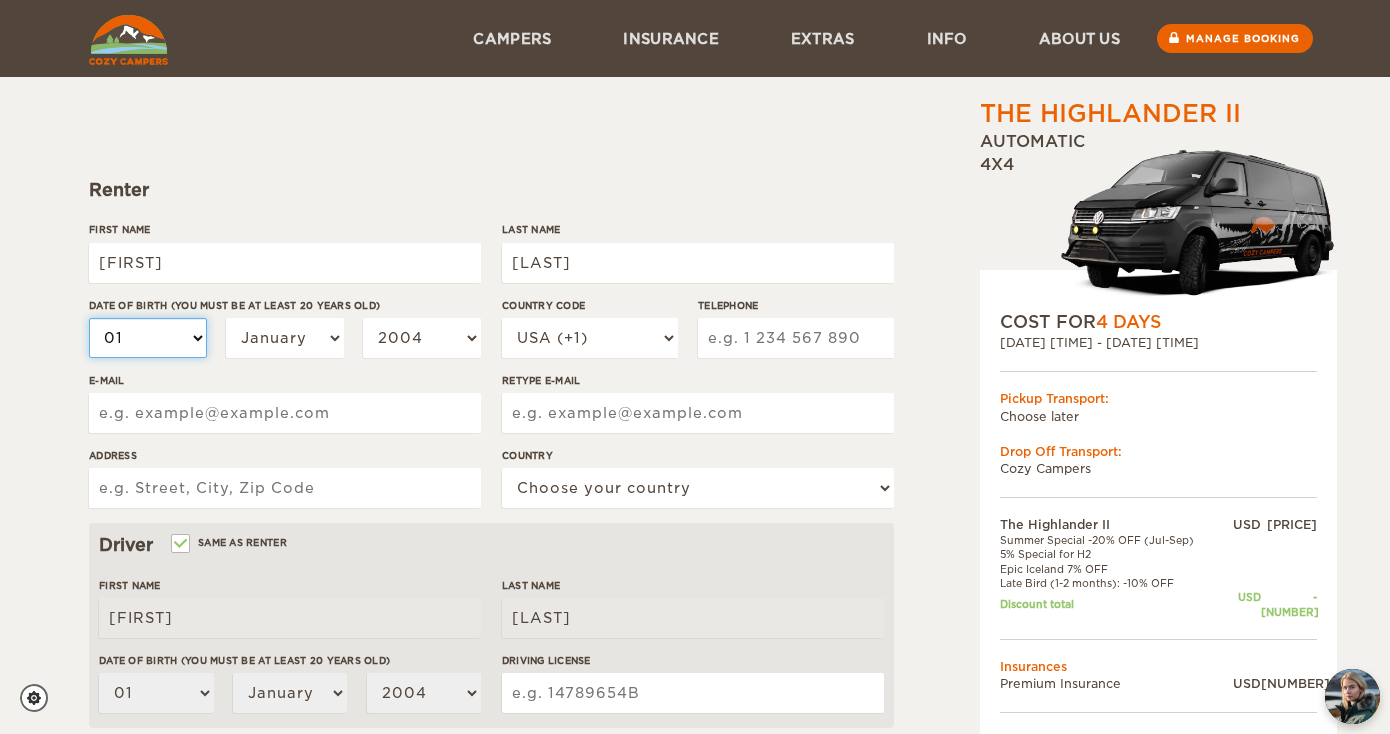 click on "01
02
03
04
05
06
07
08
09
10
11
12
13
14
15
16
17
18
19
20
21
22
23
24
25
26
27
28
29
30
31" at bounding box center [148, 338] 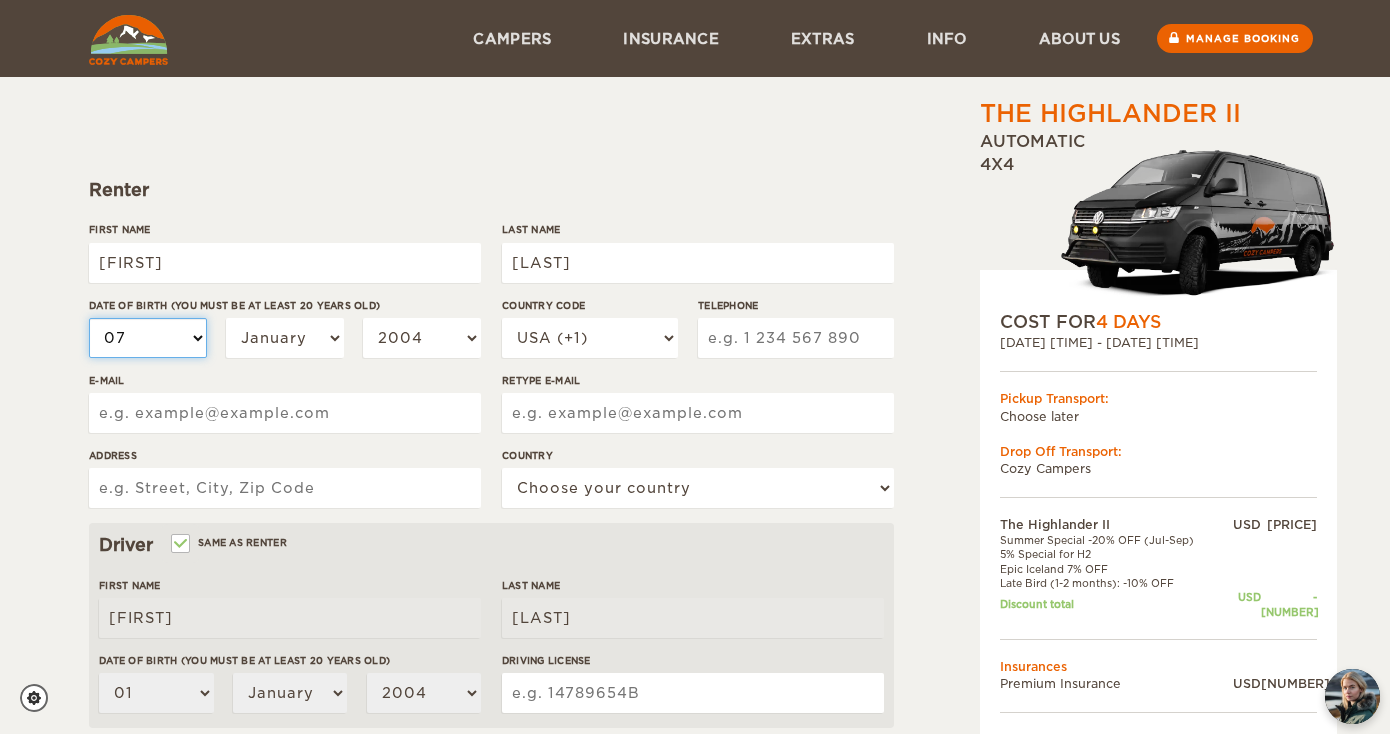 click on "07" at bounding box center (0, 0) 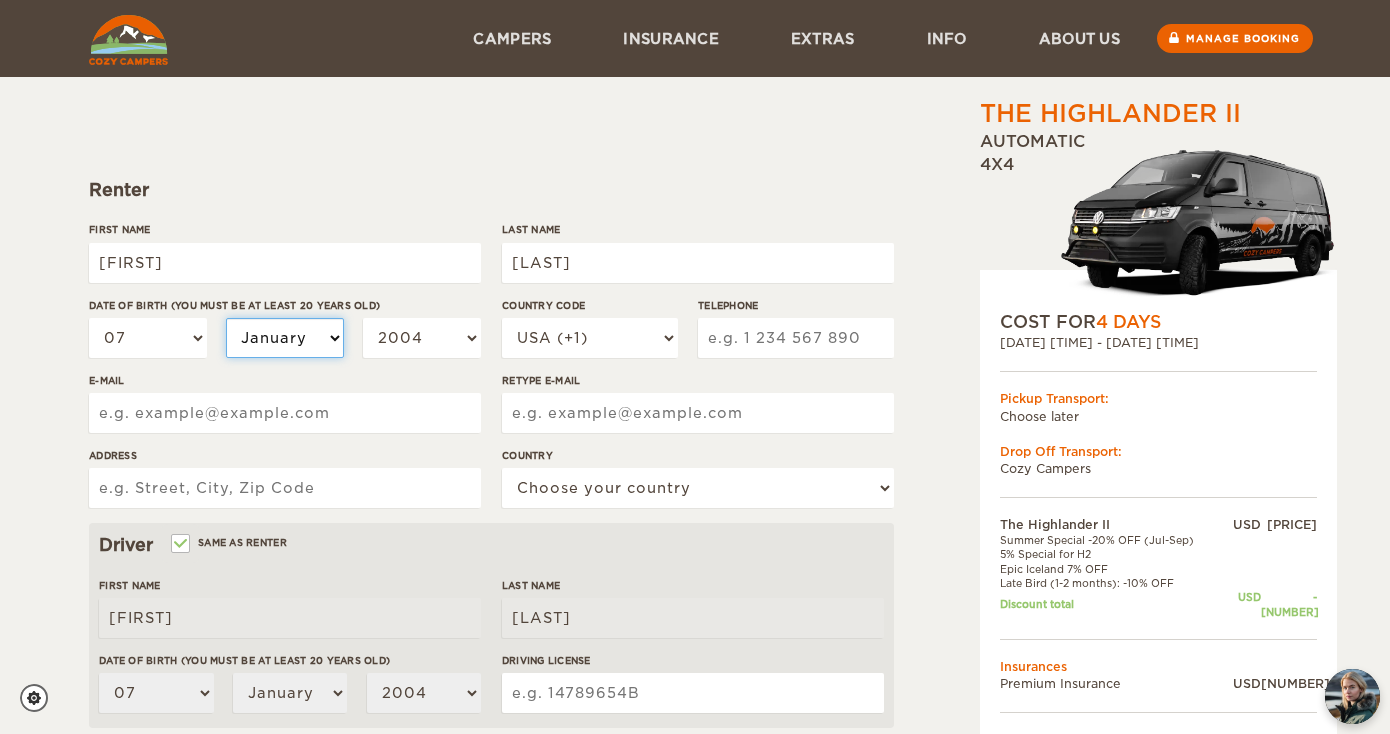 select on "09" 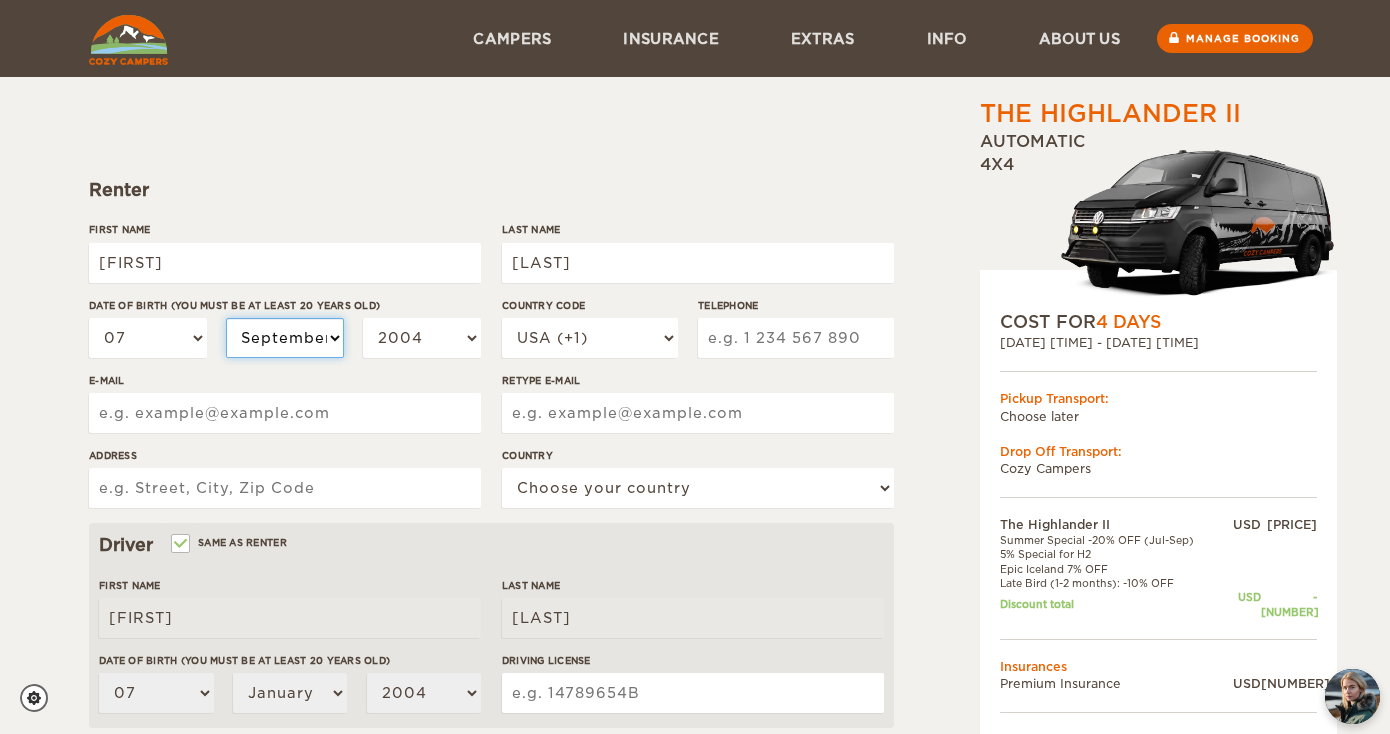 click on "September" at bounding box center (0, 0) 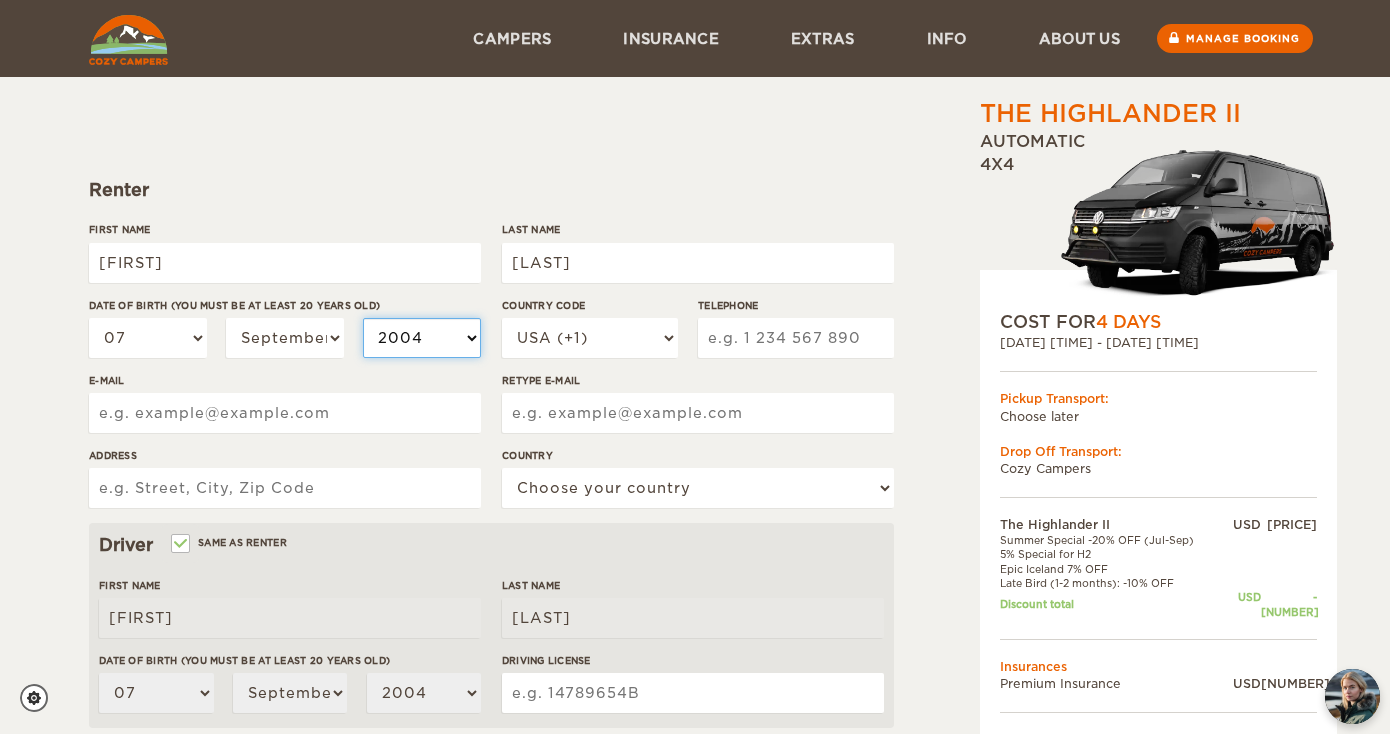 click on "2004 2003 2002 2001 2000 1999 1998 1997 1996 1995 1994 1993 1992 1991 1990 1989 1988 1987 1986 1985 1984 1983 1982 1981 1980 1979 1978 1977 1976 1975 1974 1973 1972 1971 1970 1969 1968 1967 1966 1965 1964 1963 1962 1961 1960 1959 1958 1957 1956 1955 1954 1953 1952 1951 1950 1949 1948 1947 1946 1945 1944 1943 1942 1941 1940 1939 1938 1937 1936 1935 1934 1933 1932 1931 1930 1929 1928 1927 1926 1925 1924 1923 1922 1921 1920 1919 1918 1917 1916 1915 1914 1913 1912 1911 1910 1909 1908 1907 1906 1905 1904 1903 1902 1901 1900 1899 1898 1897 1896 1895 1894 1893 1892 1891 1890 1889 1888 1887 1886 1885 1884 1883 1882 1881 1880 1879 1878 1877 1876 1875" at bounding box center (422, 338) 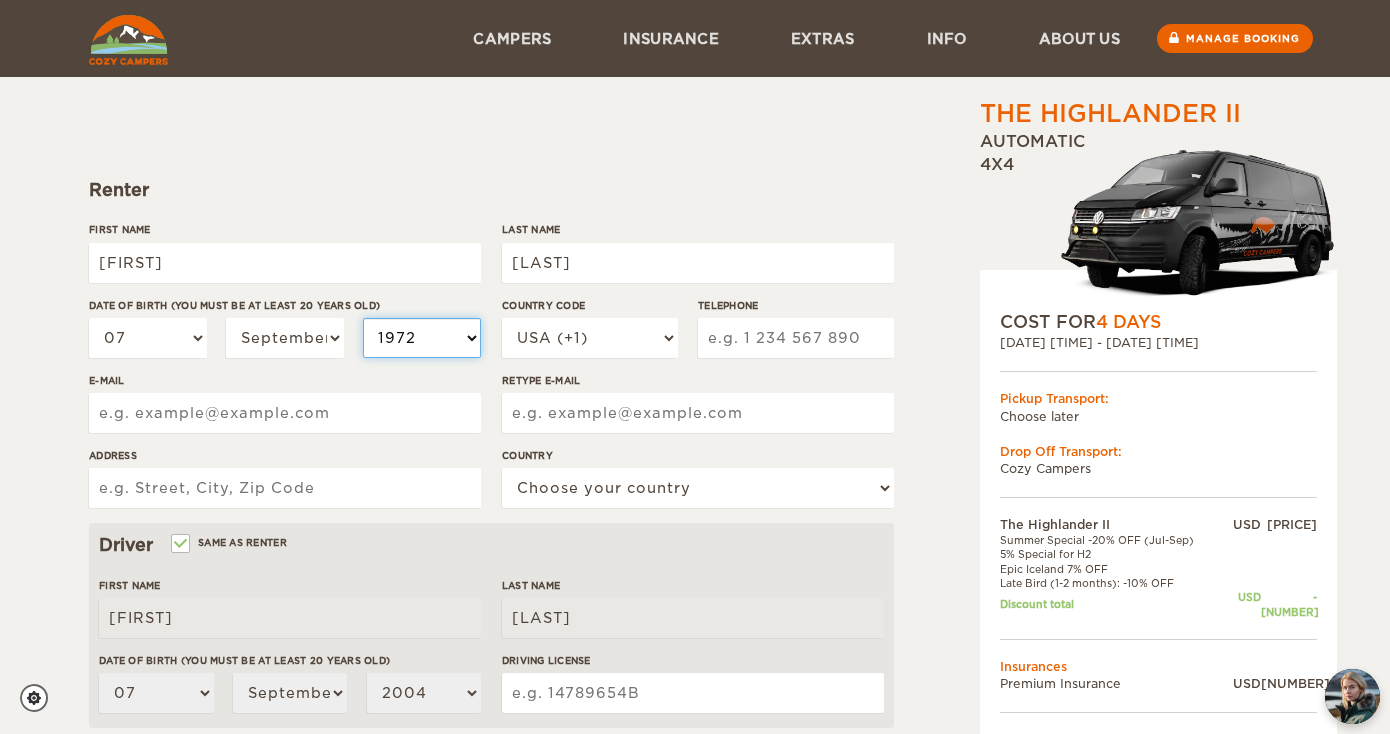 click on "1972" at bounding box center [0, 0] 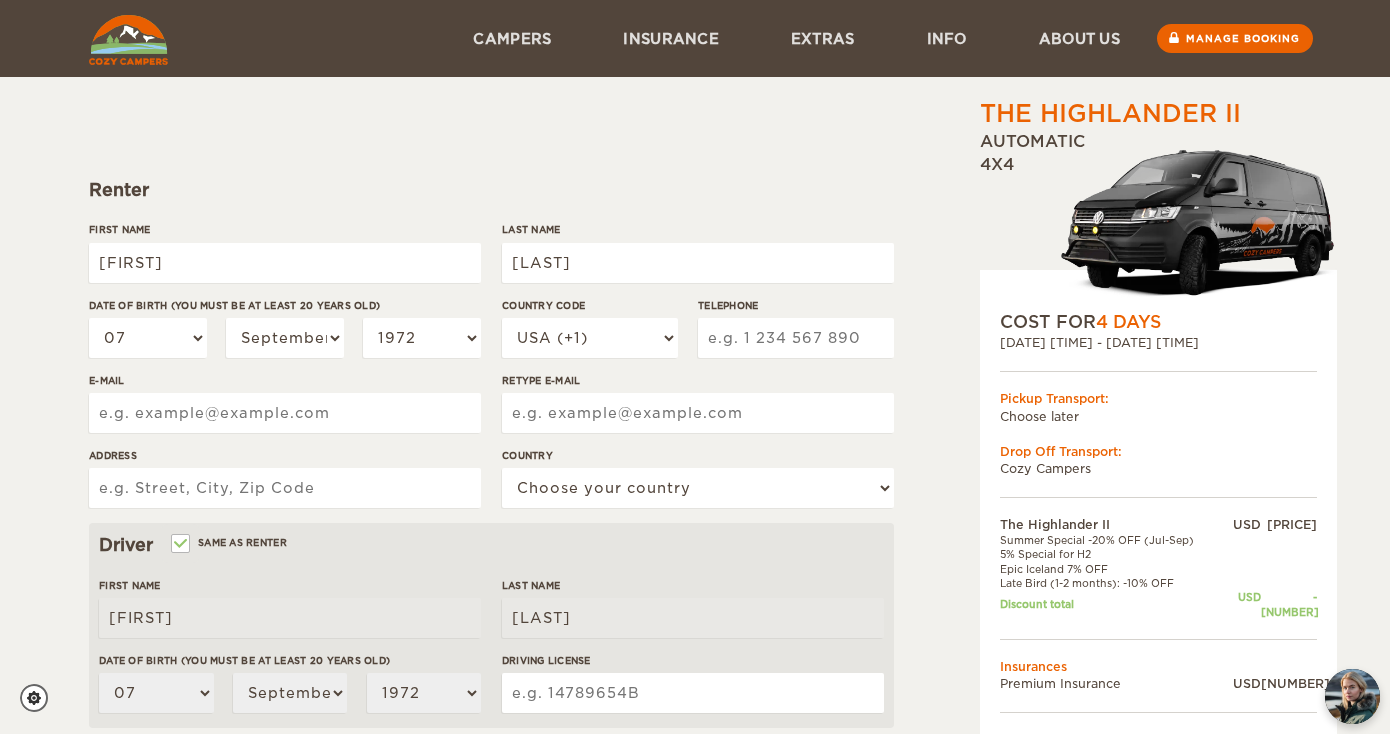 click on "Telephone" at bounding box center [796, 338] 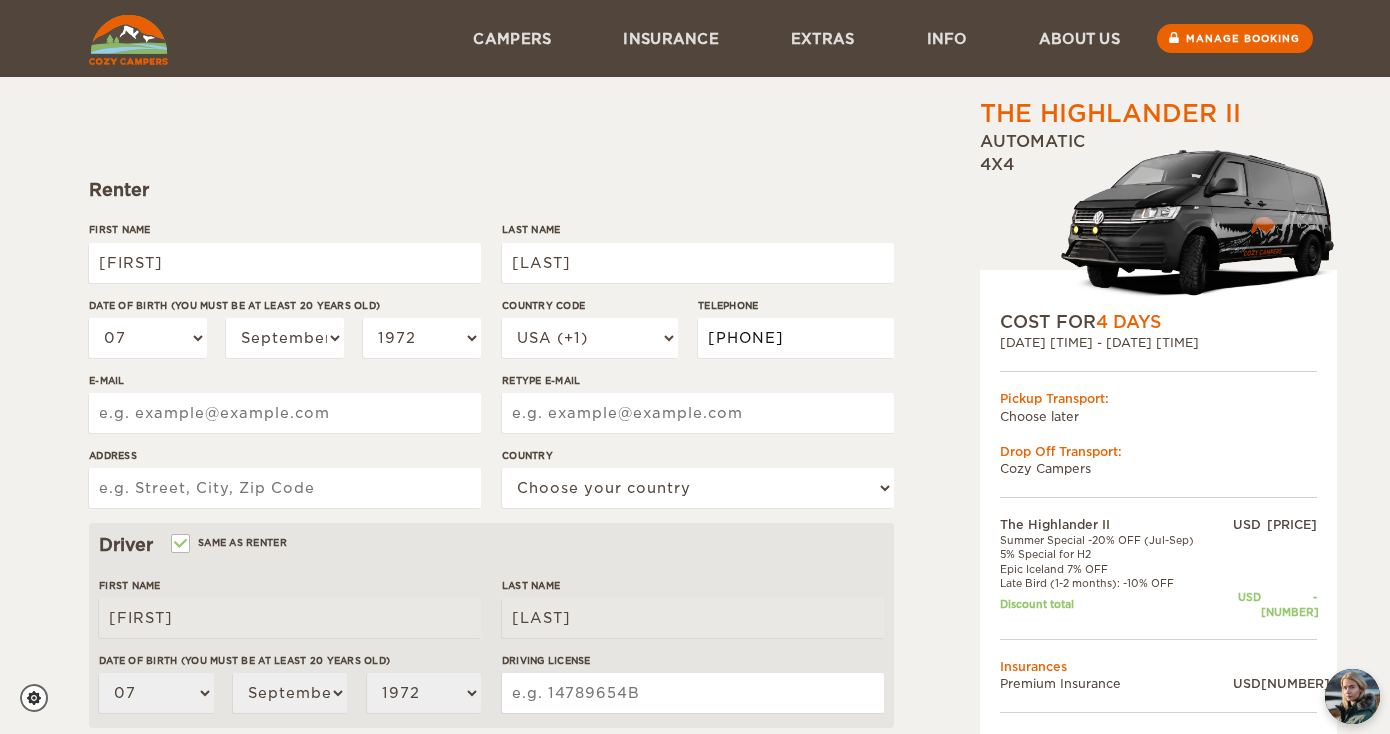 type on "[PHONE]" 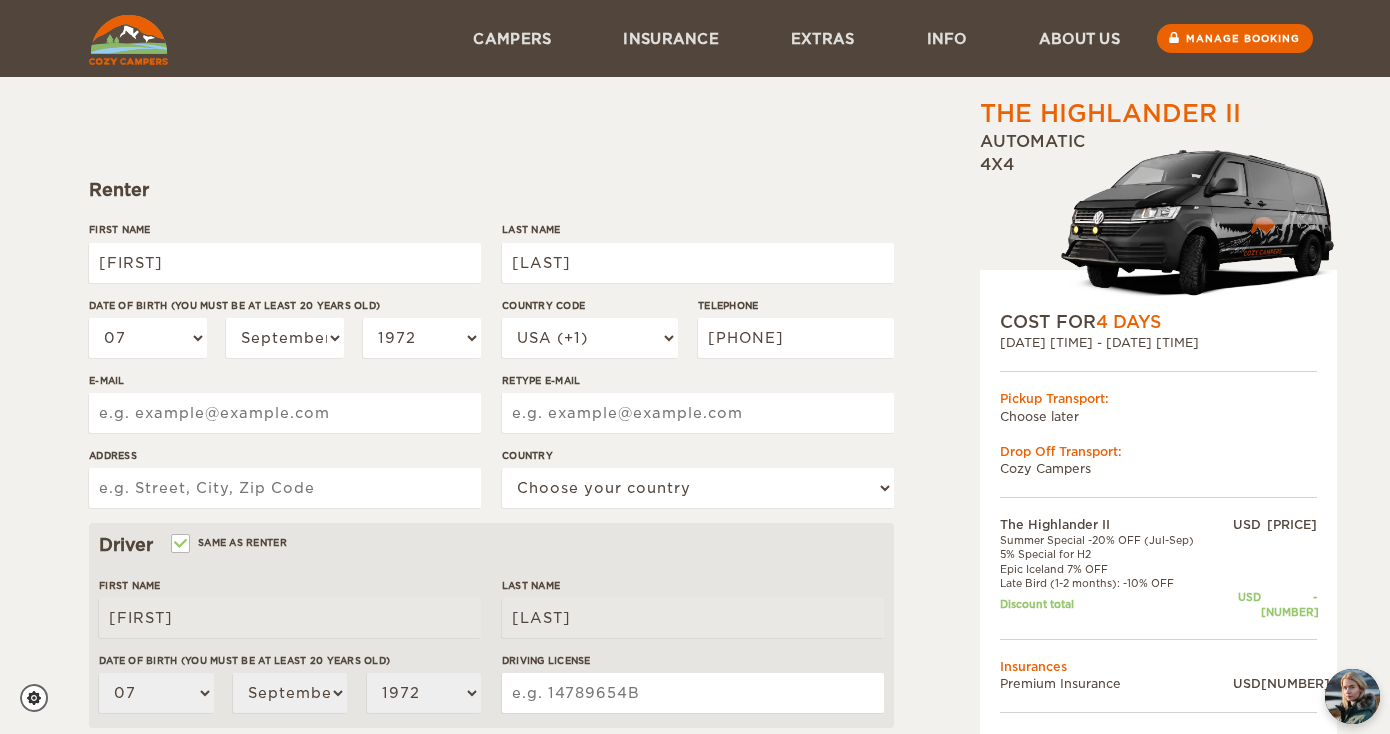 click on "E-mail" at bounding box center [285, 413] 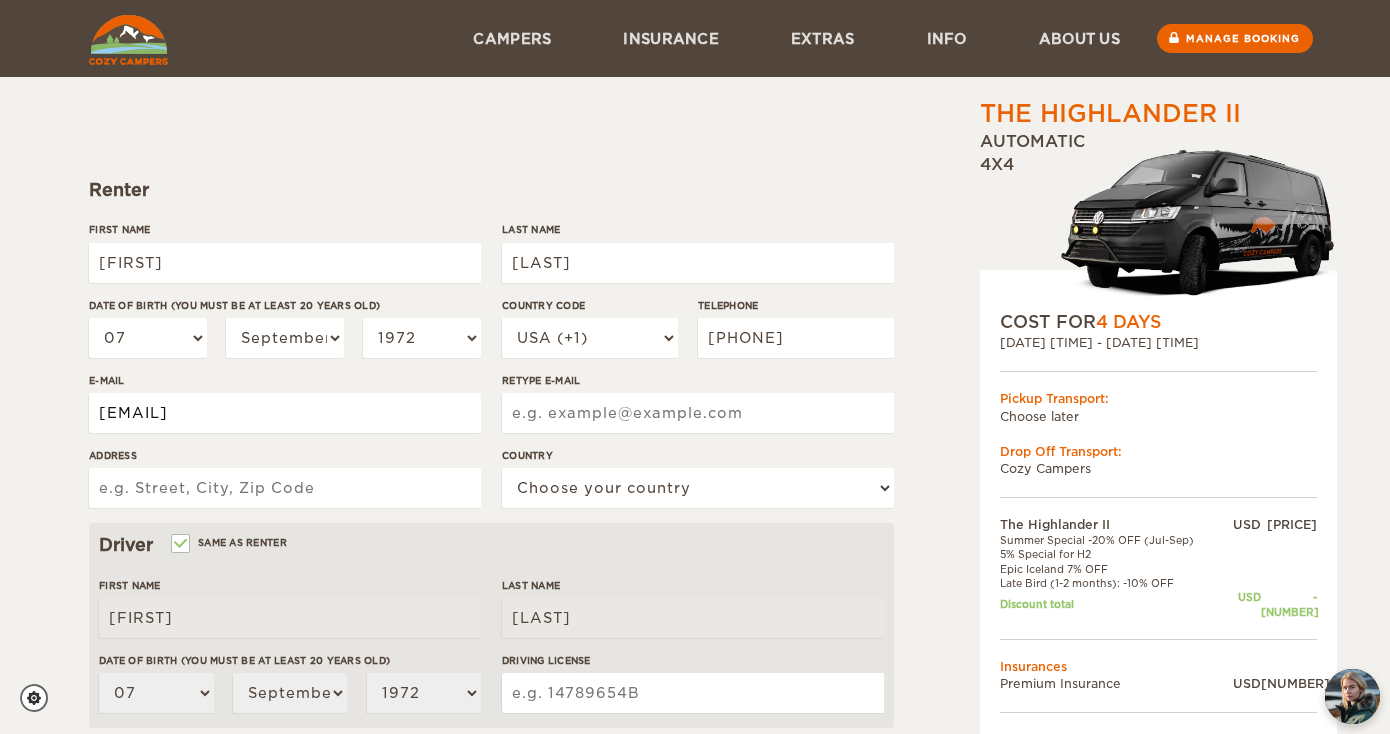 type on "[EMAIL]" 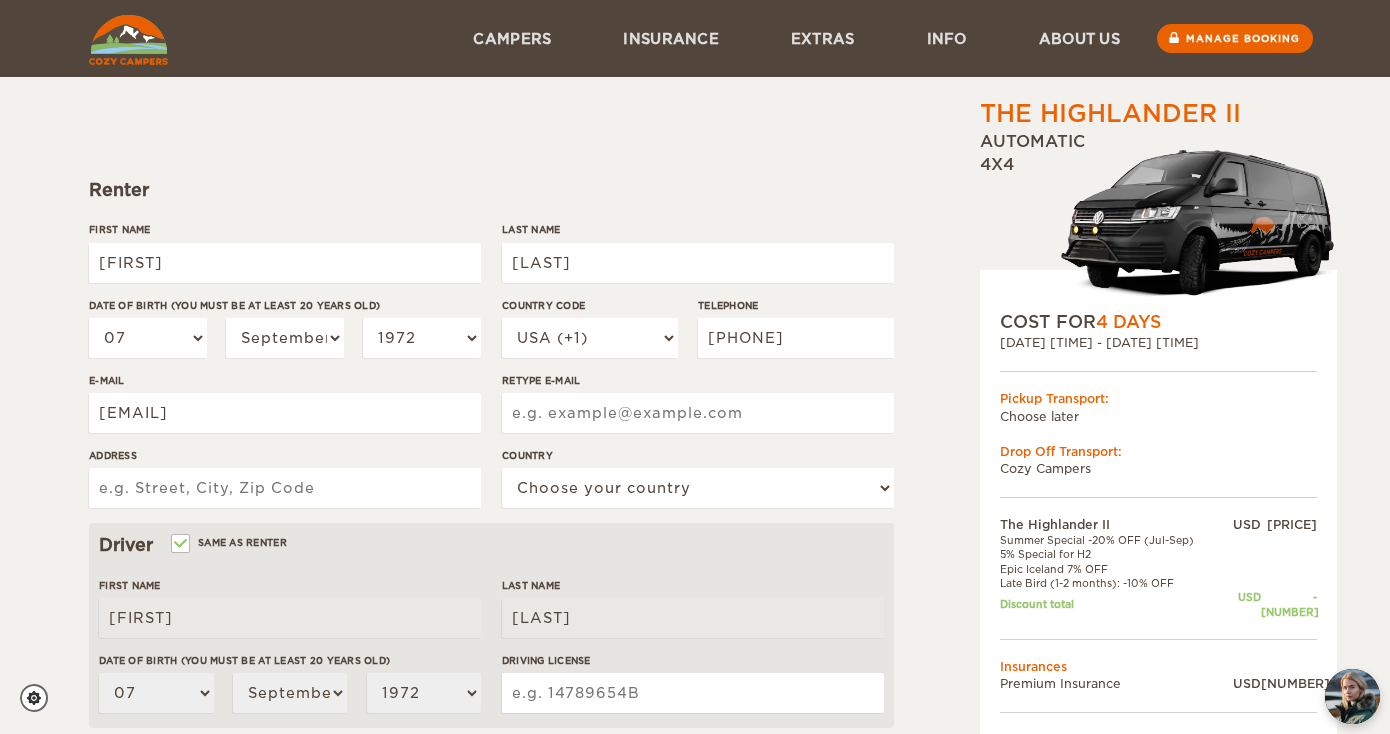 click on "Retype E-mail" at bounding box center (698, 413) 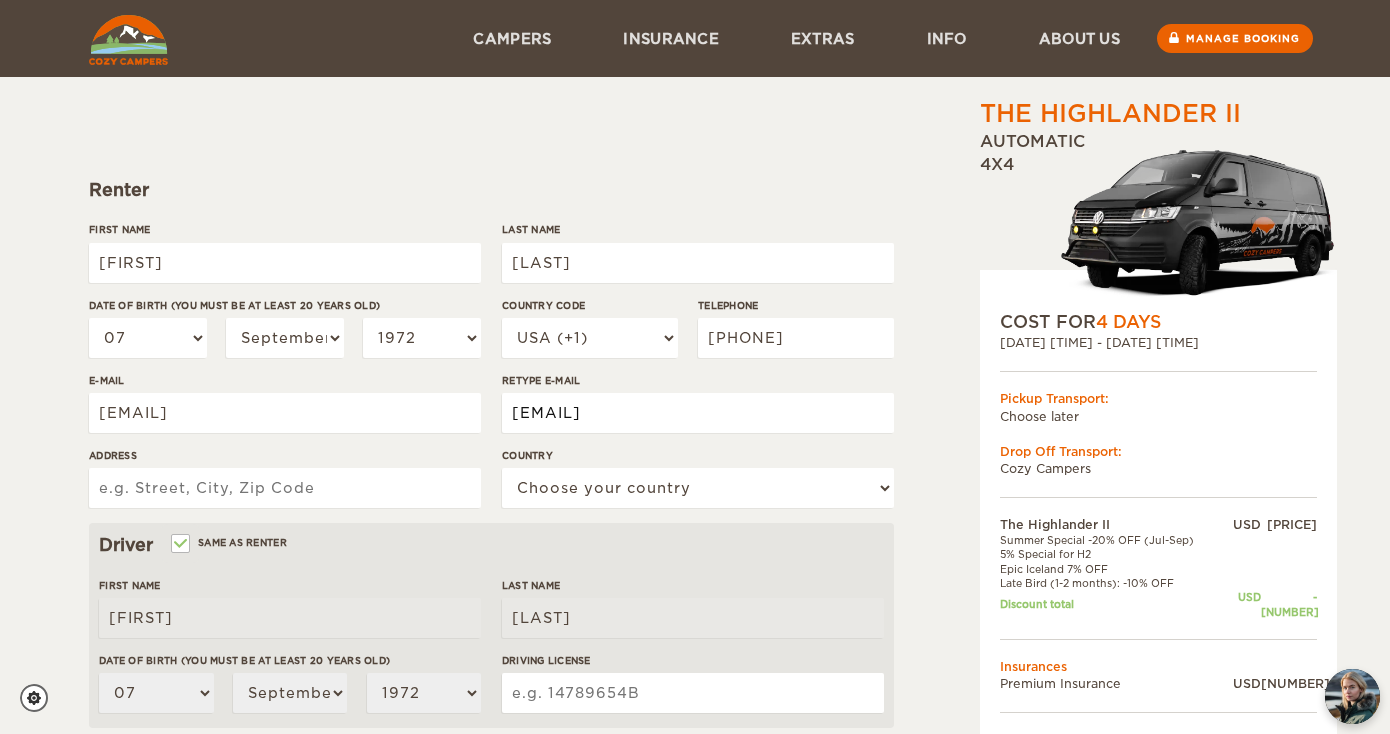 type on "[EMAIL]" 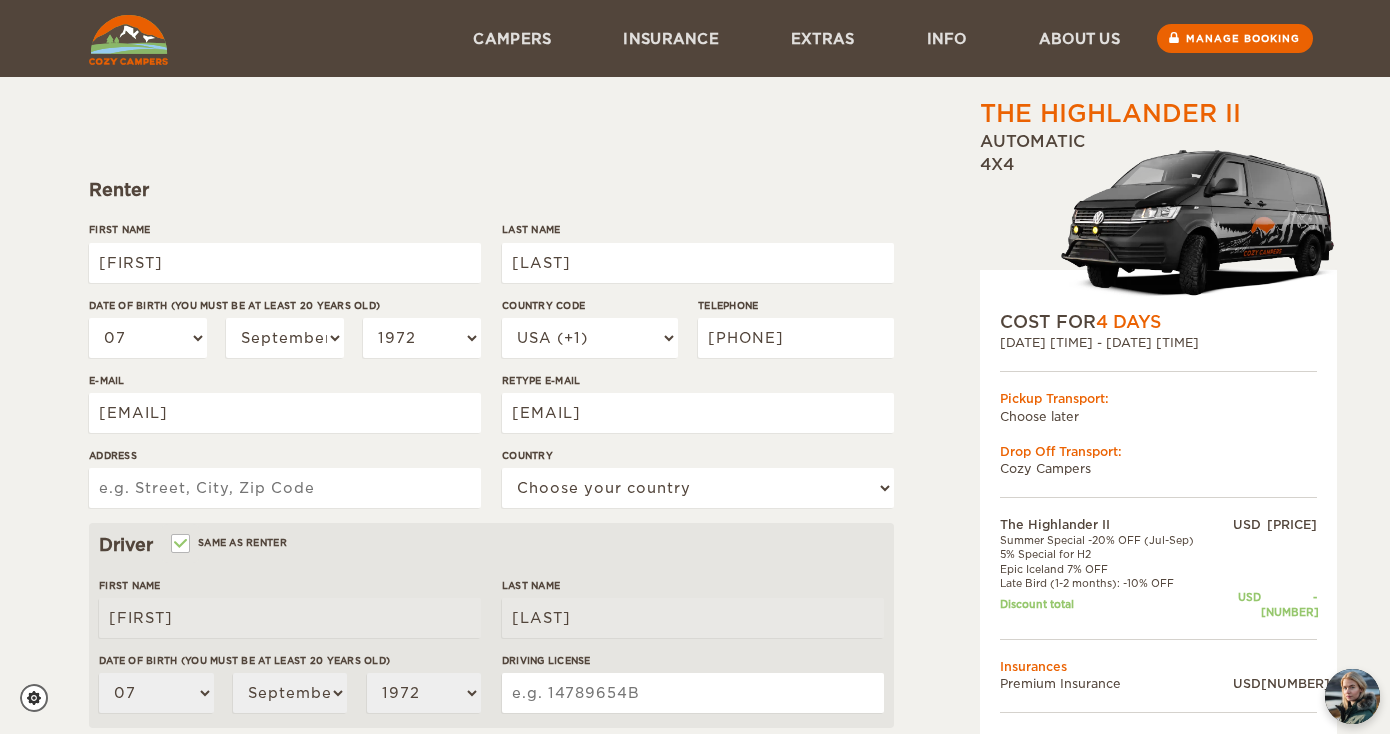 click on "Address" at bounding box center [285, 488] 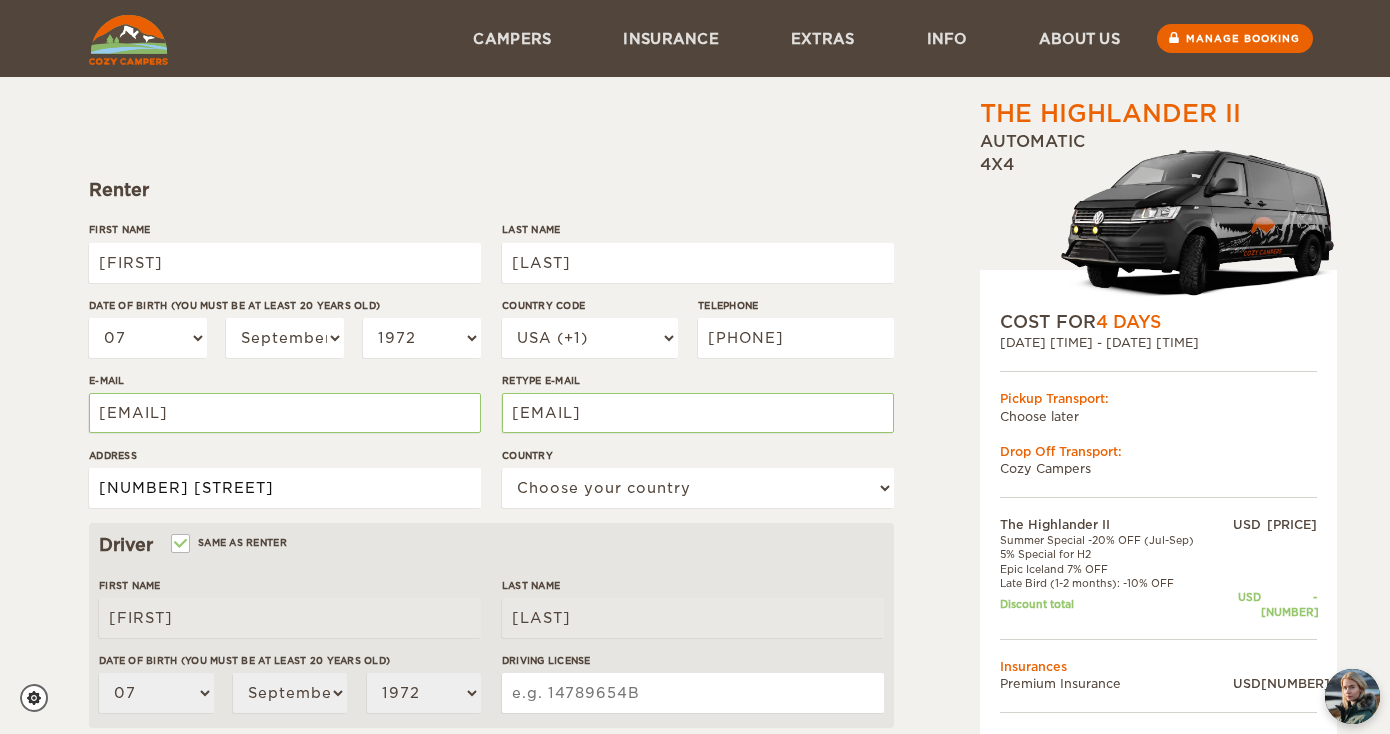 type on "12301 Paseo Way" 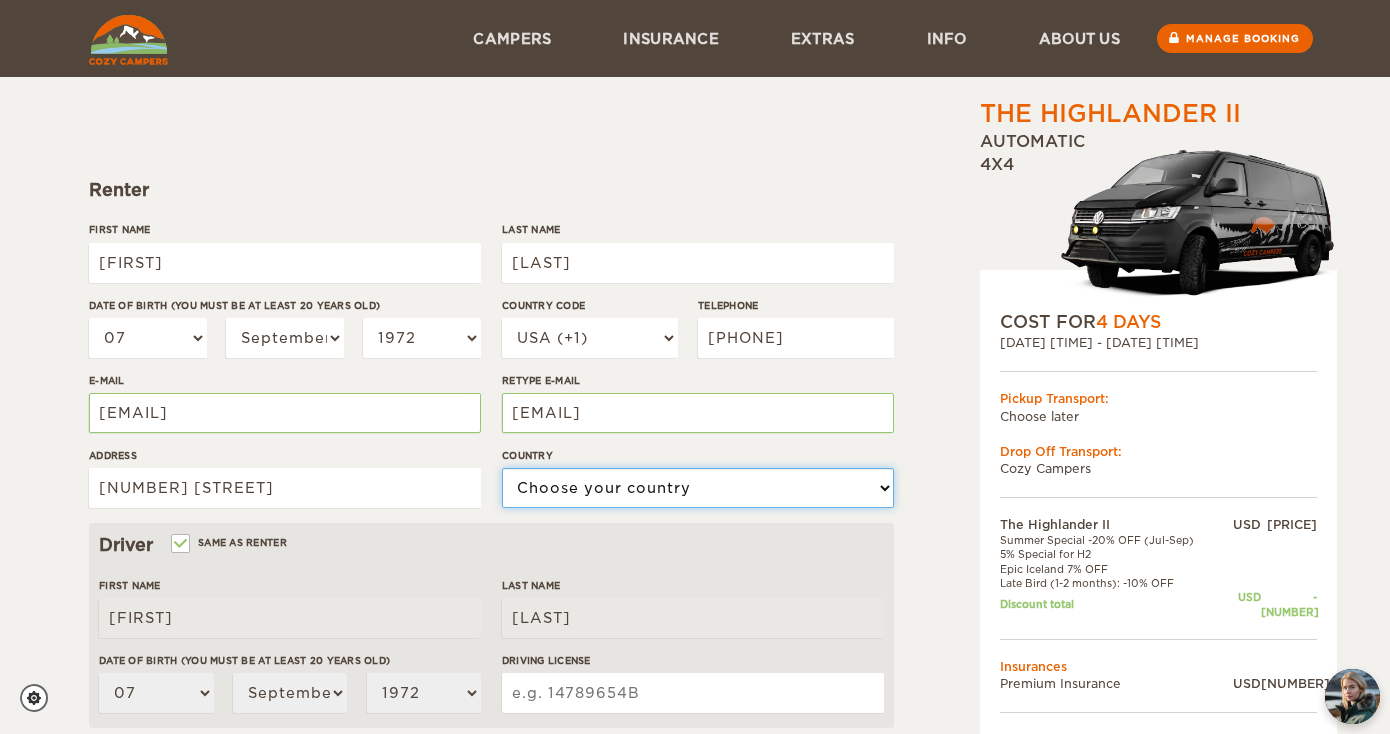 click on "Choose your country
United States
United Kingdom
Germany
Afghanistan Albania Algeria American Samoa Andorra Angola Anguilla Antarctica Antigua and Barbuda Argentina Armenia Aruba Australia Austria Azerbaijan Bahamas Bahrain Bangladesh Barbados Belarus Belgium Belize Benin Bermuda Bhutan Bolivia Bosnia and Herzegovina Botswana Brazil British Virgin Islands Brunei Bulgaria Burkina Faso Burma (Myanmar) Burundi Cambodia Cameroon Canada Cape Verde Cayman Islands Central African Republic Chad Chile China Christmas Island Cocos (Keeling) Islands Colombia Comoros Cook Islands Costa Rica Croatia Cuba Cyprus Czech Republic Democratic Republic of the Congo Denmark Djibouti Dominica Dominican Republic Ecuador Egypt El Salvador Equatorial Guinea Eritrea Estonia Ethiopia Falkland Islands Faroe Islands Fiji Finland France French Polynesia Gabon Gambia Gaza Strip Georgia Germany Ghana Gibraltar Greece Greenland Grenada Guam Guatemala Guinea Guinea-Bissau Guyana Haiti Holy See (Vatican City)" at bounding box center (698, 488) 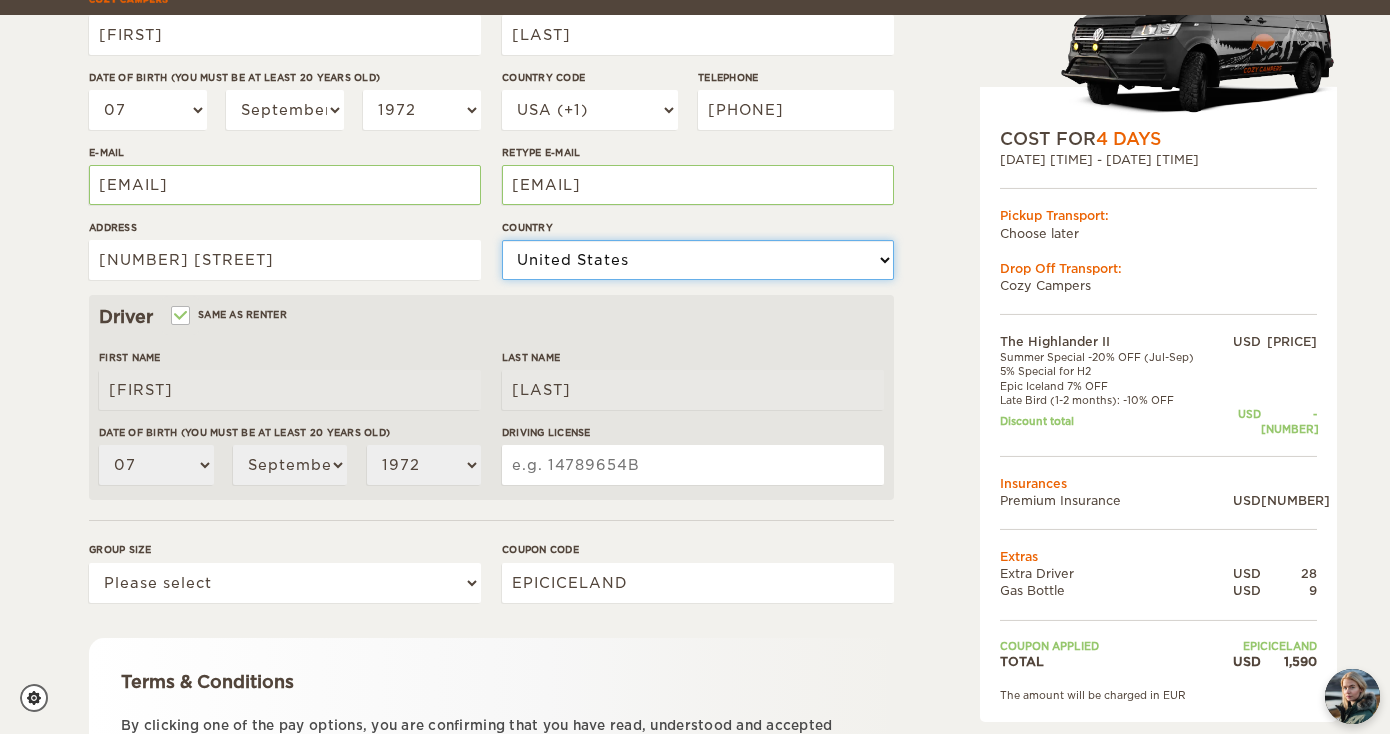 scroll, scrollTop: 397, scrollLeft: 0, axis: vertical 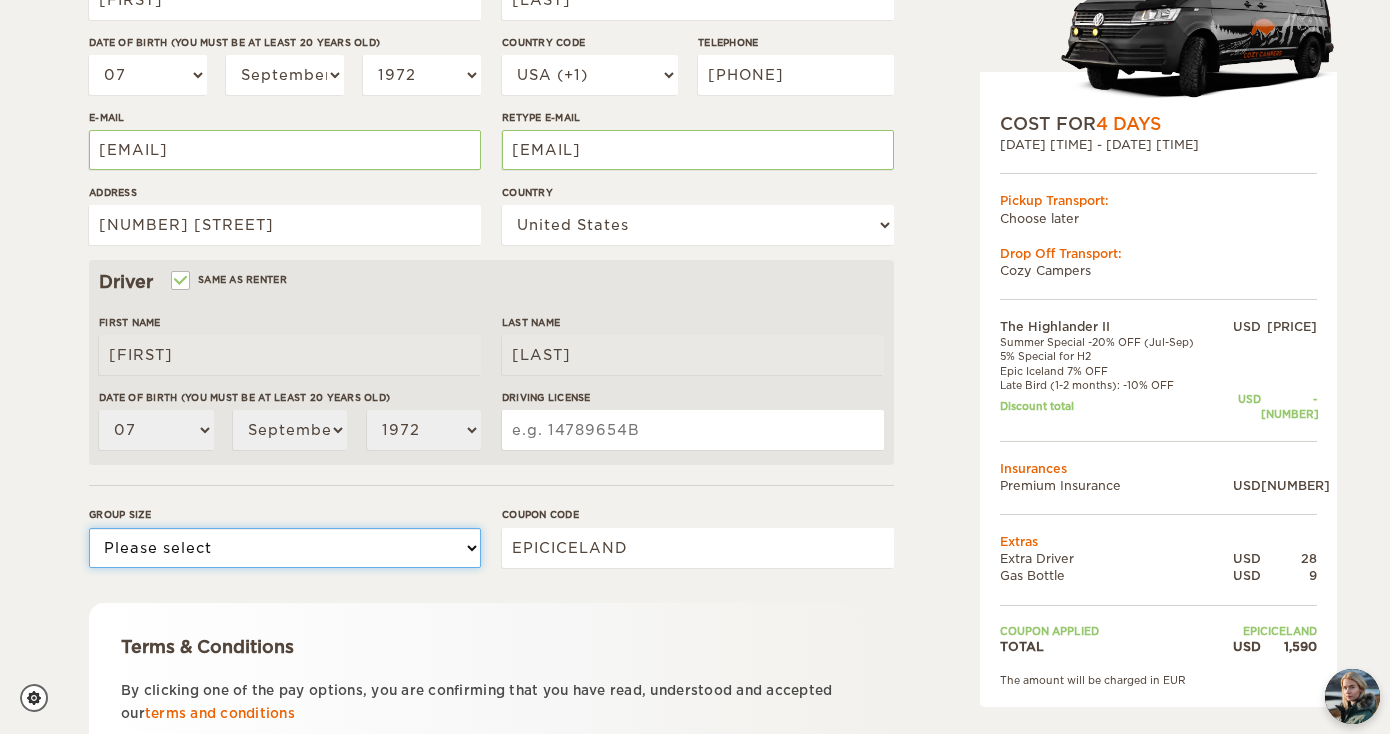 select on "2" 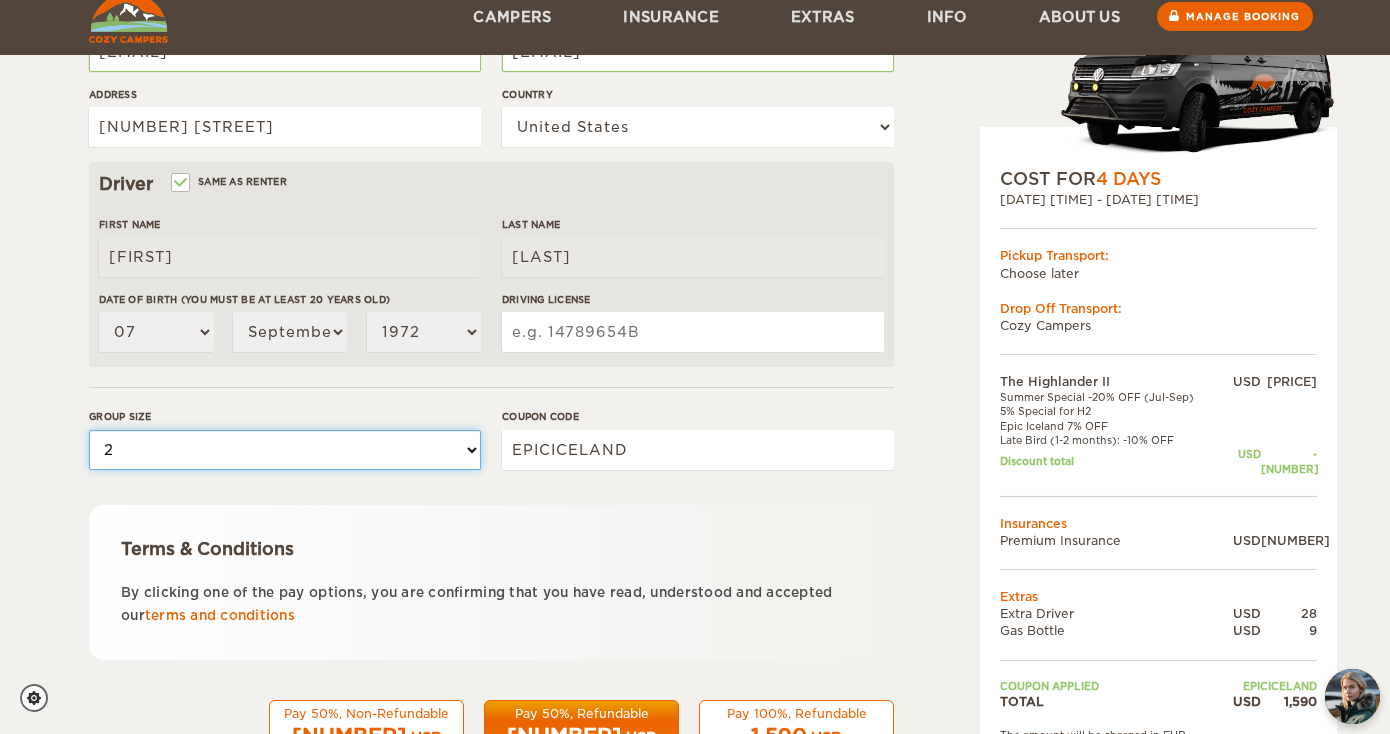 scroll, scrollTop: 566, scrollLeft: 0, axis: vertical 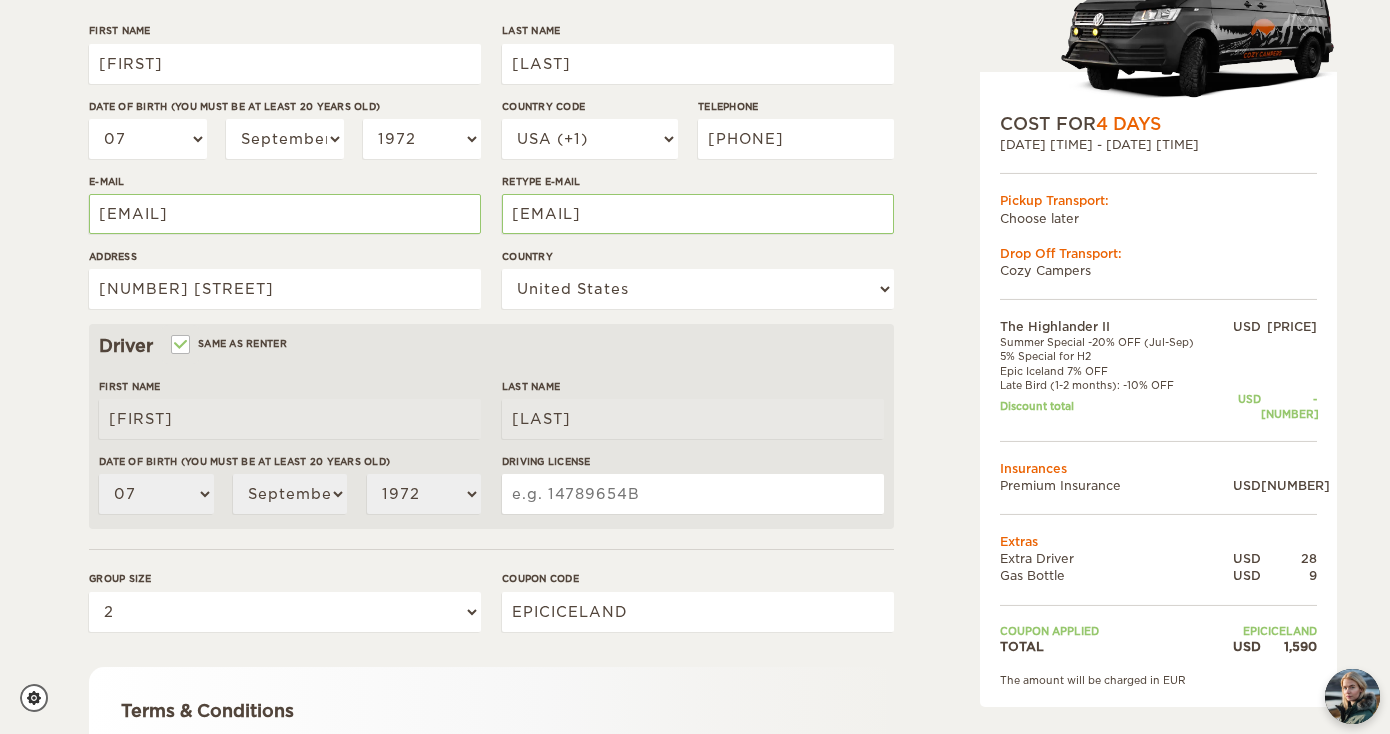 click on "Driving License" at bounding box center (693, 494) 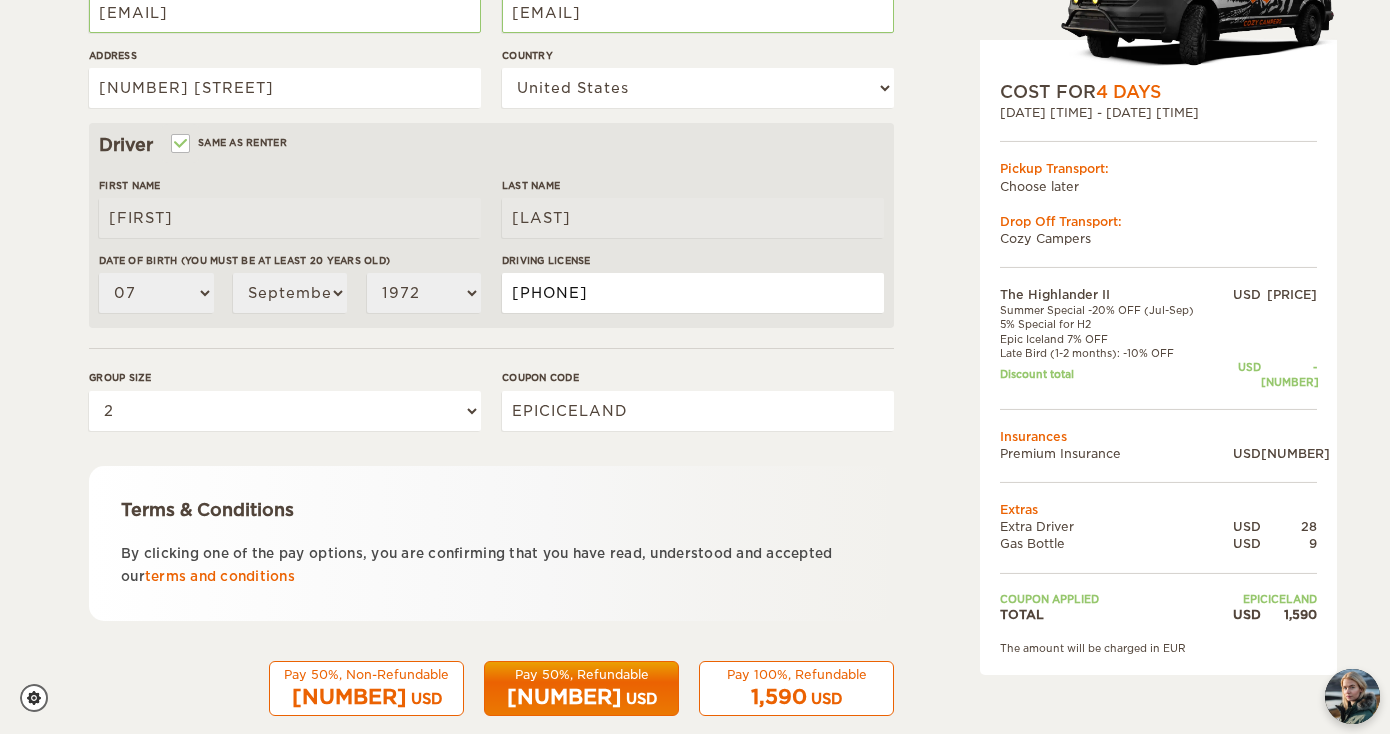scroll, scrollTop: 566, scrollLeft: 0, axis: vertical 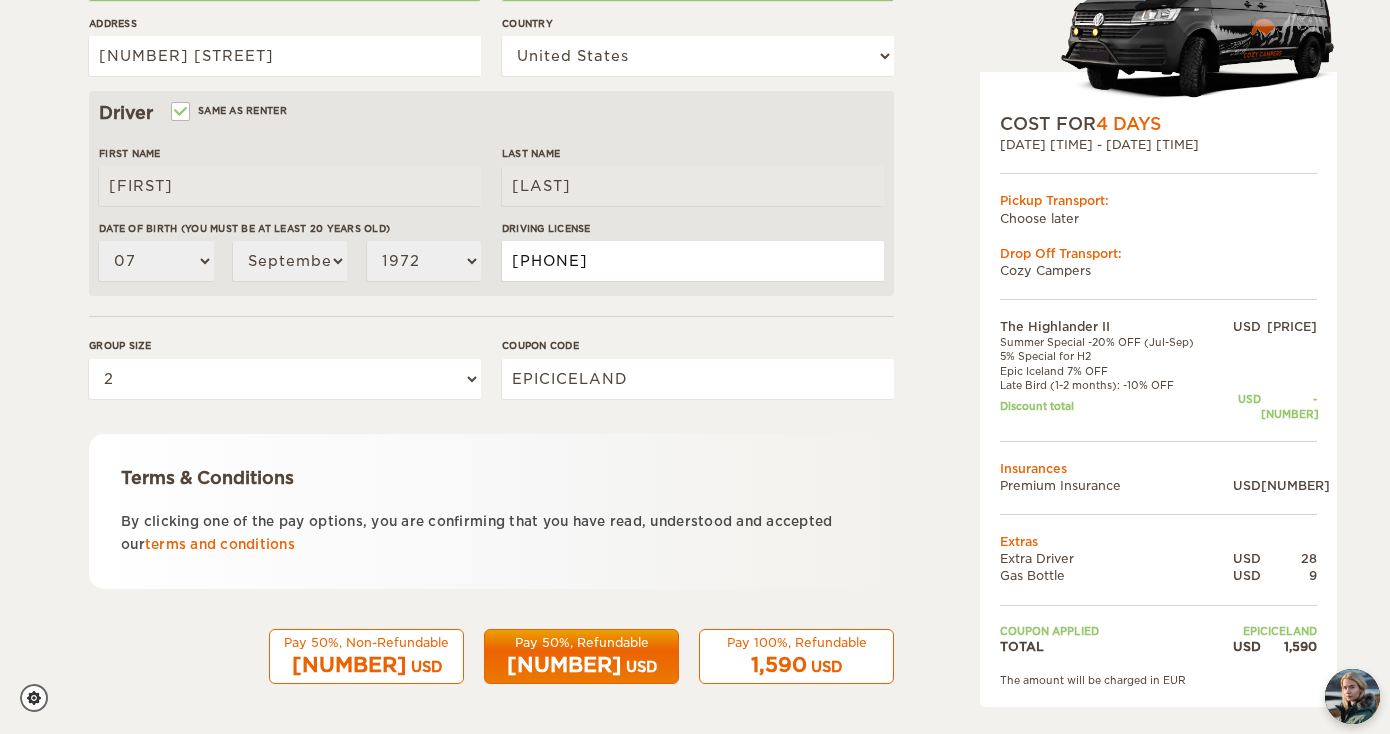type on "[PHONE]" 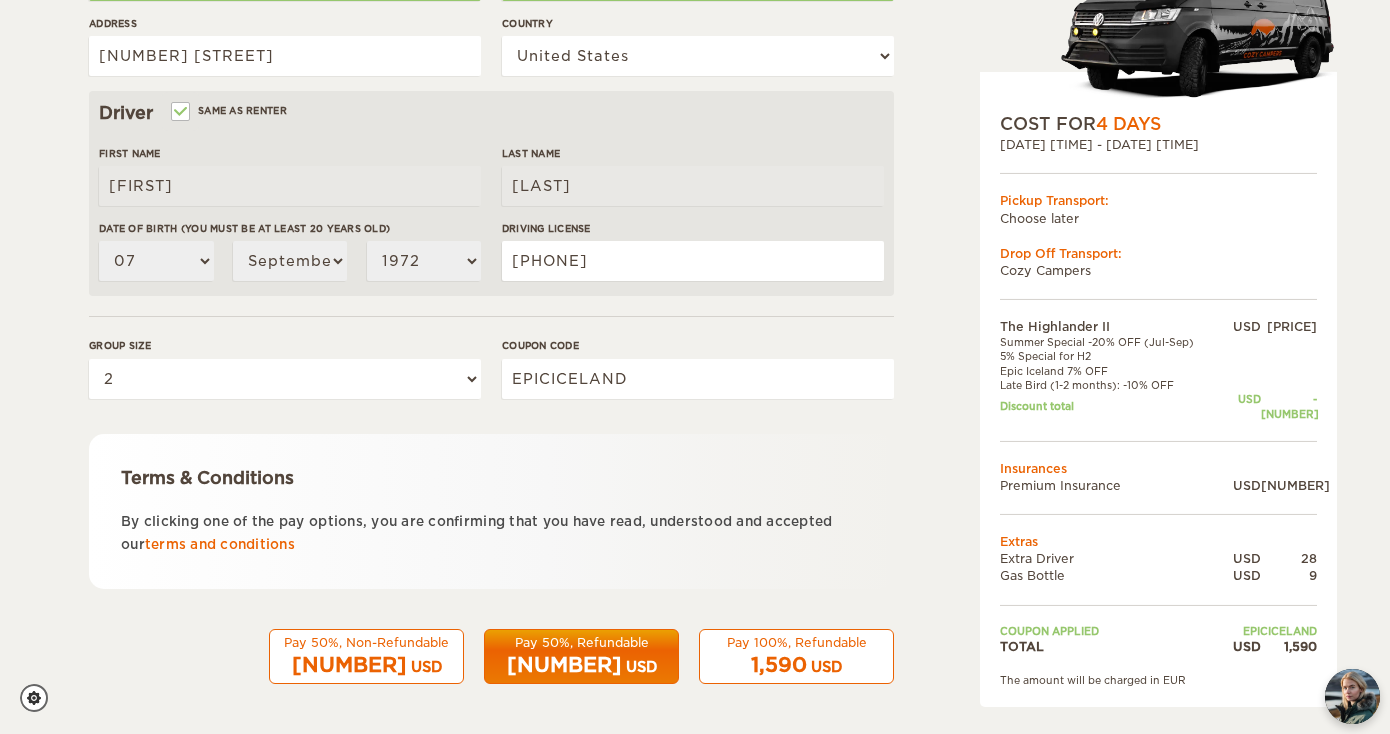 click on "1,590
USD" at bounding box center (796, 665) 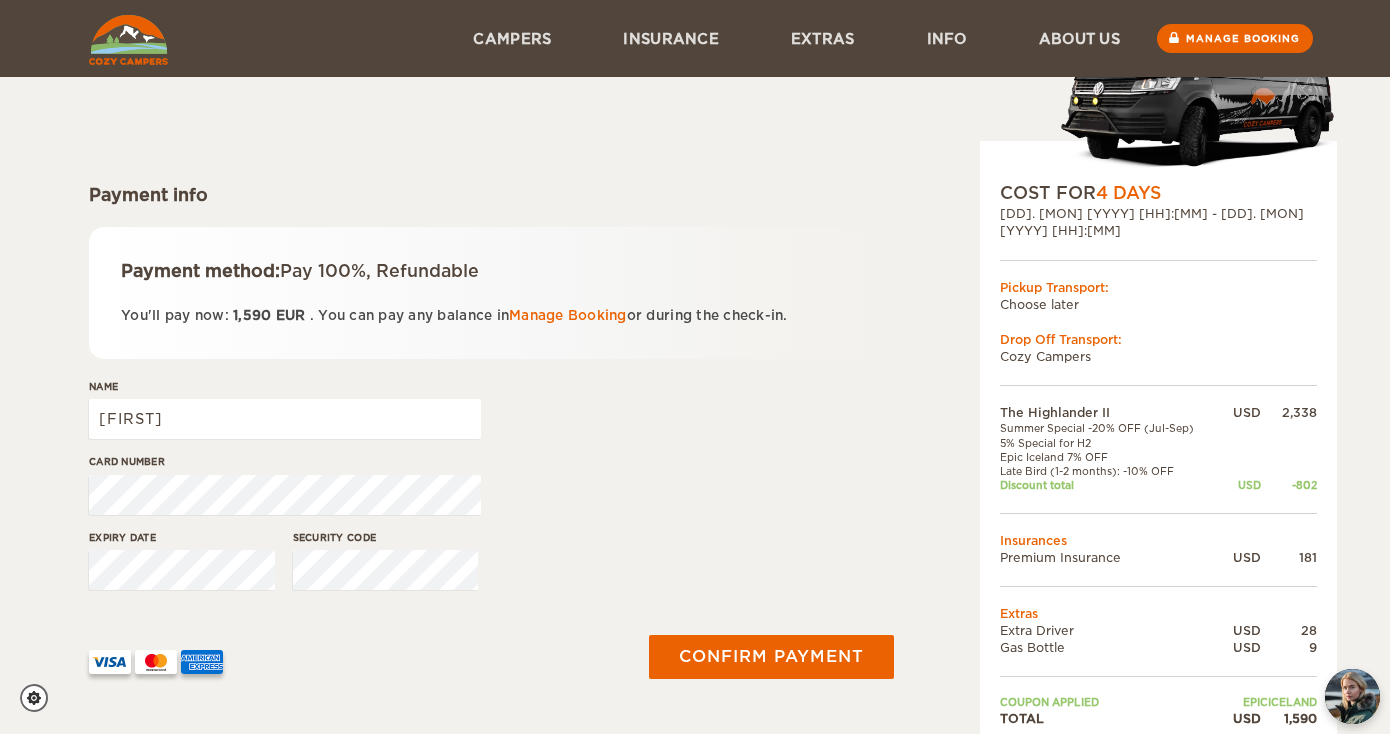 scroll, scrollTop: 125, scrollLeft: 0, axis: vertical 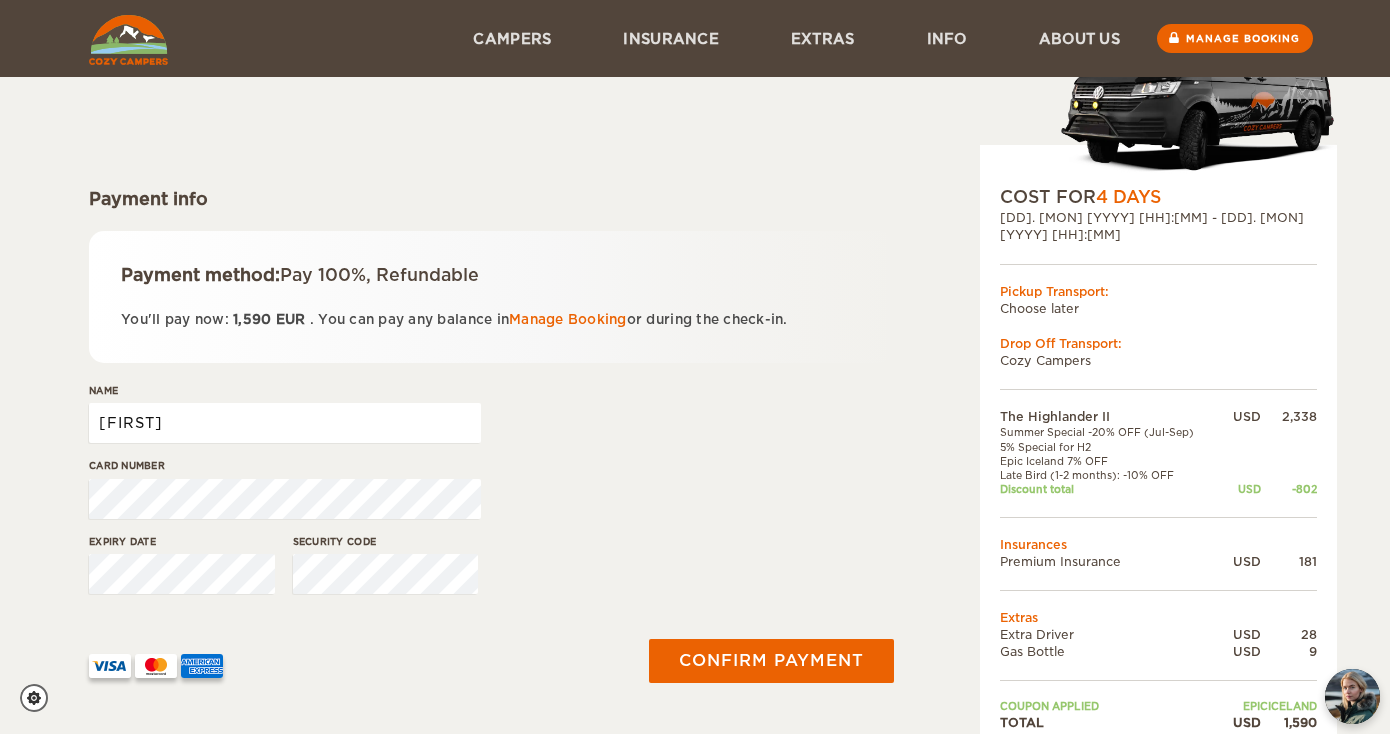 click on "[FIRST]" at bounding box center [285, 423] 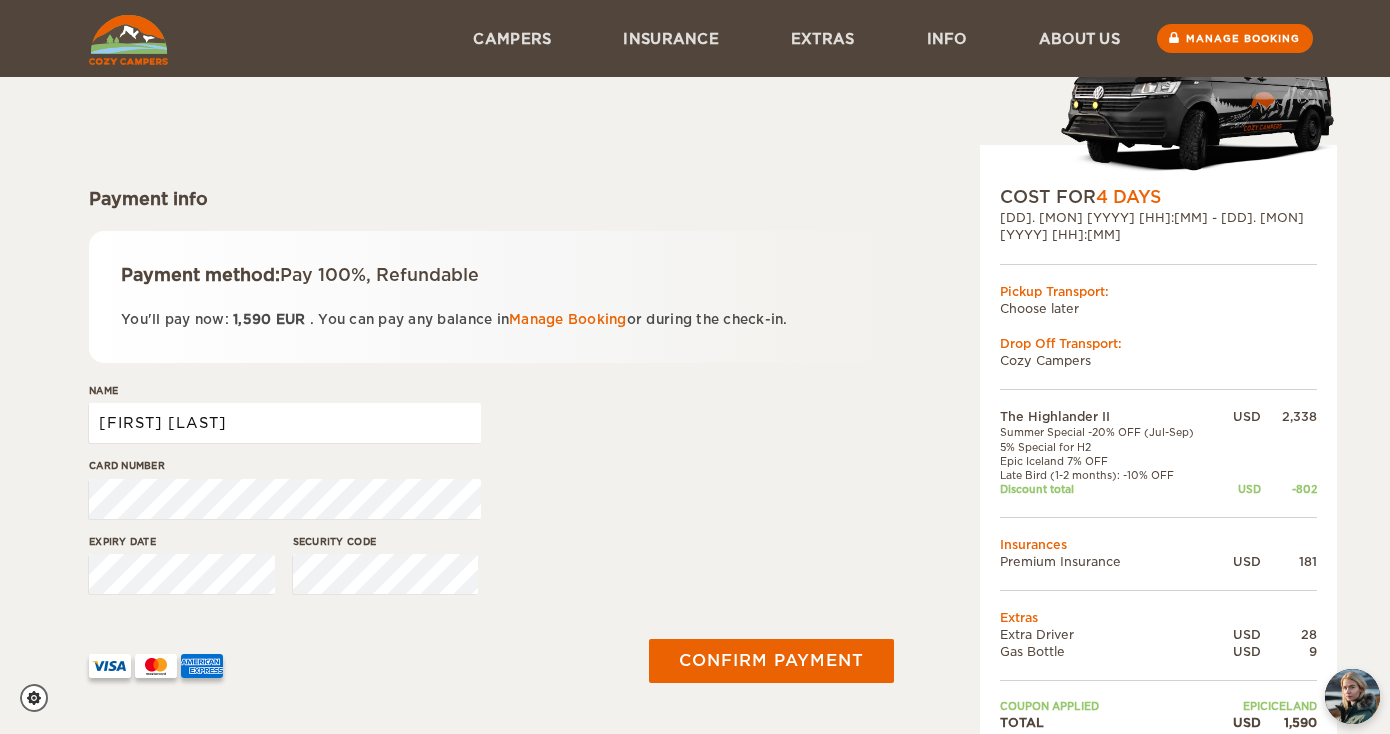 type on "[FIRST] [LAST]" 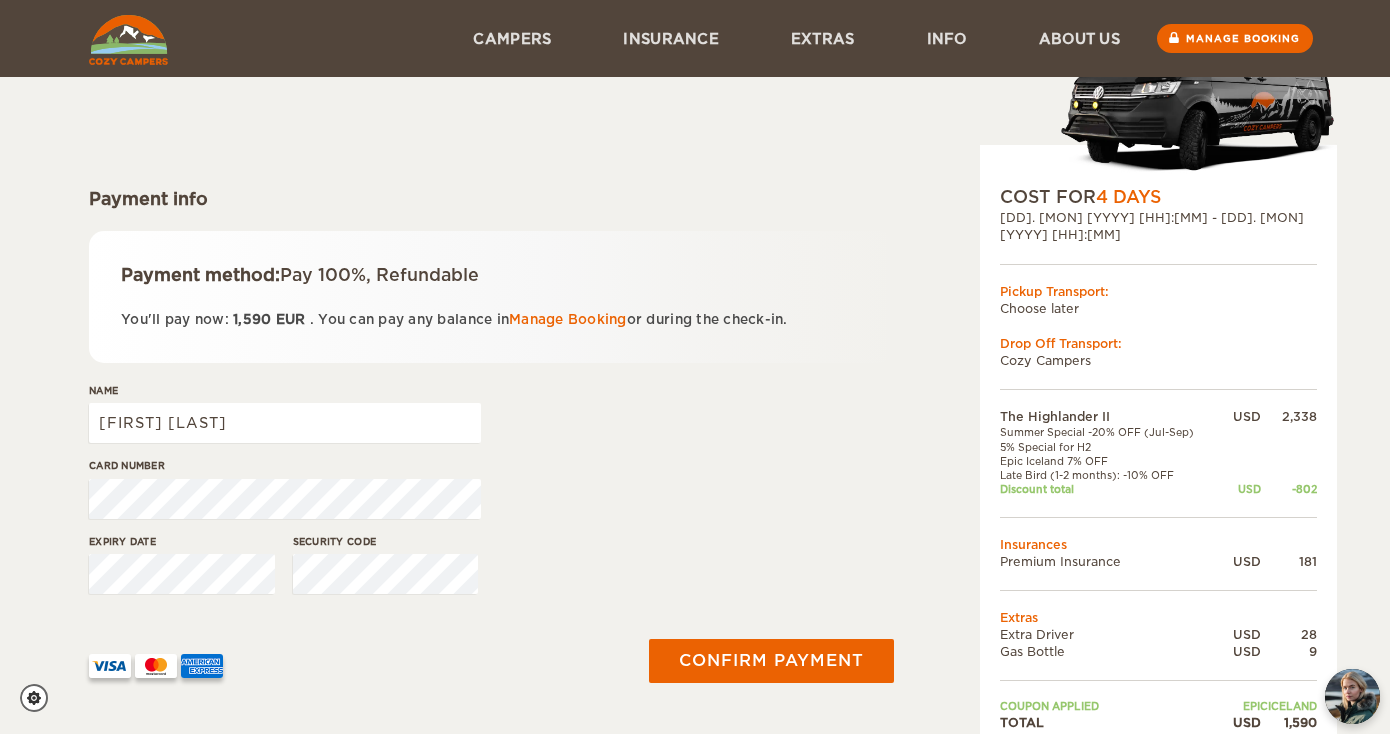 click on "Card number" at bounding box center (491, 495) 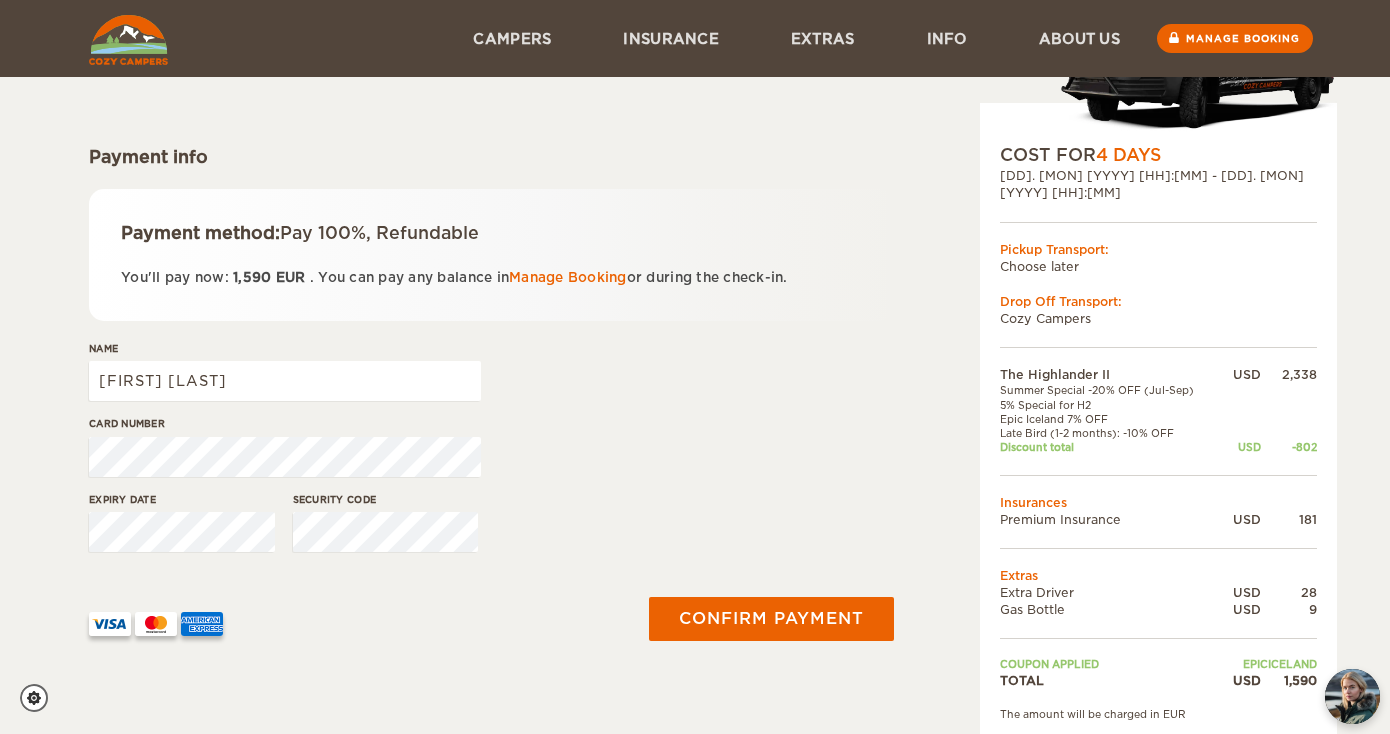 scroll, scrollTop: 165, scrollLeft: 0, axis: vertical 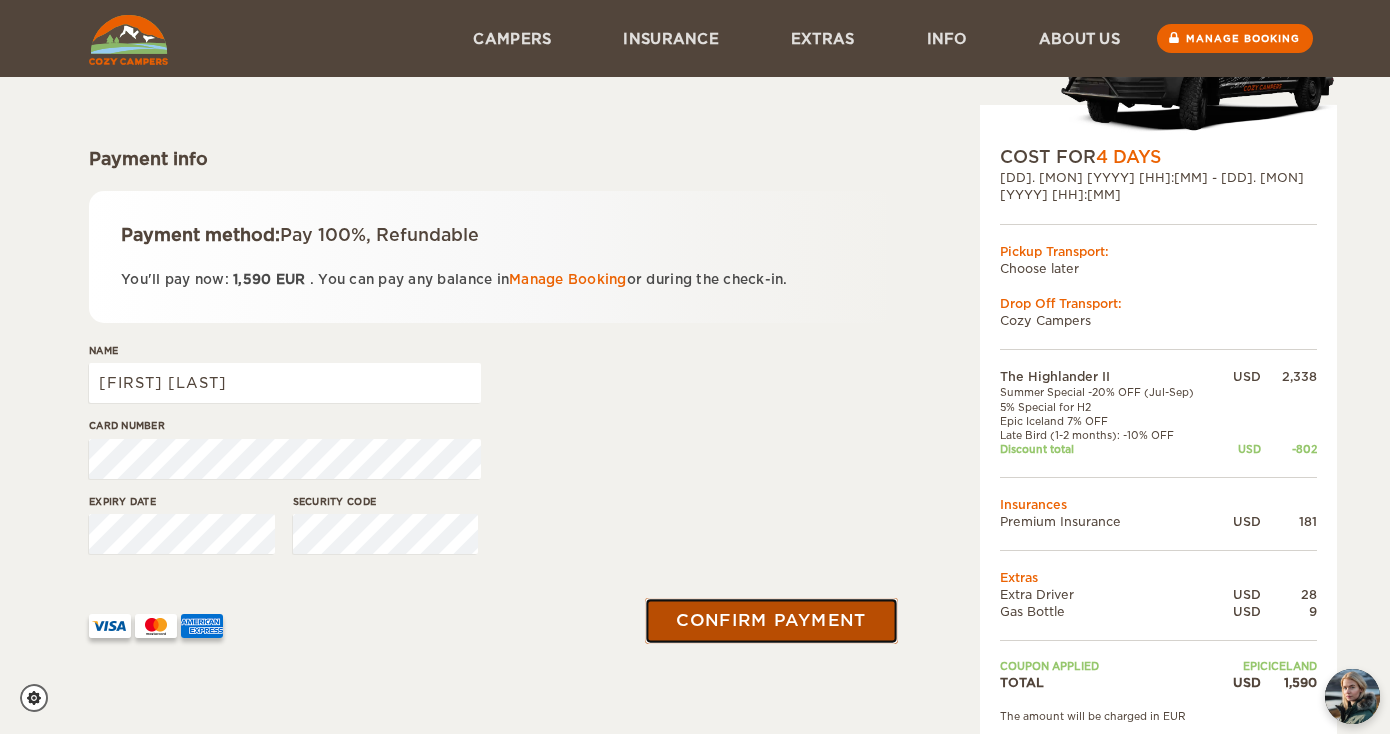 click on "Confirm payment" at bounding box center (771, 620) 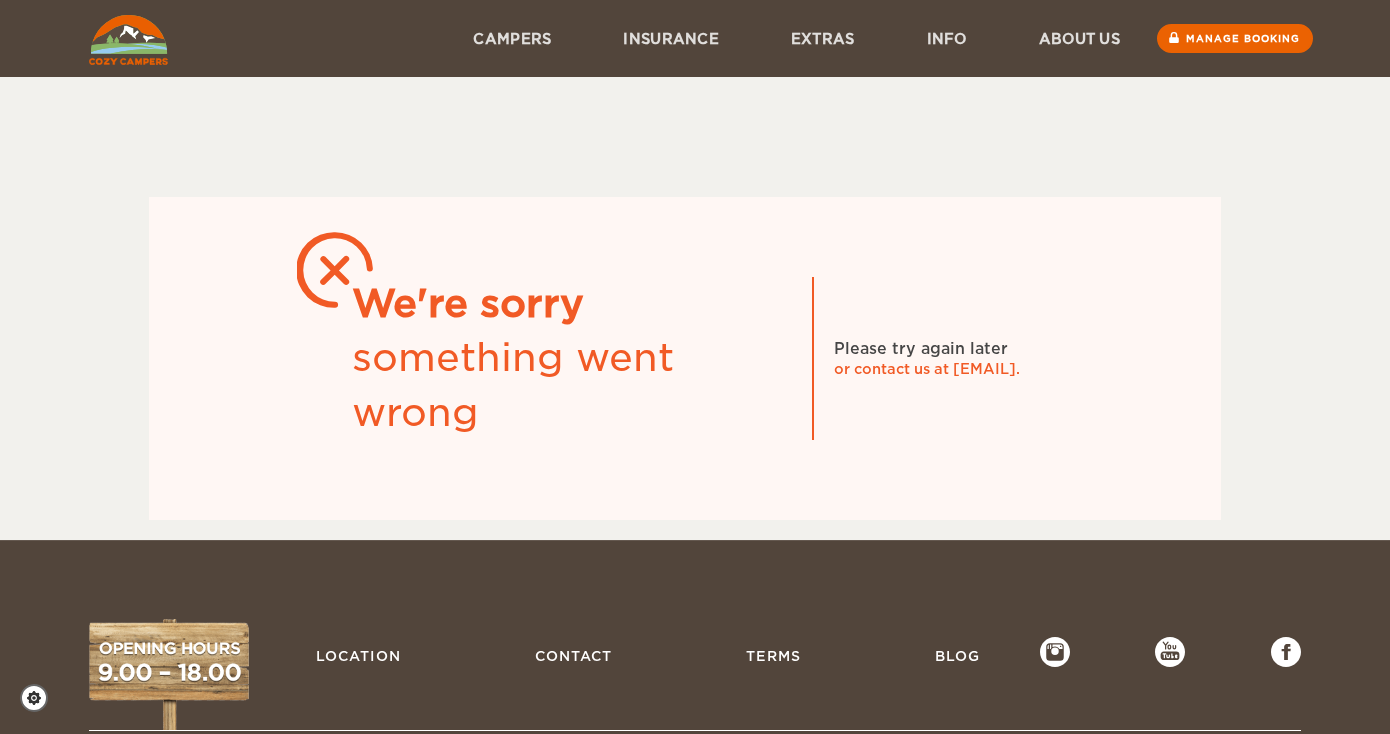 scroll, scrollTop: 0, scrollLeft: 0, axis: both 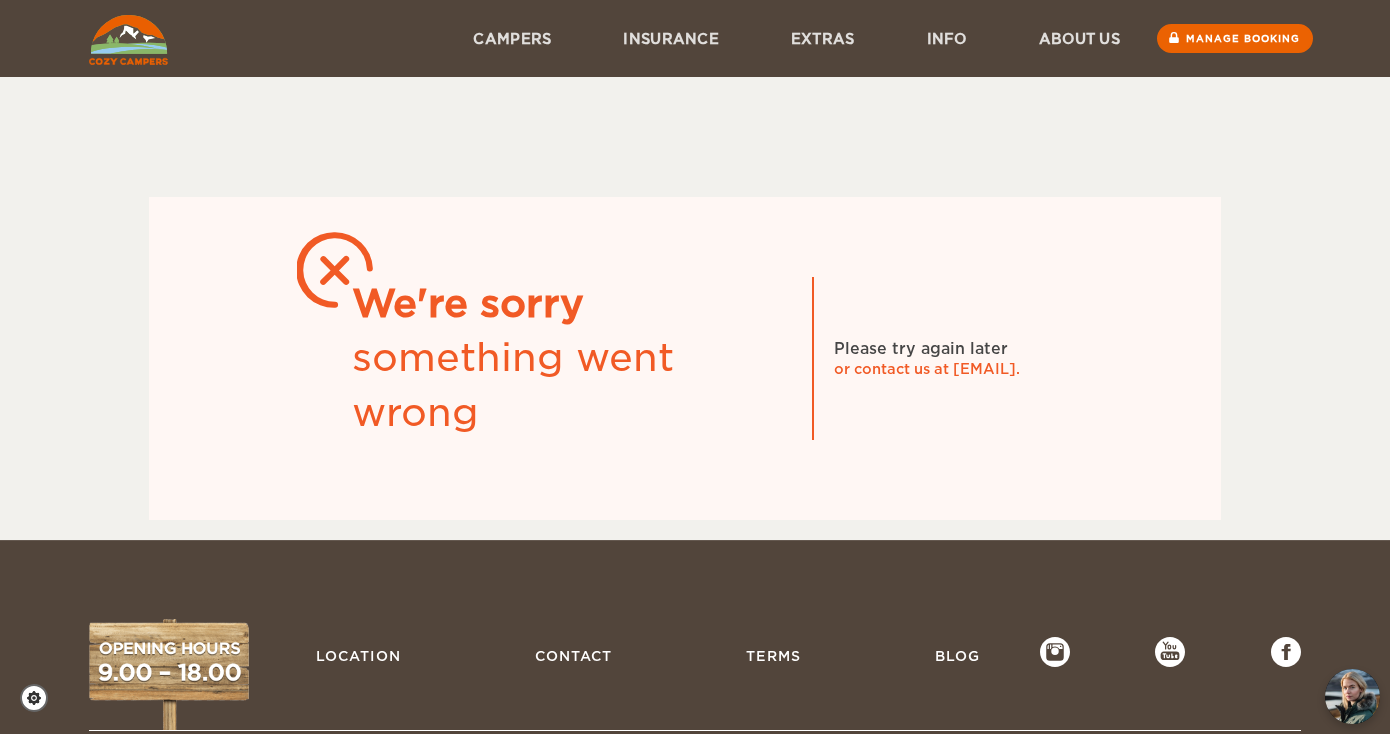 click on "We're sorry
something went wrong
Please try again later
or contact us at info@cozycampers.is." at bounding box center (685, 358) 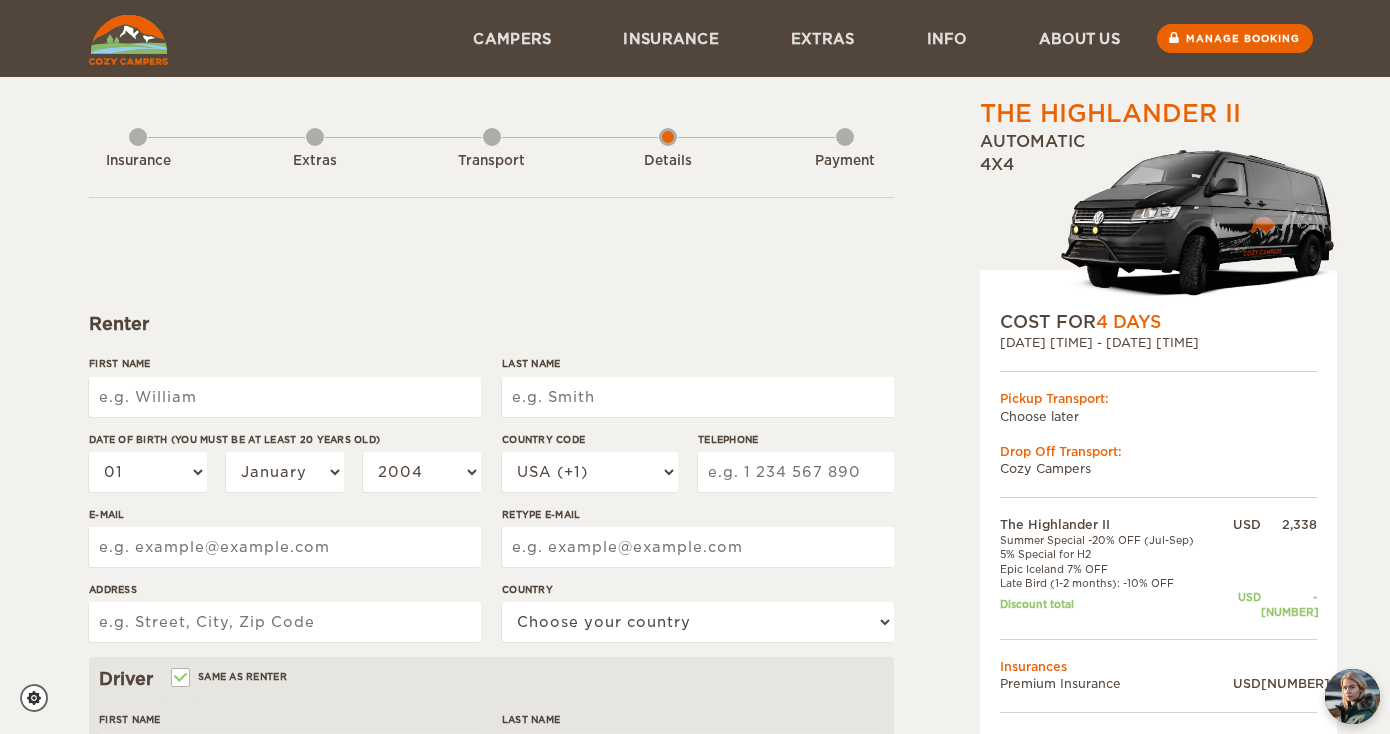 scroll, scrollTop: 0, scrollLeft: 0, axis: both 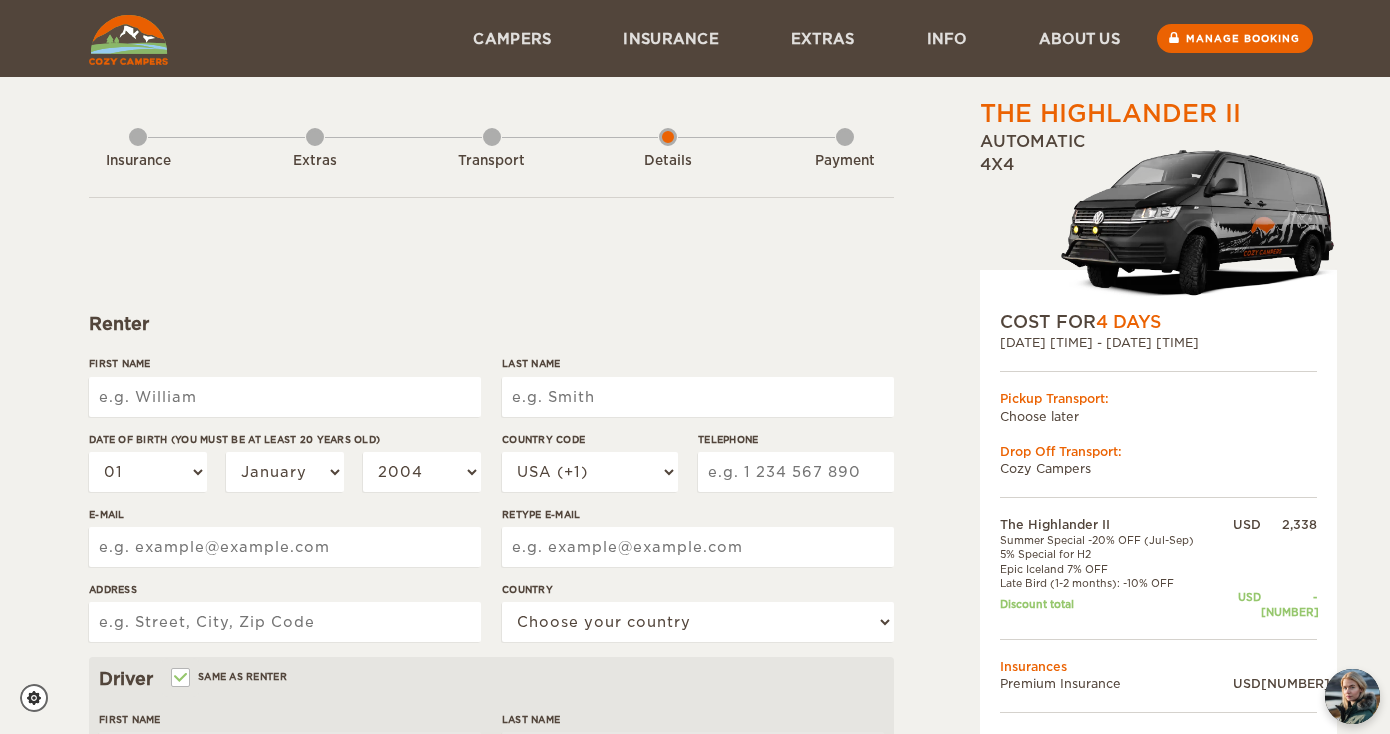click on "First Name" at bounding box center [285, 397] 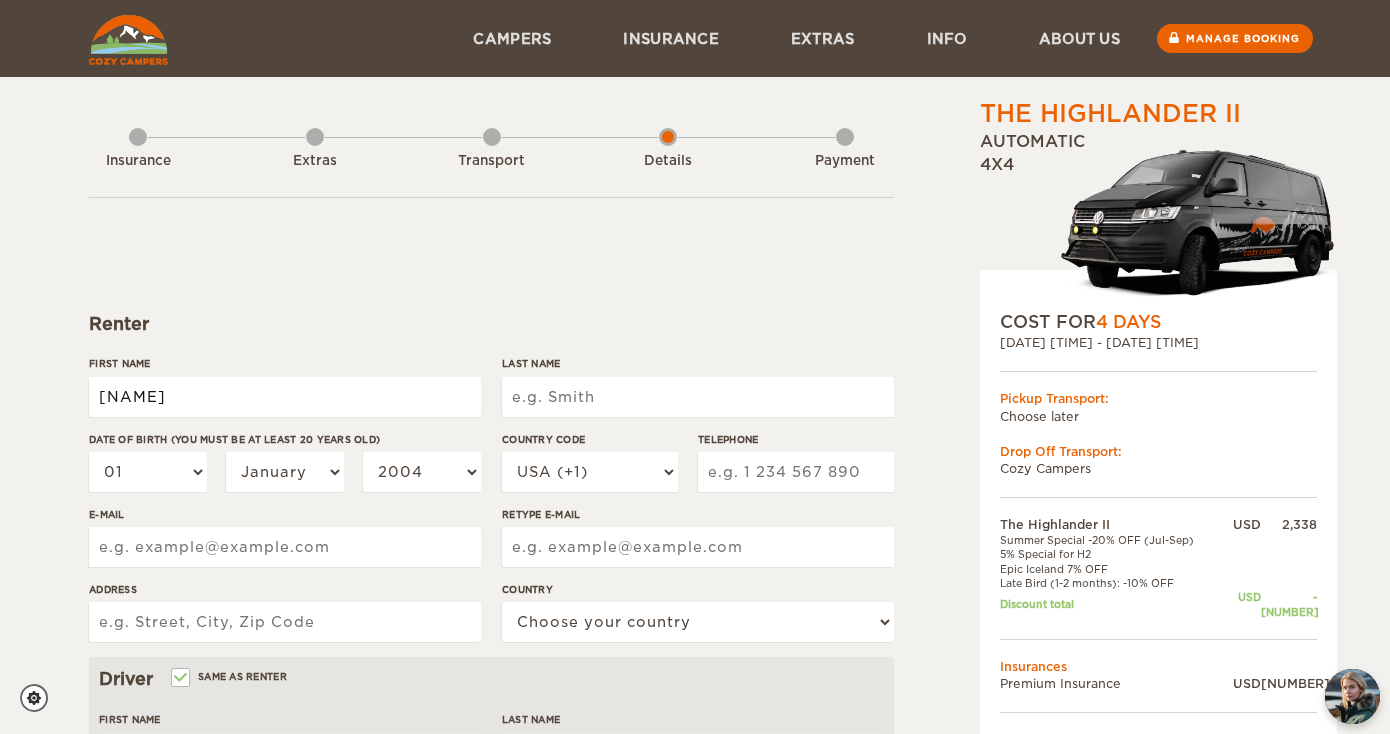 type on "[NAME]" 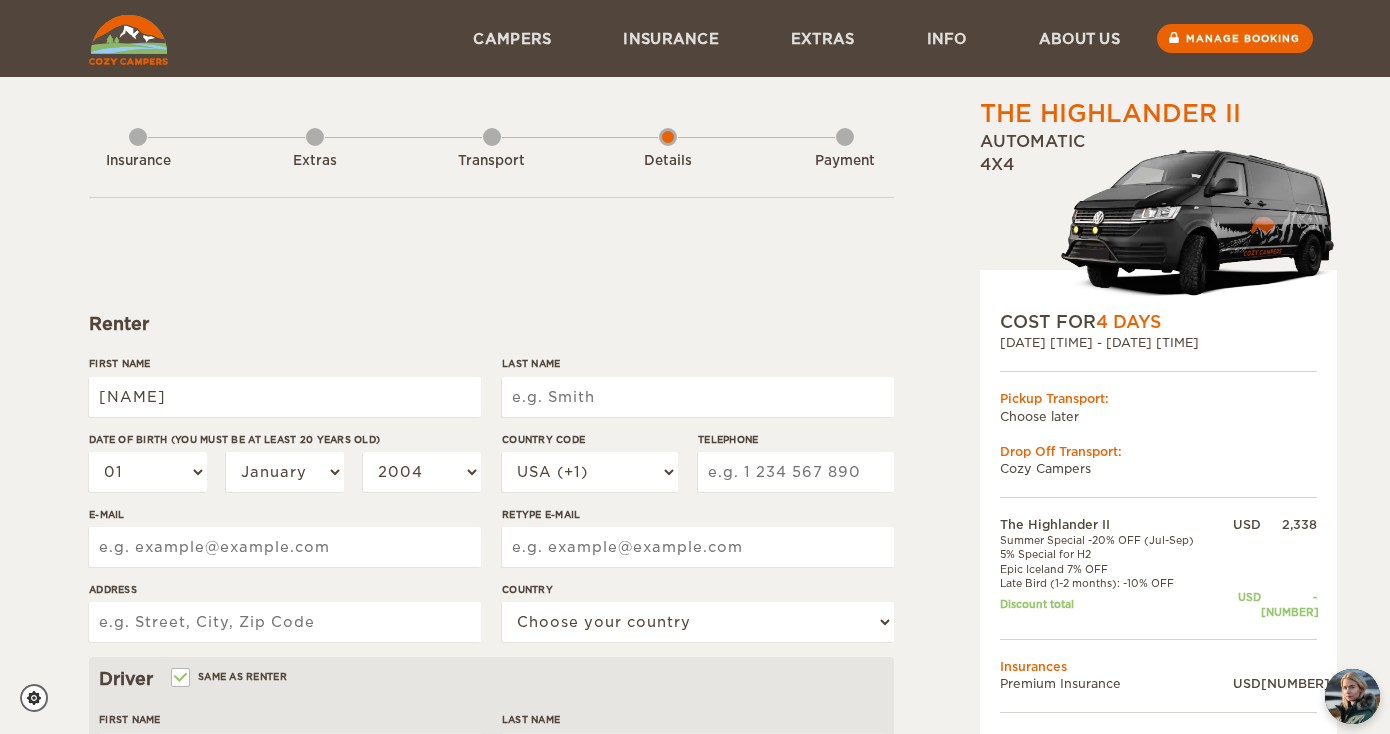 type on "[NAME]" 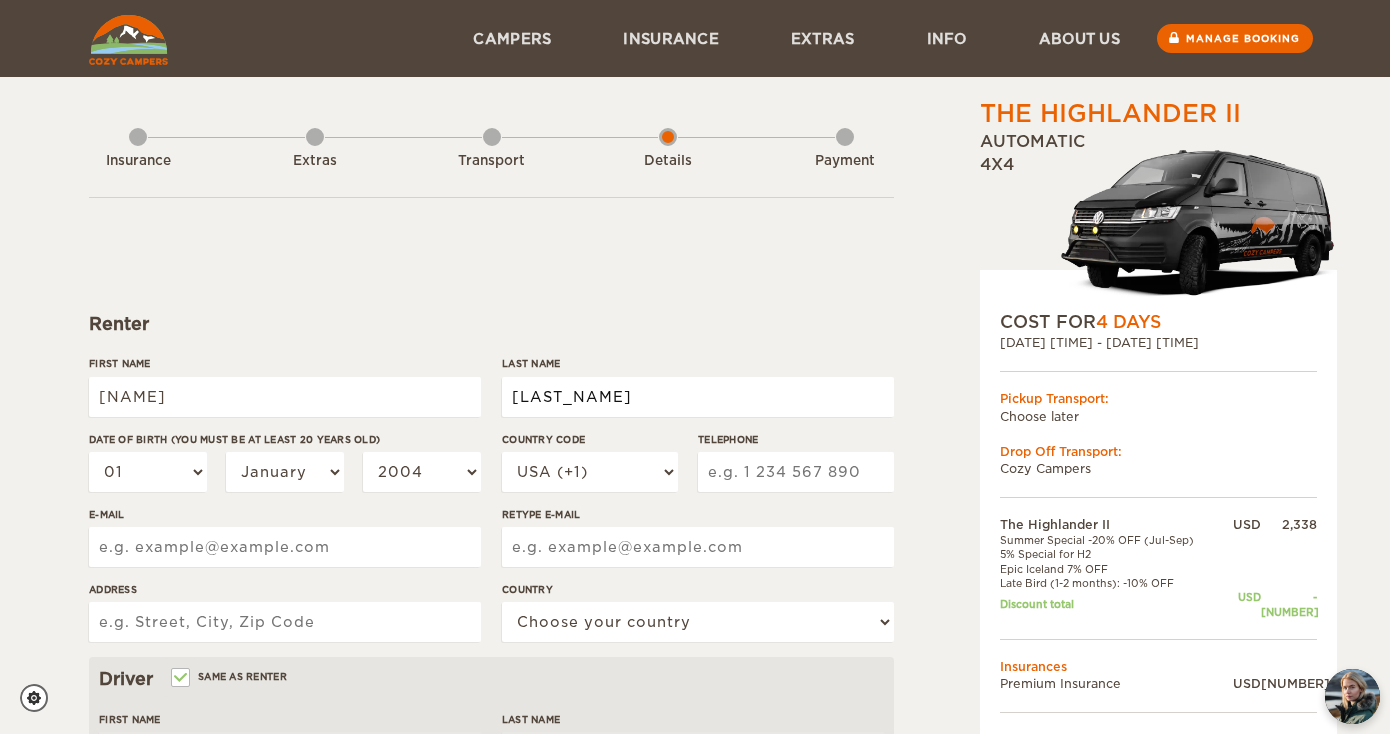 type on "[LAST]" 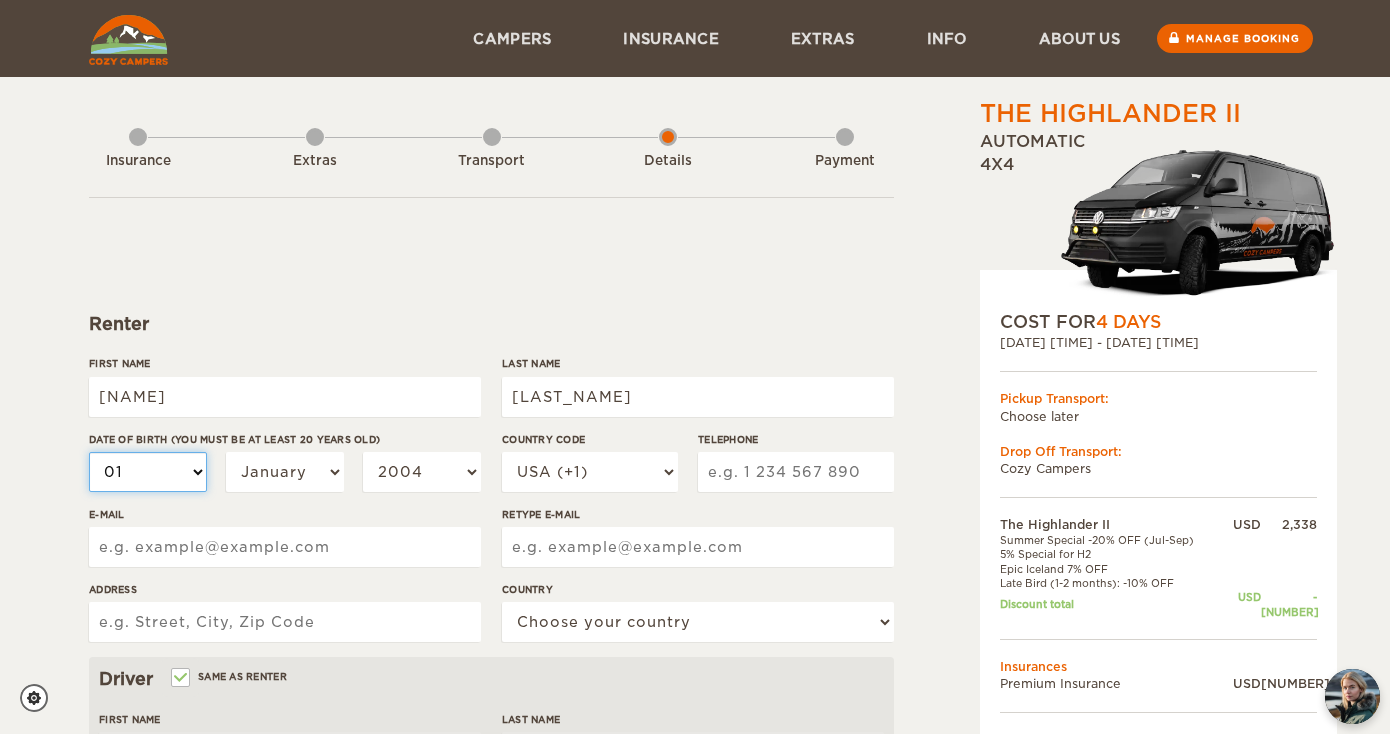 type on "[LAST]" 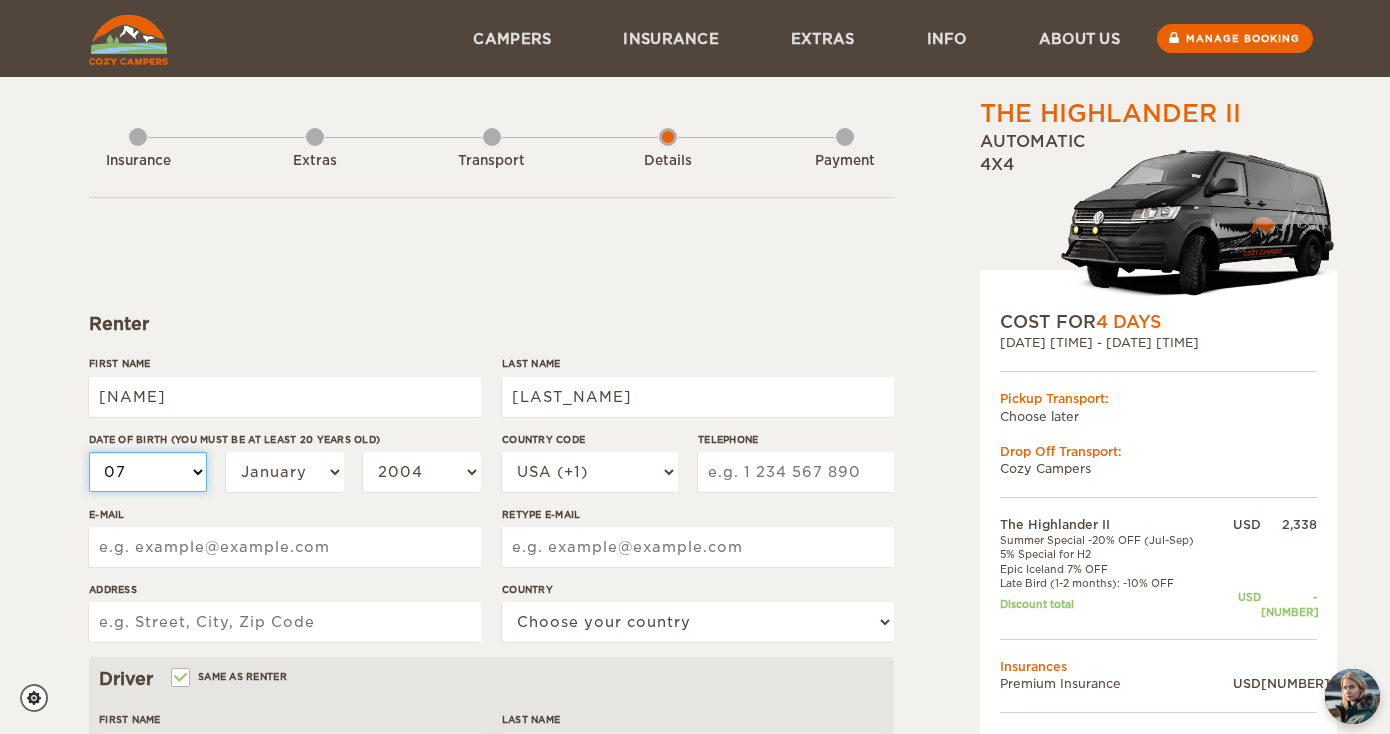 click on "07" at bounding box center (0, 0) 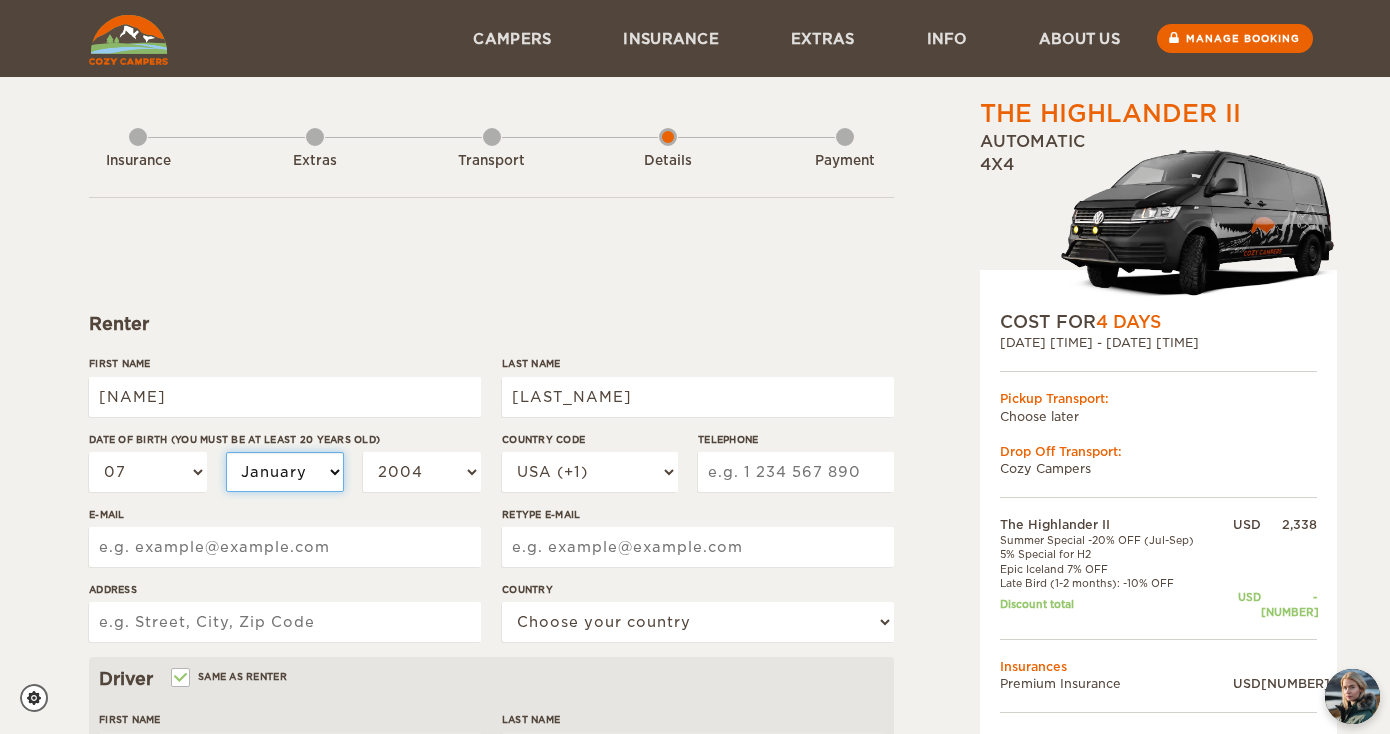 select on "09" 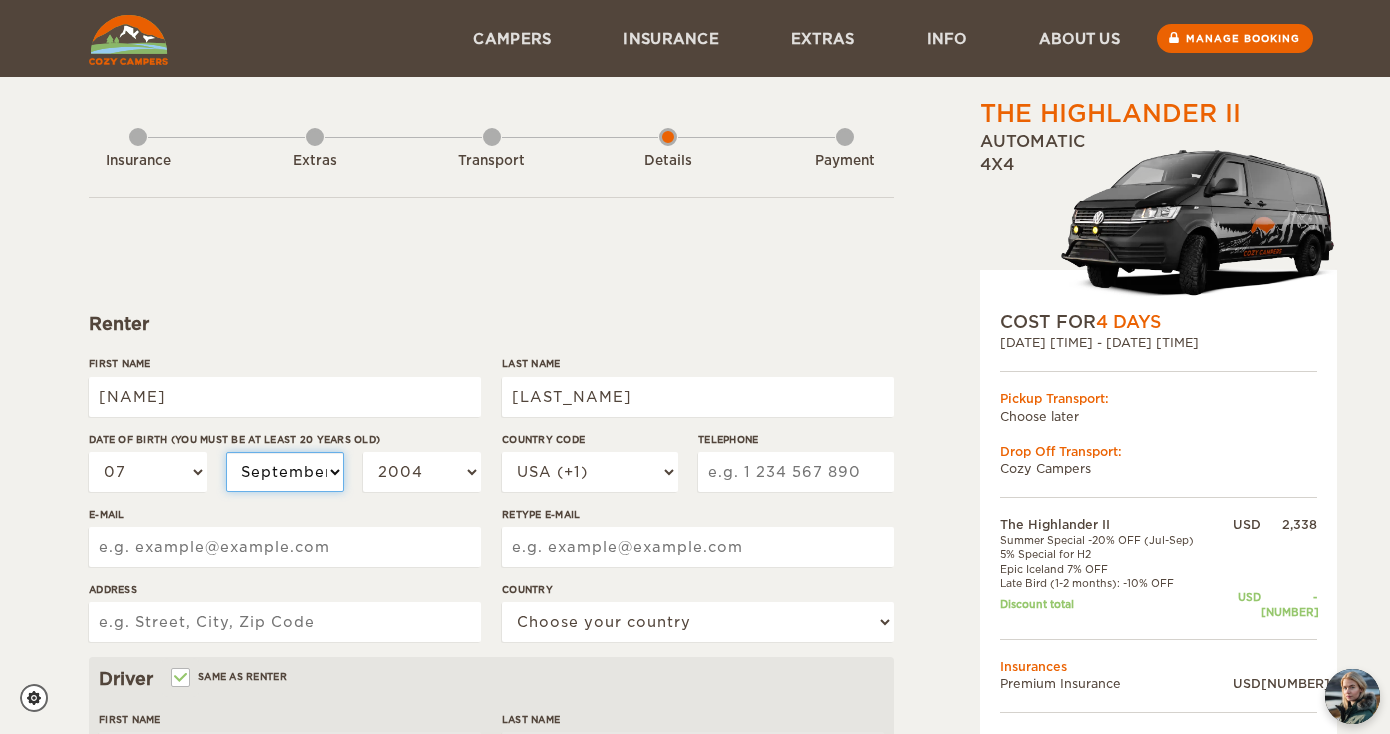 click on "September" at bounding box center (0, 0) 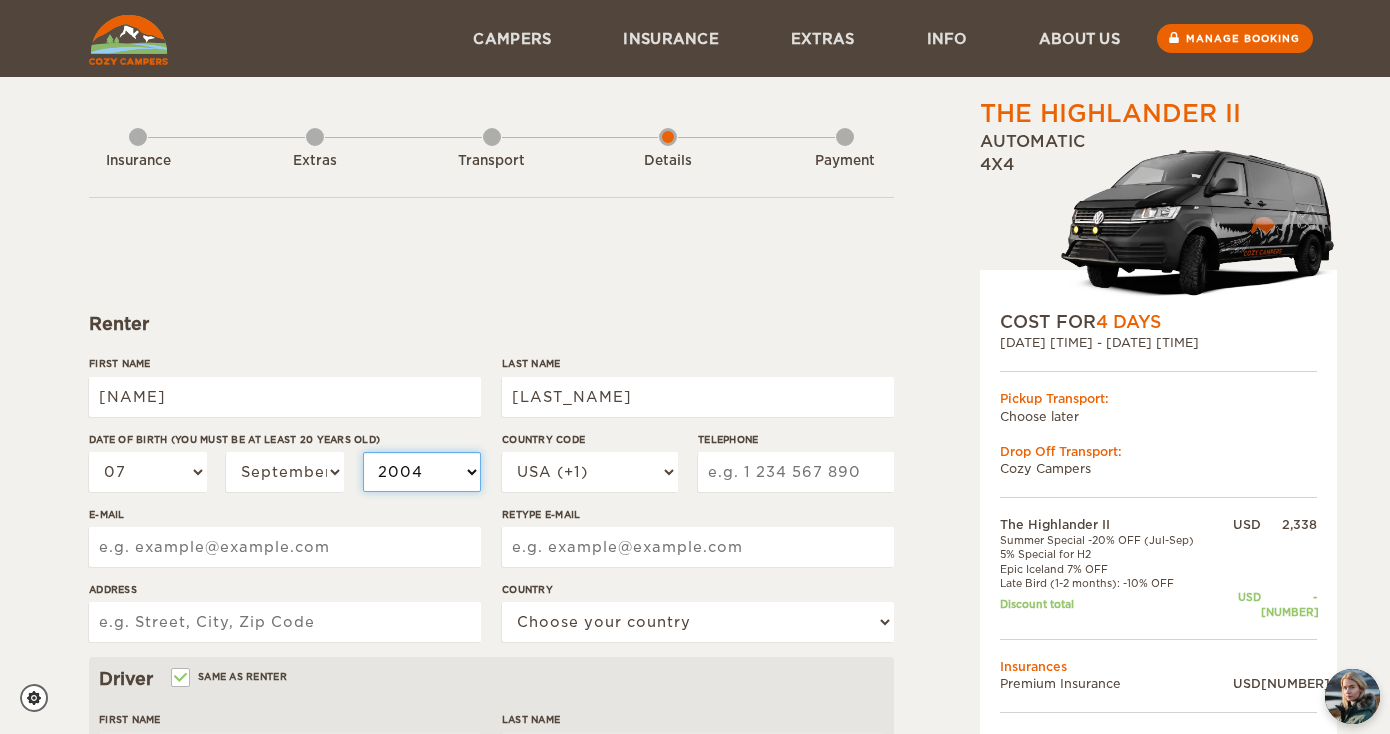 click on "2004 2003 2002 2001 2000 1999 1998 1997 1996 1995 1994 1993 1992 1991 1990 1989 1988 1987 1986 1985 1984 1983 1982 1981 1980 1979 1978 1977 1976 1975 1974 1973 1972 1971 1970 1969 1968 1967 1966 1965 1964 1963 1962 1961 1960 1959 1958 1957 1956 1955 1954 1953 1952 1951 1950 1949 1948 1947 1946 1945 1944 1943 1942 1941 1940 1939 1938 1937 1936 1935 1934 1933 1932 1931 1930 1929 1928 1927 1926 1925 1924 1923 1922 1921 1920 1919 1918 1917 1916 1915 1914 1913 1912 1911 1910 1909 1908 1907 1906 1905 1904 1903 1902 1901 1900 1899 1898 1897 1896 1895 1894 1893 1892 1891 1890 1889 1888 1887 1886 1885 1884 1883 1882 1881 1880 1879 1878 1877 1876 1875" at bounding box center (422, 472) 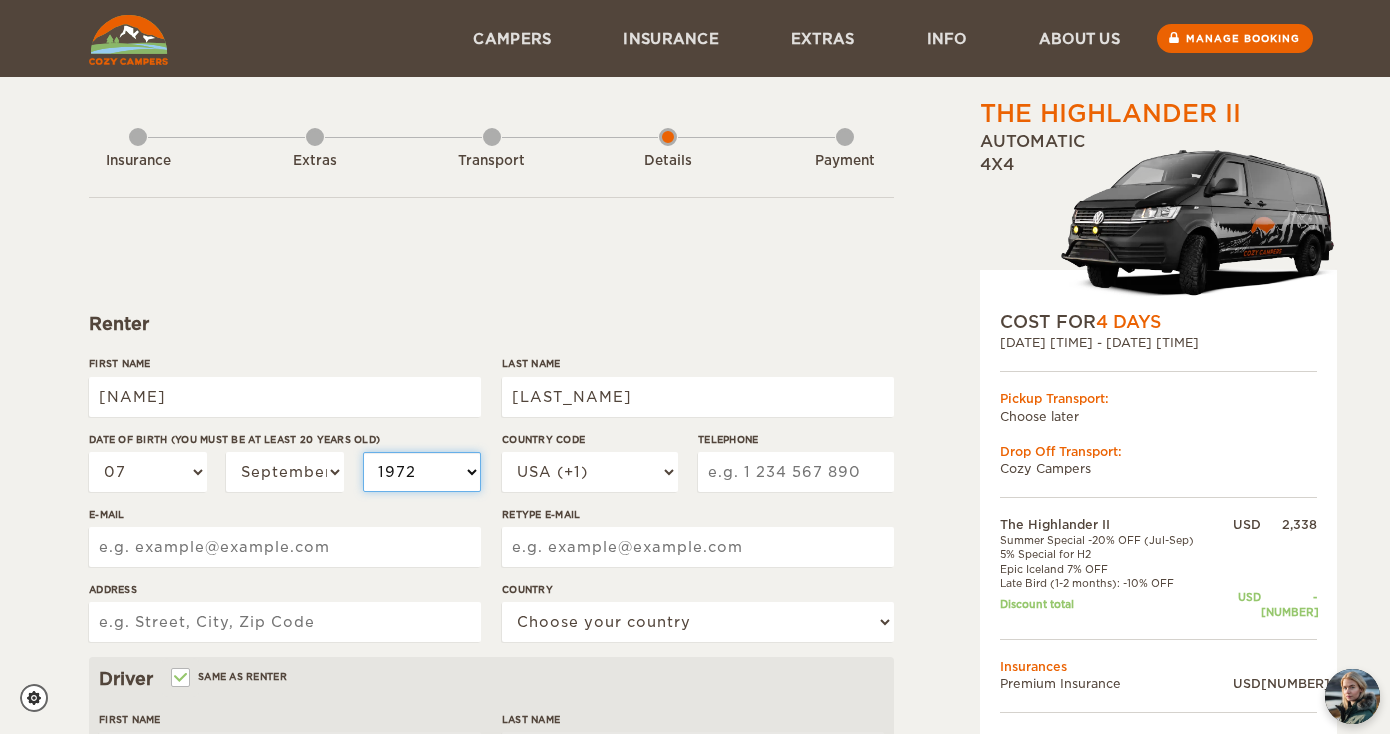 click on "1972" at bounding box center [0, 0] 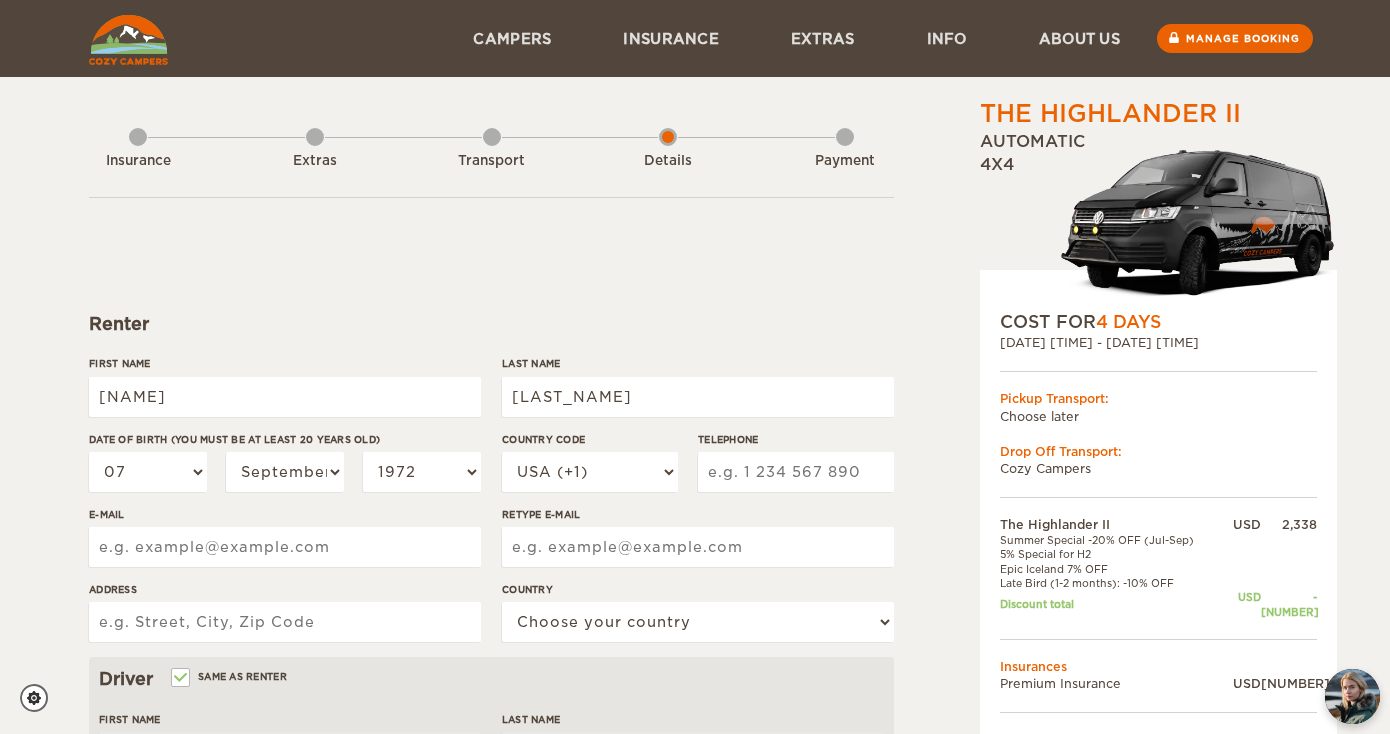 click on "Telephone" at bounding box center [796, 472] 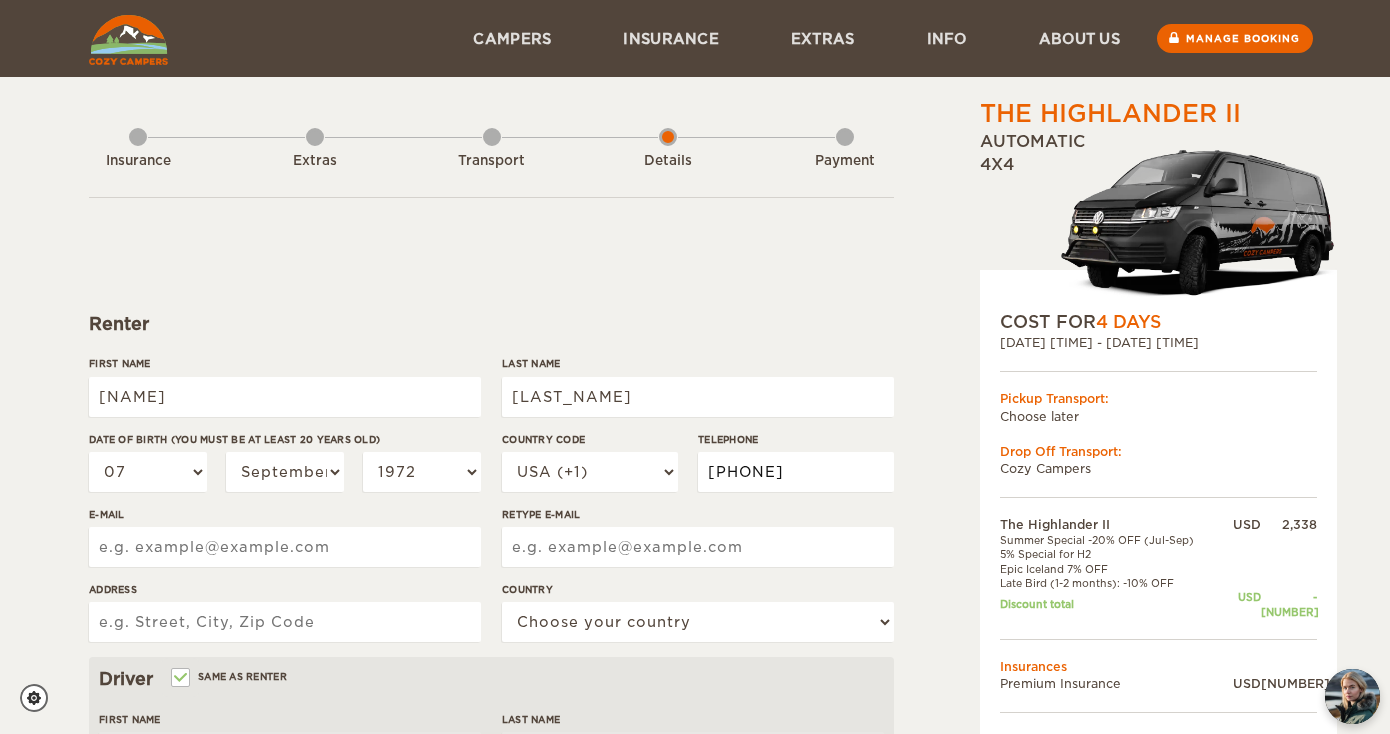 type on "9545529714" 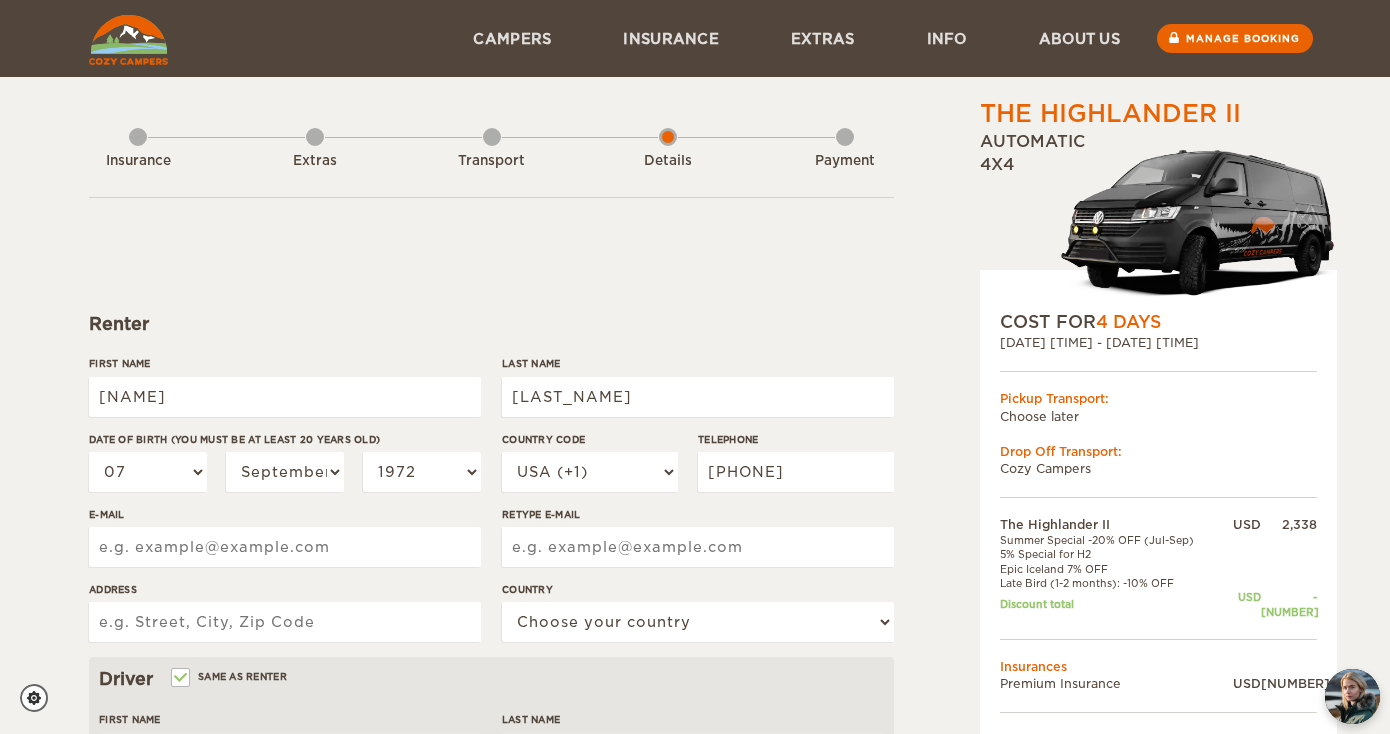 click on "E-mail" at bounding box center [285, 547] 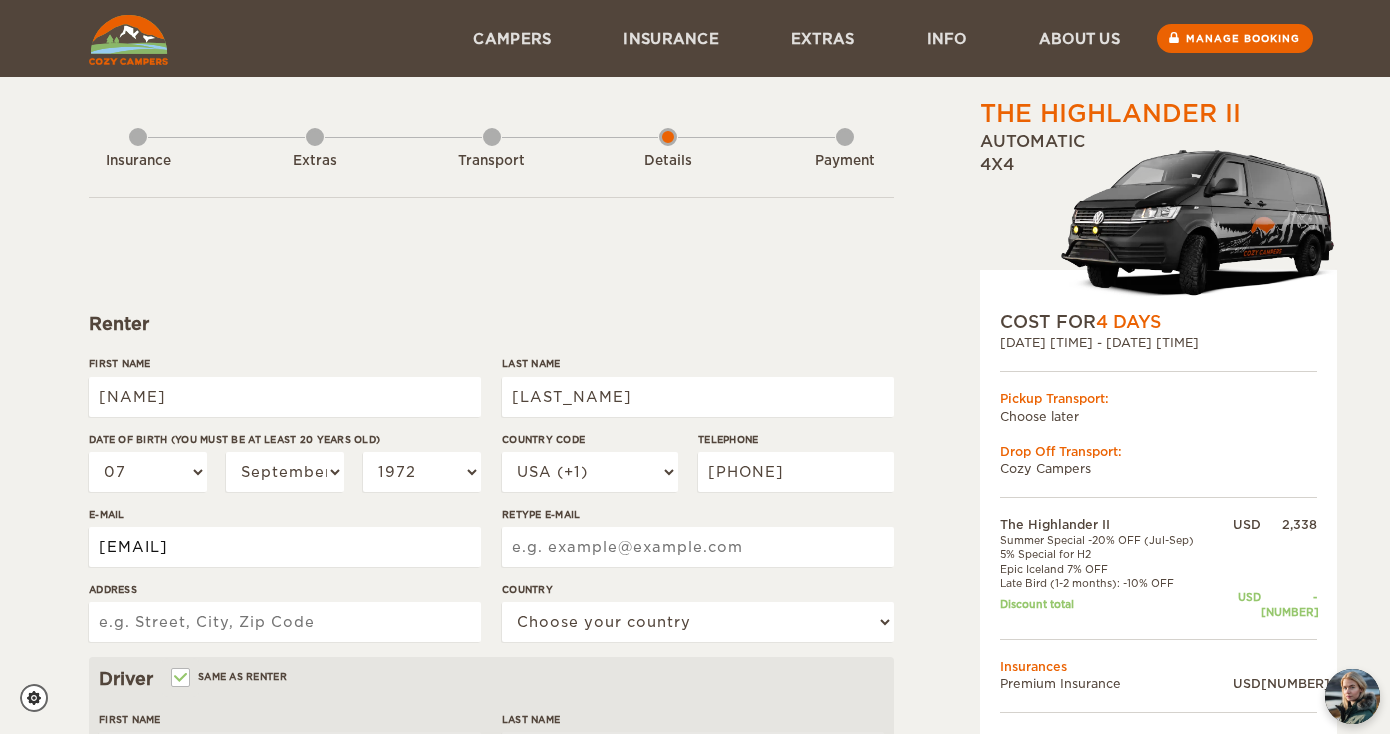 type on "willybil@aol.com" 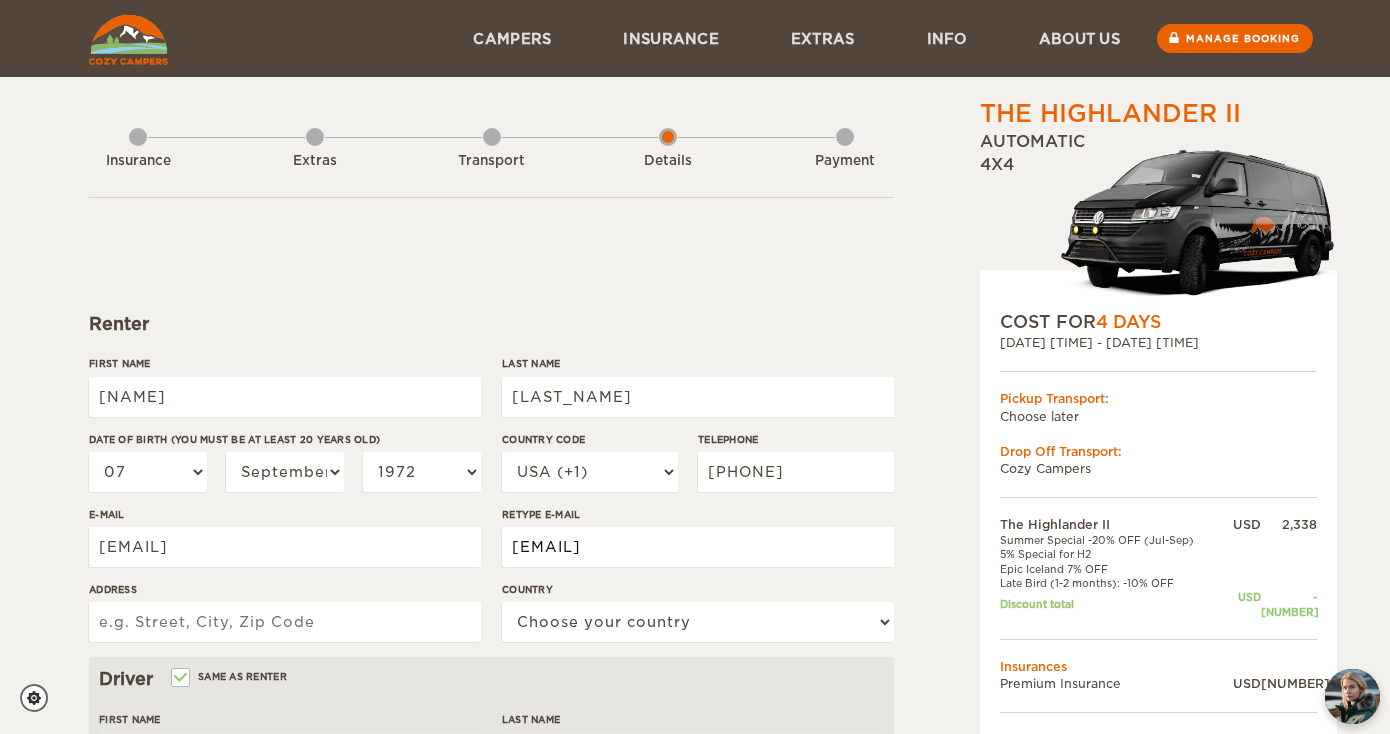 type on "willybil@aol.com" 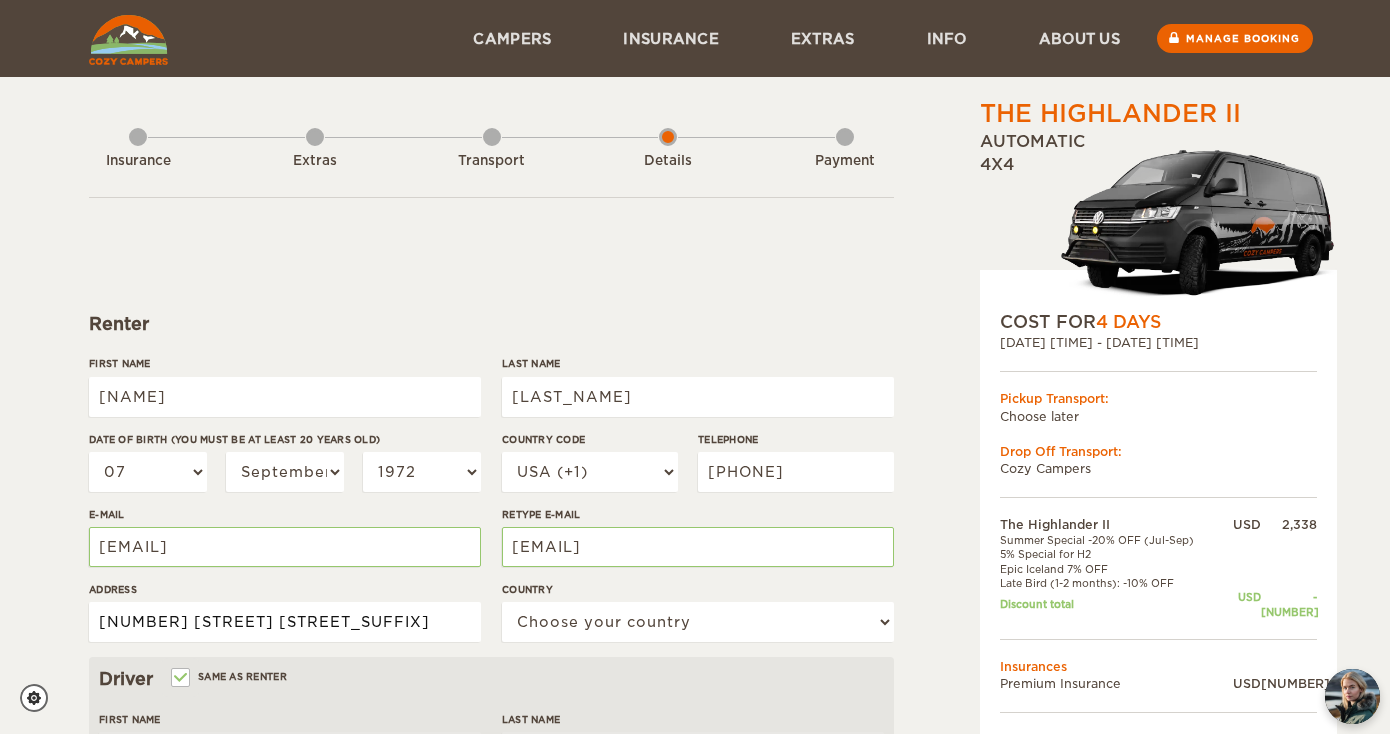 type on "12301 paseo way" 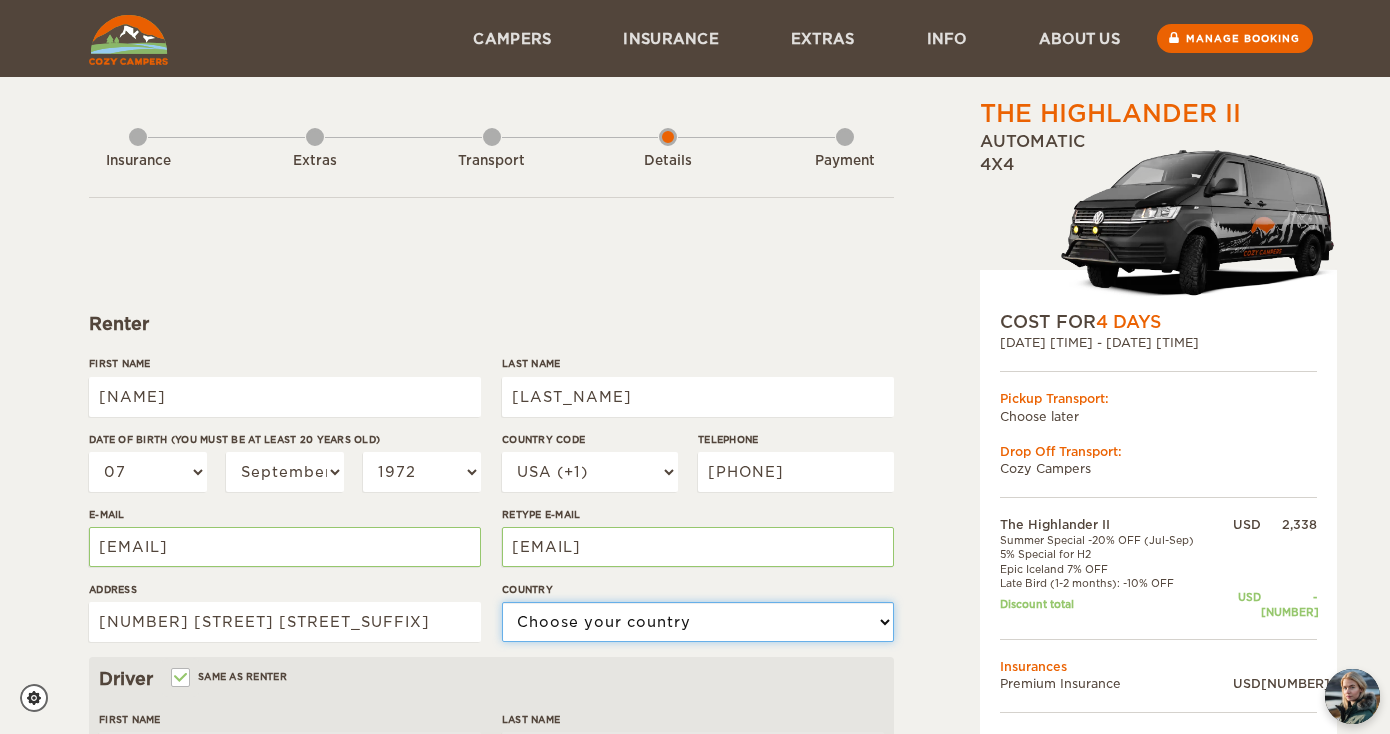 click on "Choose your country
United States
United Kingdom
Germany
Afghanistan Albania Algeria American Samoa Andorra Angola Anguilla Antarctica Antigua and Barbuda Argentina Armenia Aruba Australia Austria Azerbaijan Bahamas Bahrain Bangladesh Barbados Belarus Belgium Belize Benin Bermuda Bhutan Bolivia Bosnia and Herzegovina Botswana Brazil British Virgin Islands Brunei Bulgaria Burkina Faso Burma (Myanmar) Burundi Cambodia Cameroon Canada Cape Verde Cayman Islands Central African Republic Chad Chile China Christmas Island Cocos (Keeling) Islands Colombia Comoros Cook Islands Costa Rica Croatia Cuba Cyprus Czech Republic Democratic Republic of the Congo Denmark Djibouti Dominica Dominican Republic Ecuador Egypt El Salvador Equatorial Guinea Eritrea Estonia Ethiopia Falkland Islands Faroe Islands Fiji Finland France French Polynesia Gabon Gambia Gaza Strip Georgia Germany Ghana Gibraltar Greece Greenland Grenada Guam Guatemala Guinea Guinea-Bissau Guyana Haiti Holy See (Vatican City)" at bounding box center [698, 622] 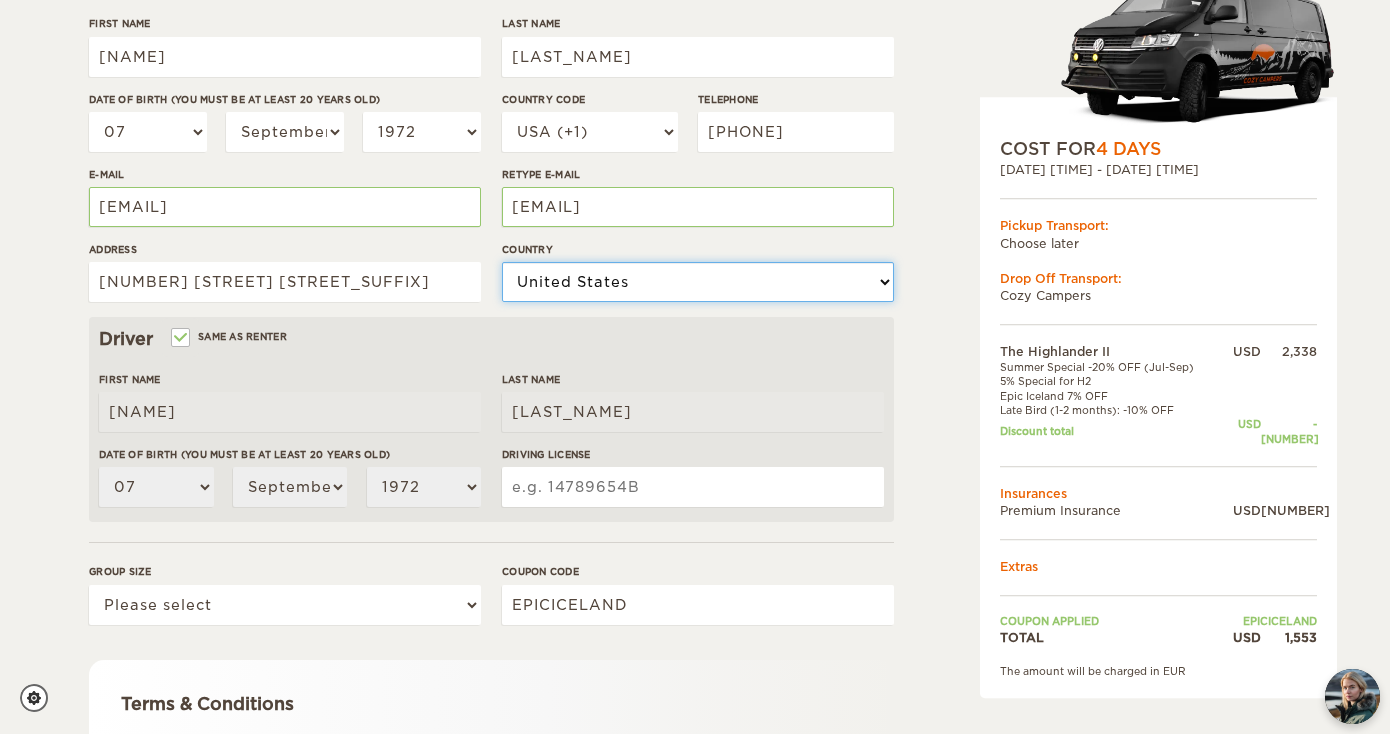 scroll, scrollTop: 348, scrollLeft: 0, axis: vertical 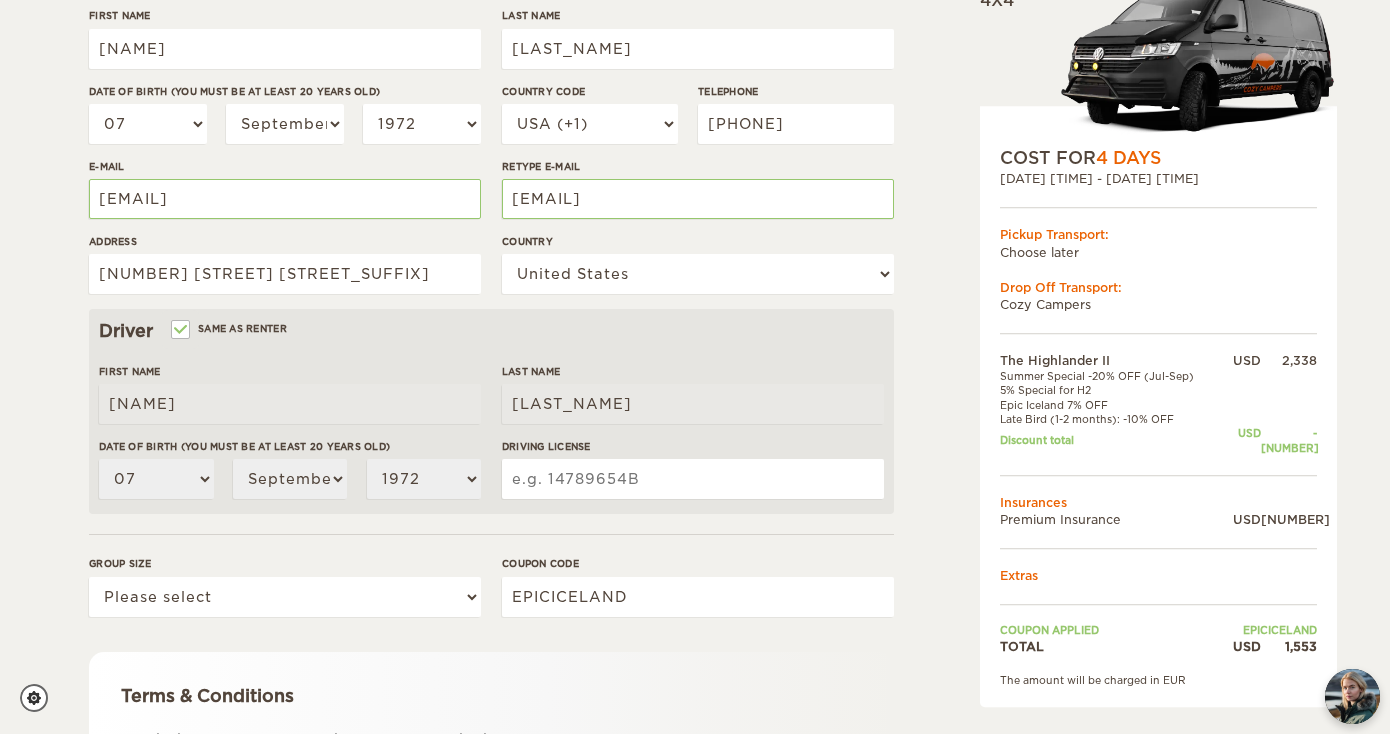 click on "Driving License" at bounding box center (693, 479) 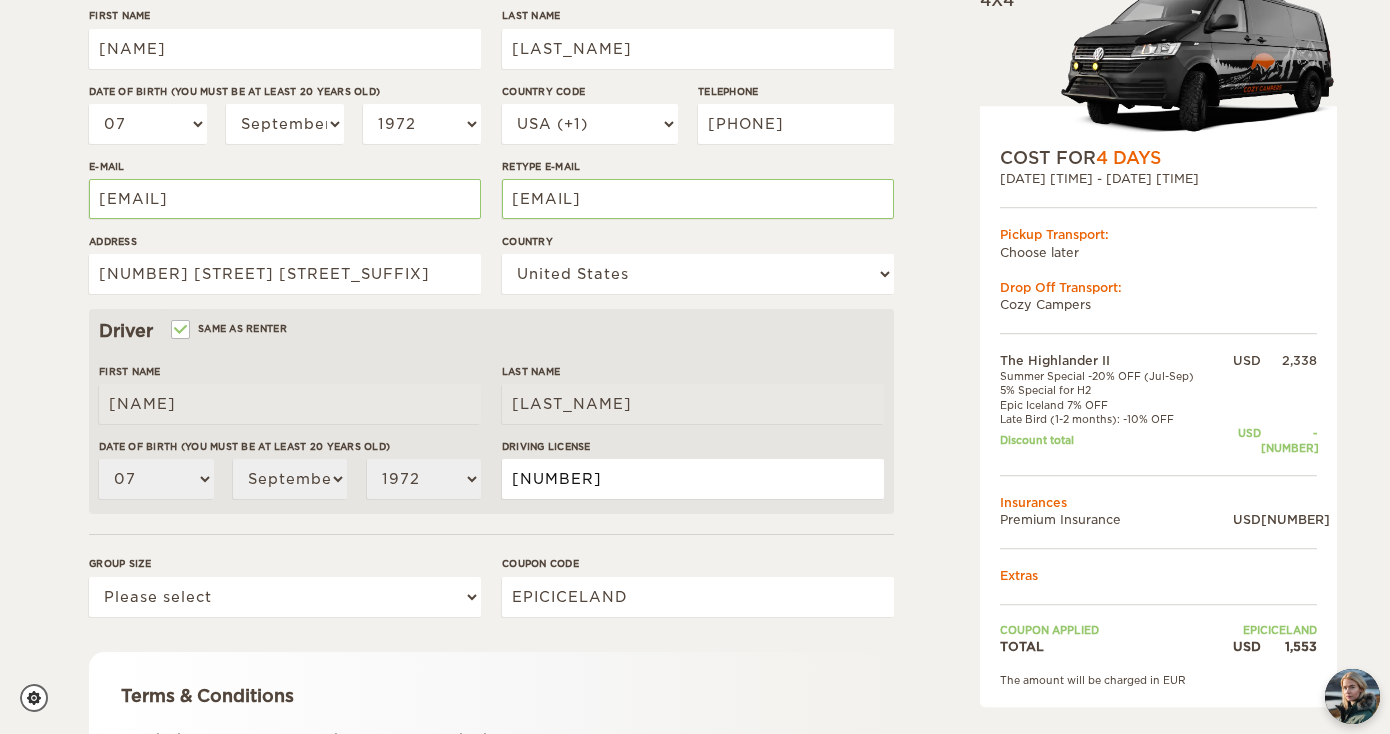type on "l263933723270" 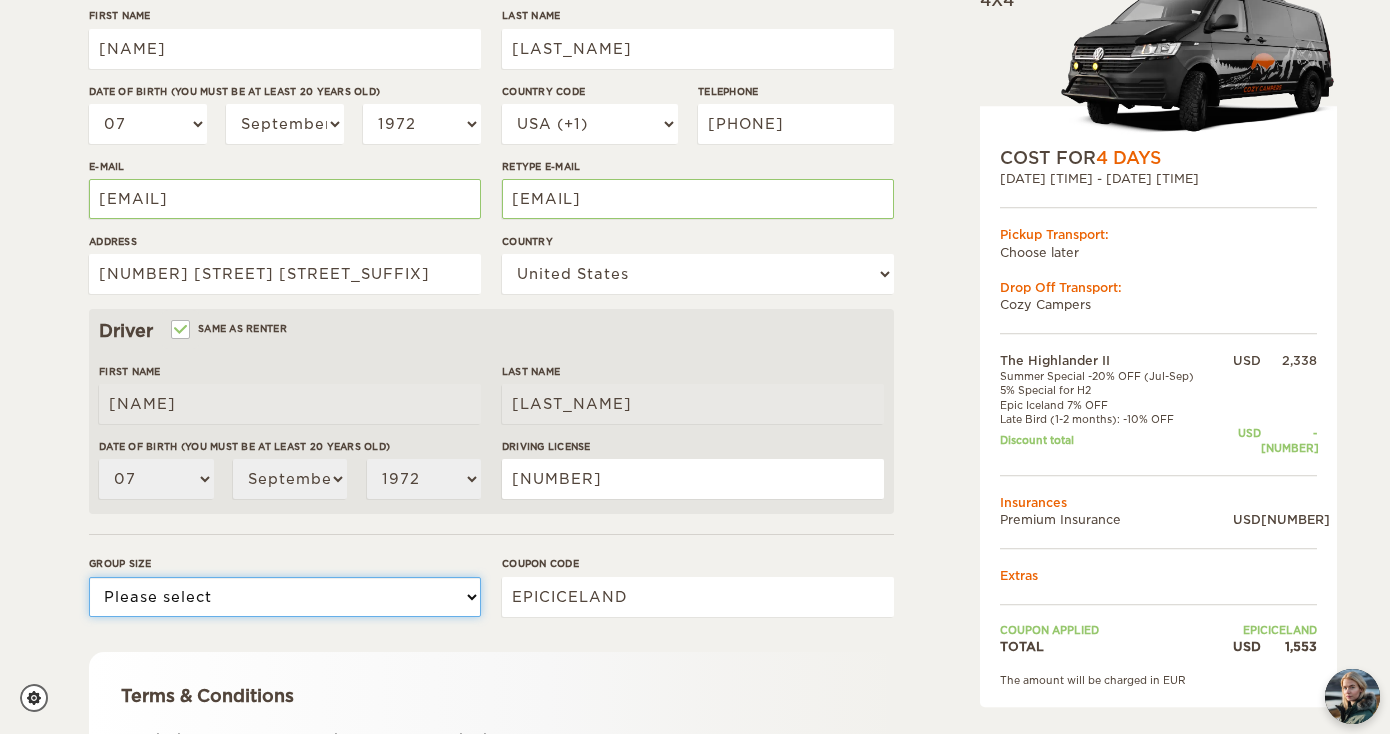 select on "2" 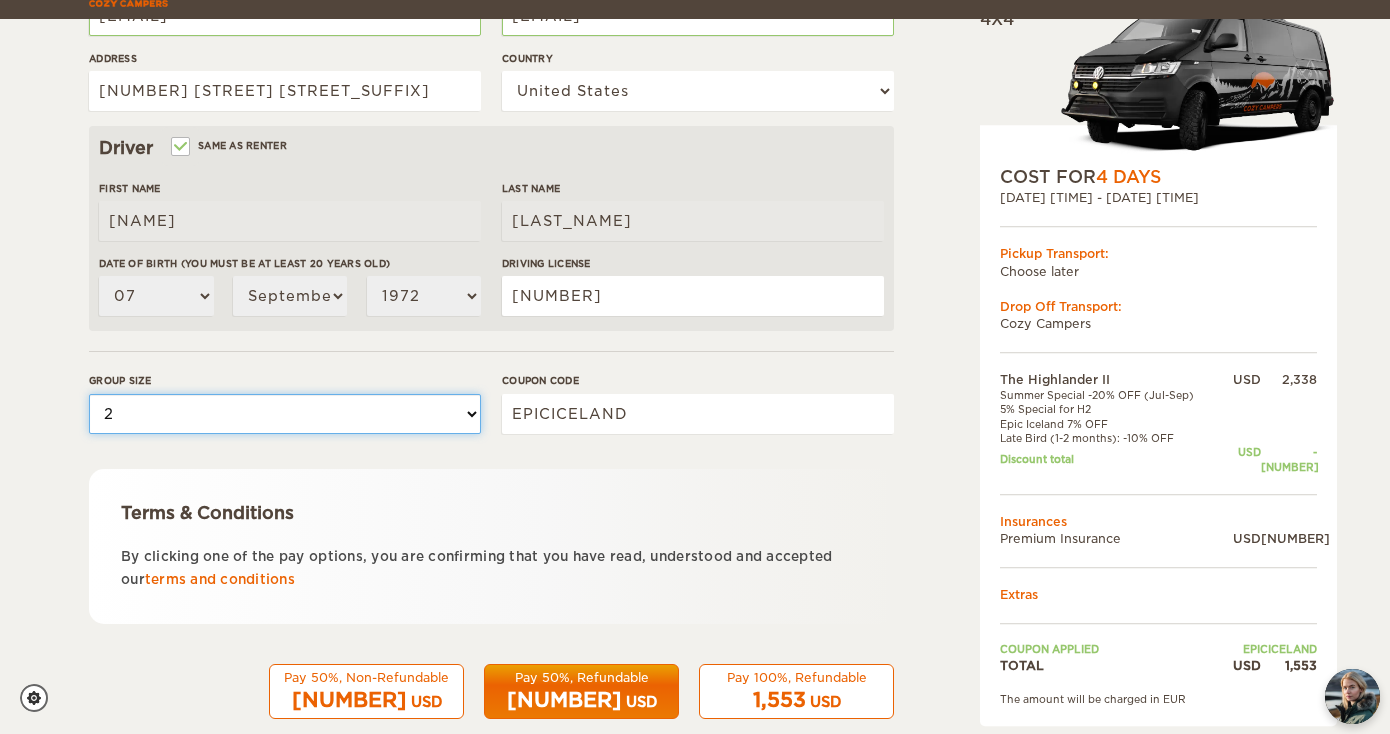 scroll, scrollTop: 566, scrollLeft: 0, axis: vertical 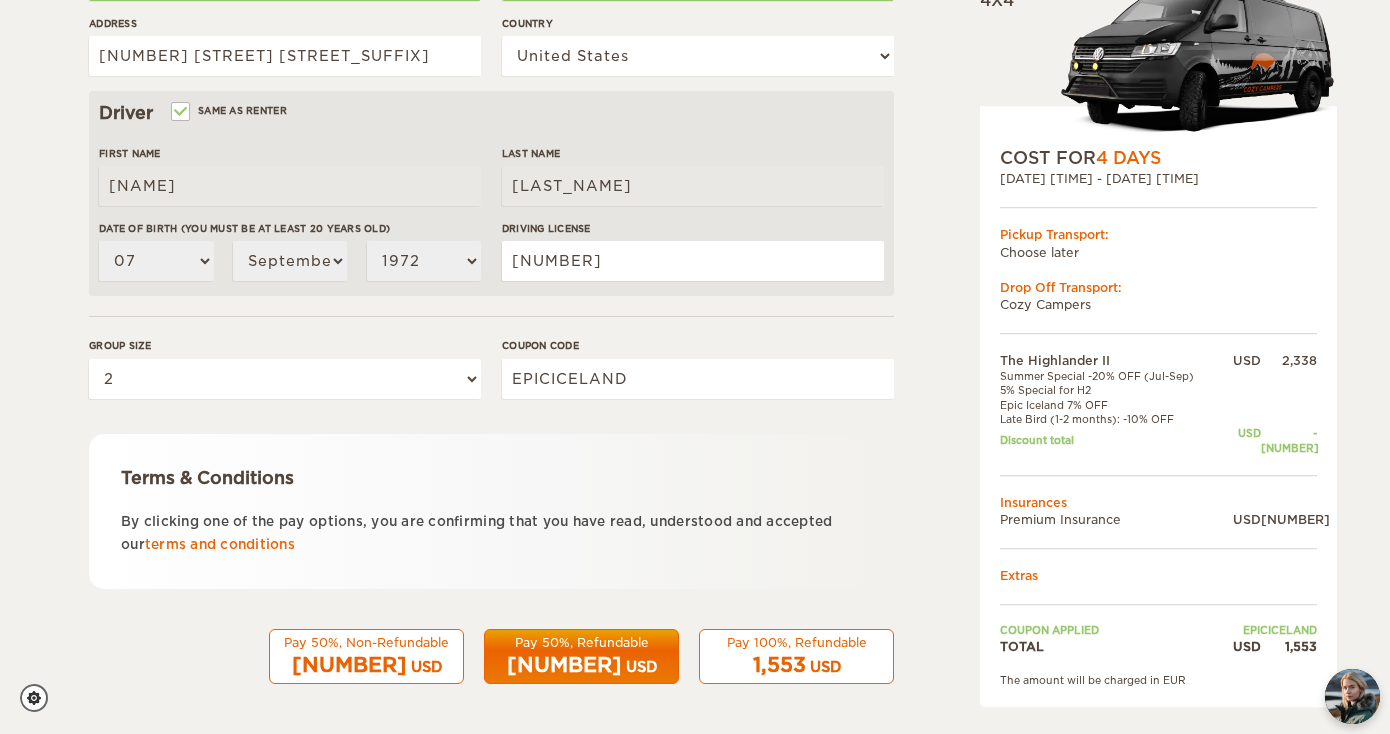 click on "1,553" at bounding box center [779, 665] 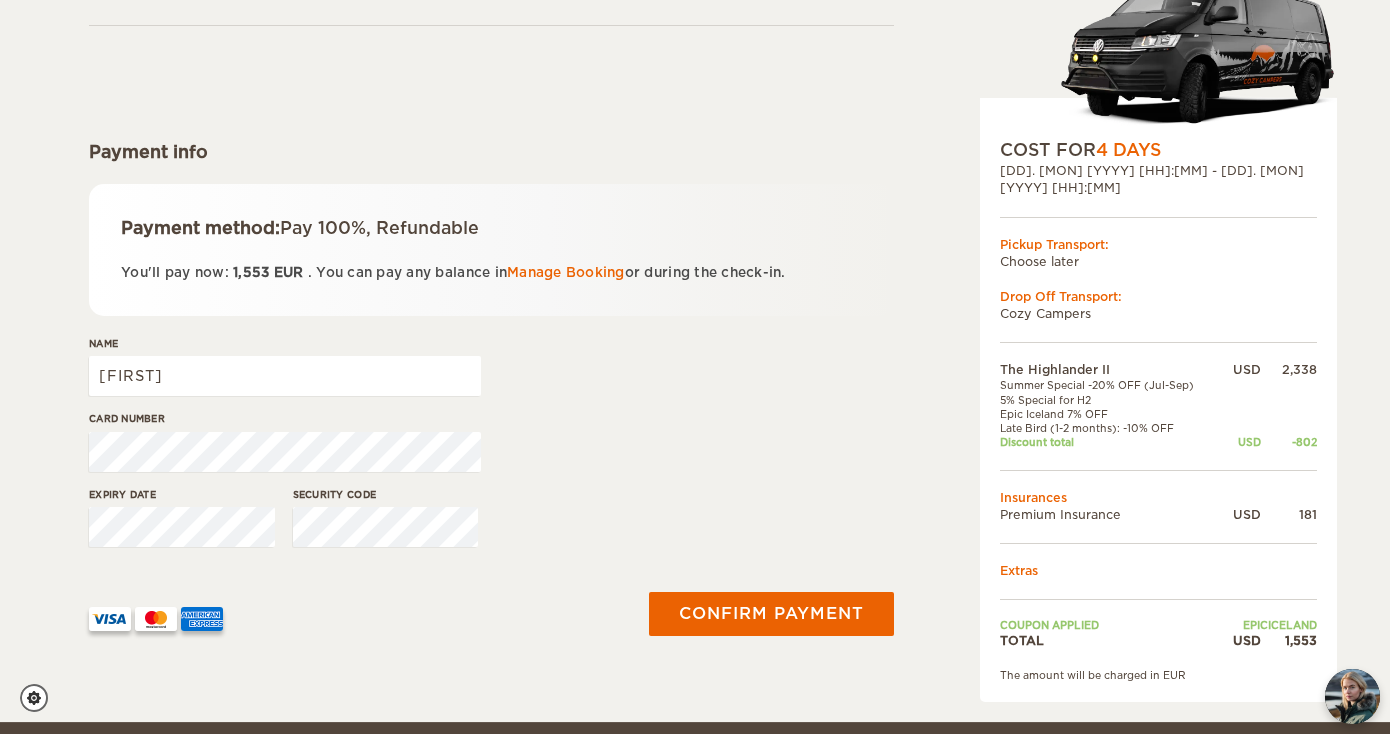 scroll, scrollTop: 173, scrollLeft: 0, axis: vertical 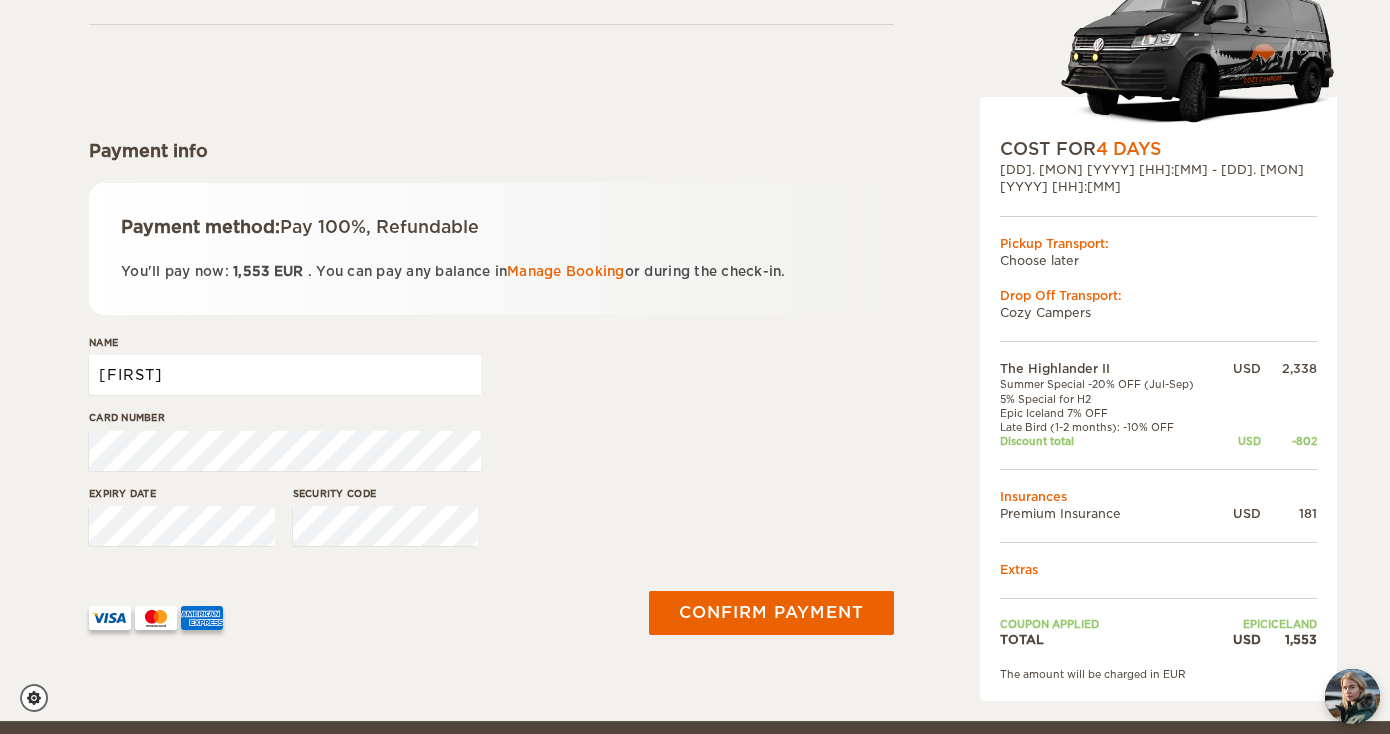 click on "[NAME]" at bounding box center (285, 375) 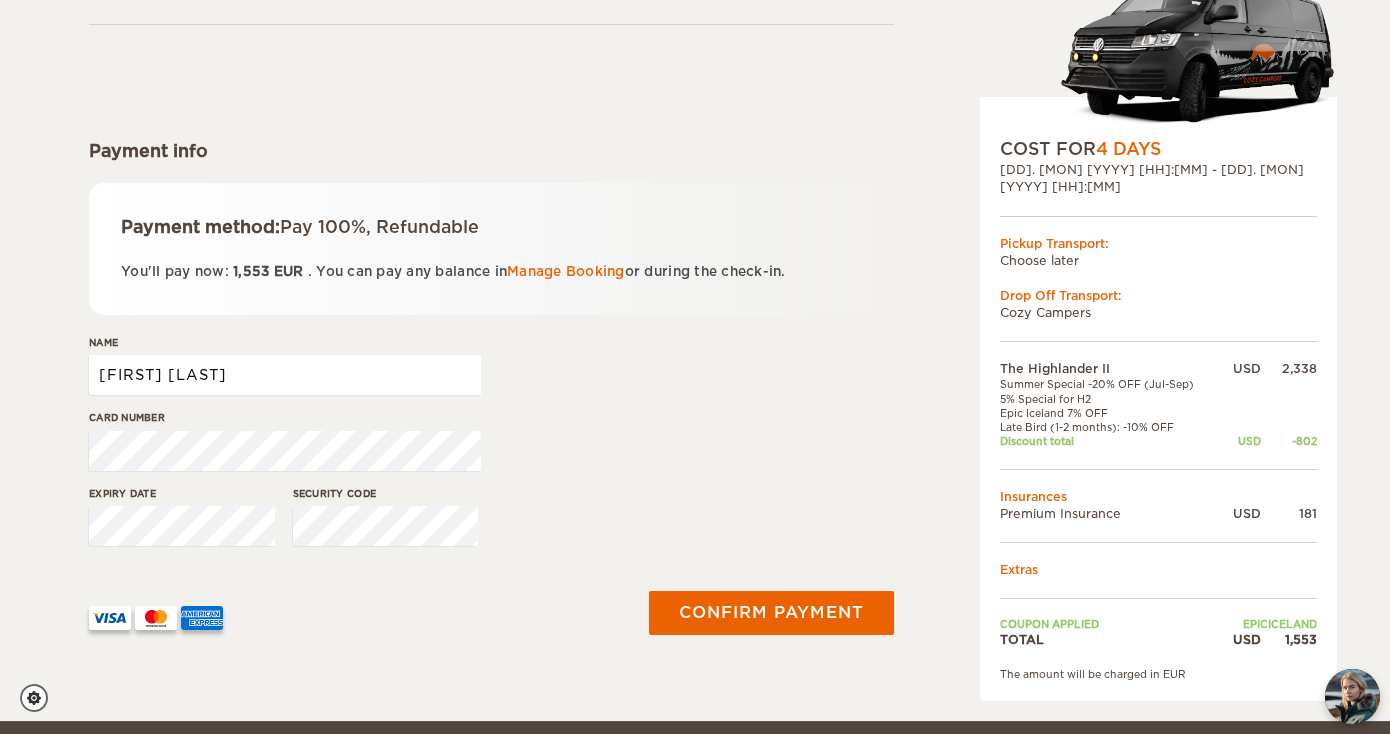 type on "william lockard" 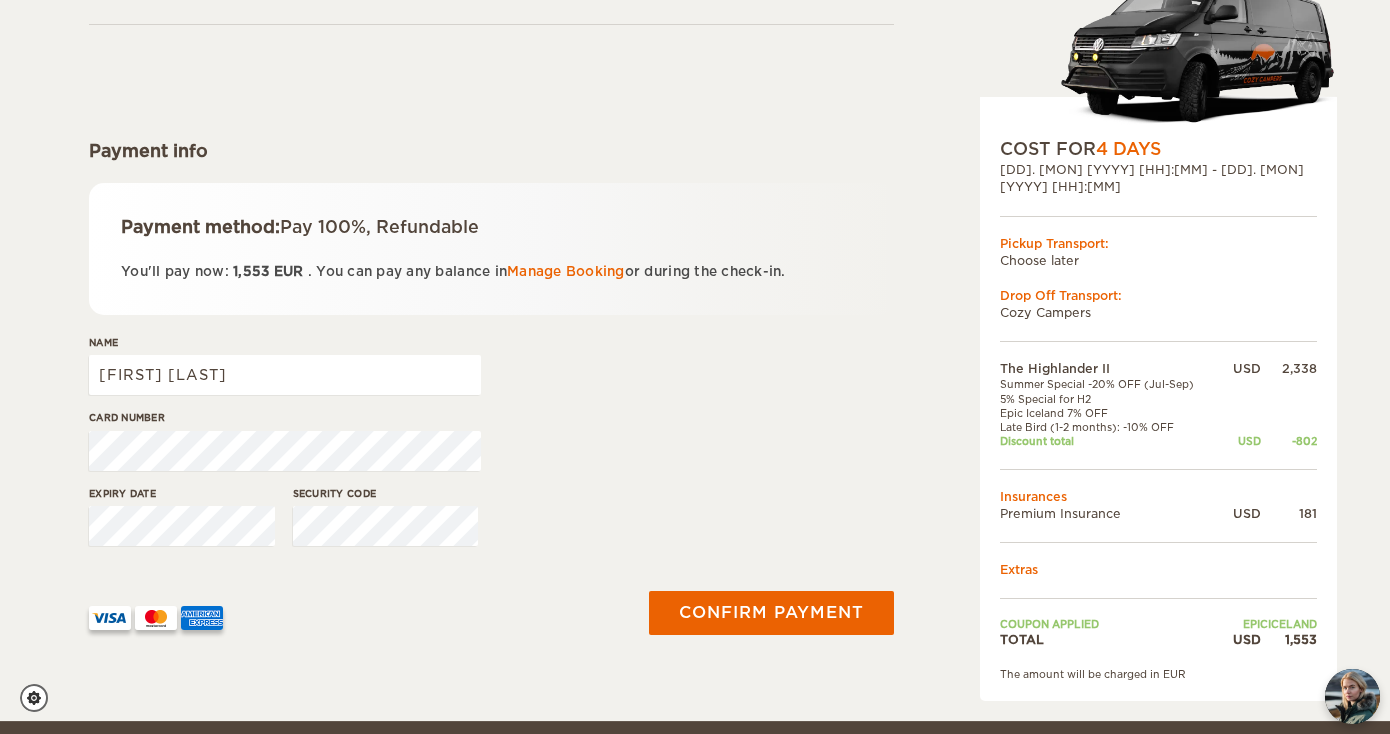 click on "Card number" at bounding box center (491, 447) 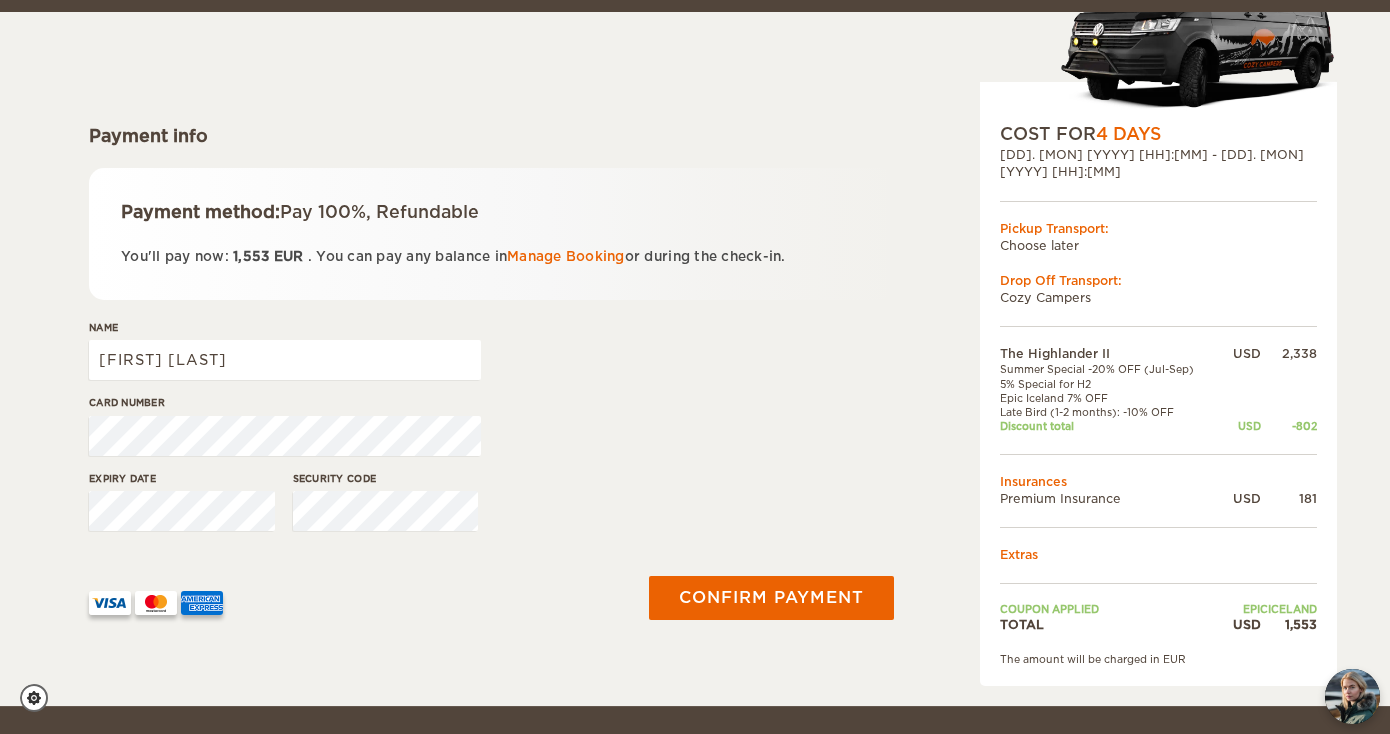scroll, scrollTop: 204, scrollLeft: 0, axis: vertical 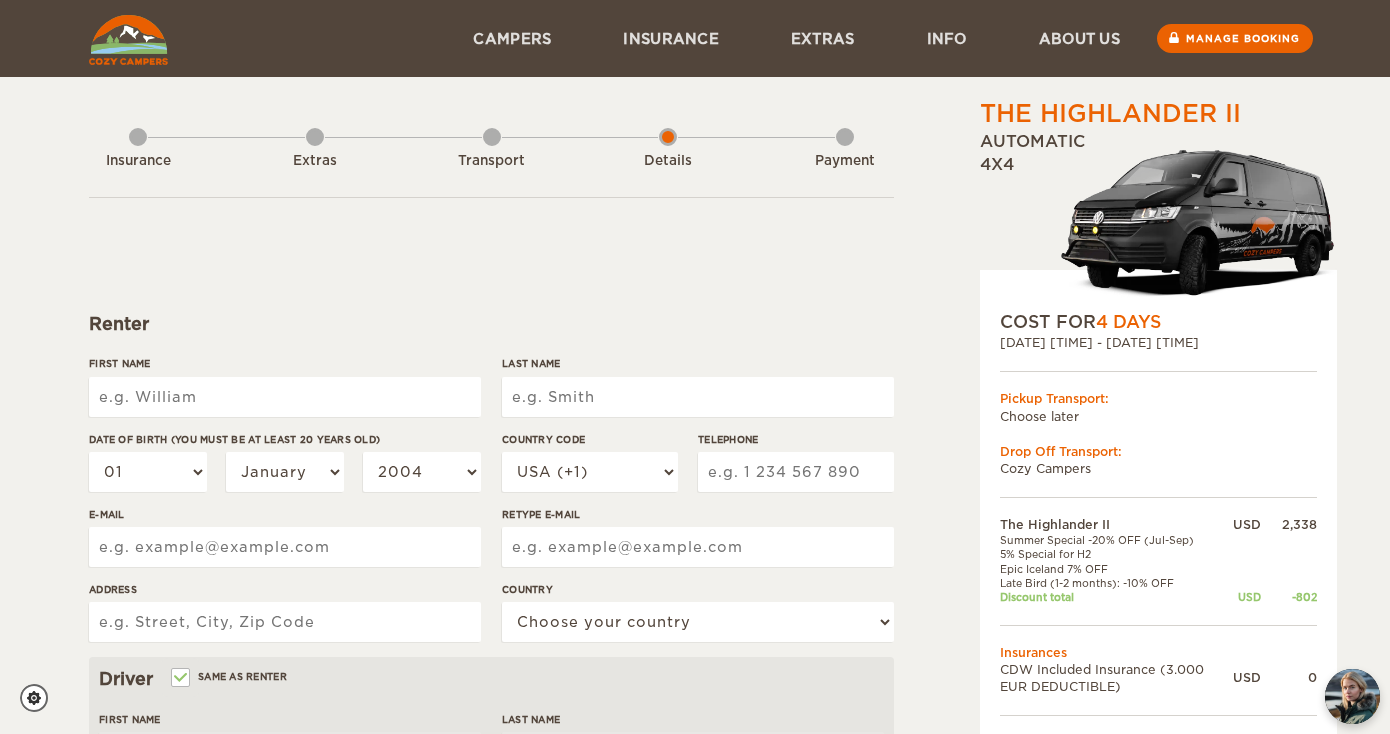 click on "First Name" at bounding box center [285, 397] 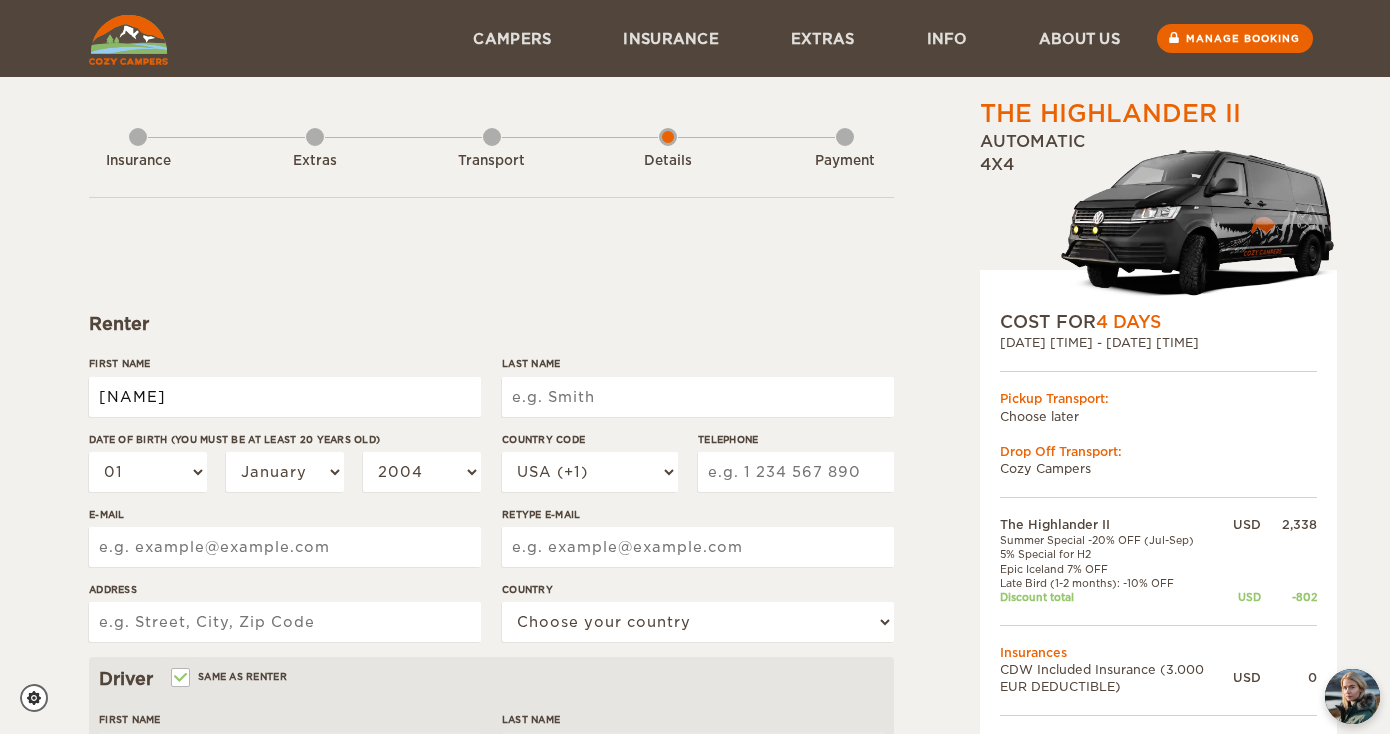 type on "[NAME]" 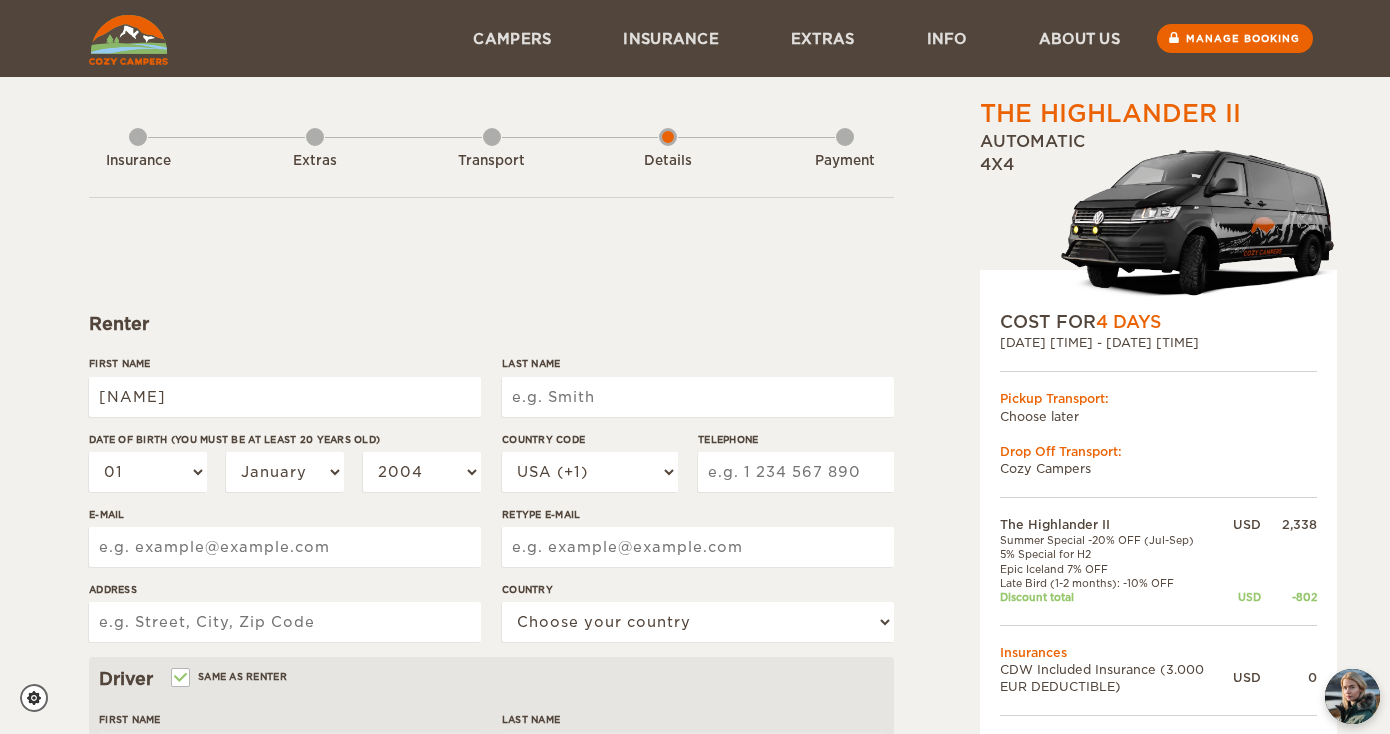 type on "[NAME]" 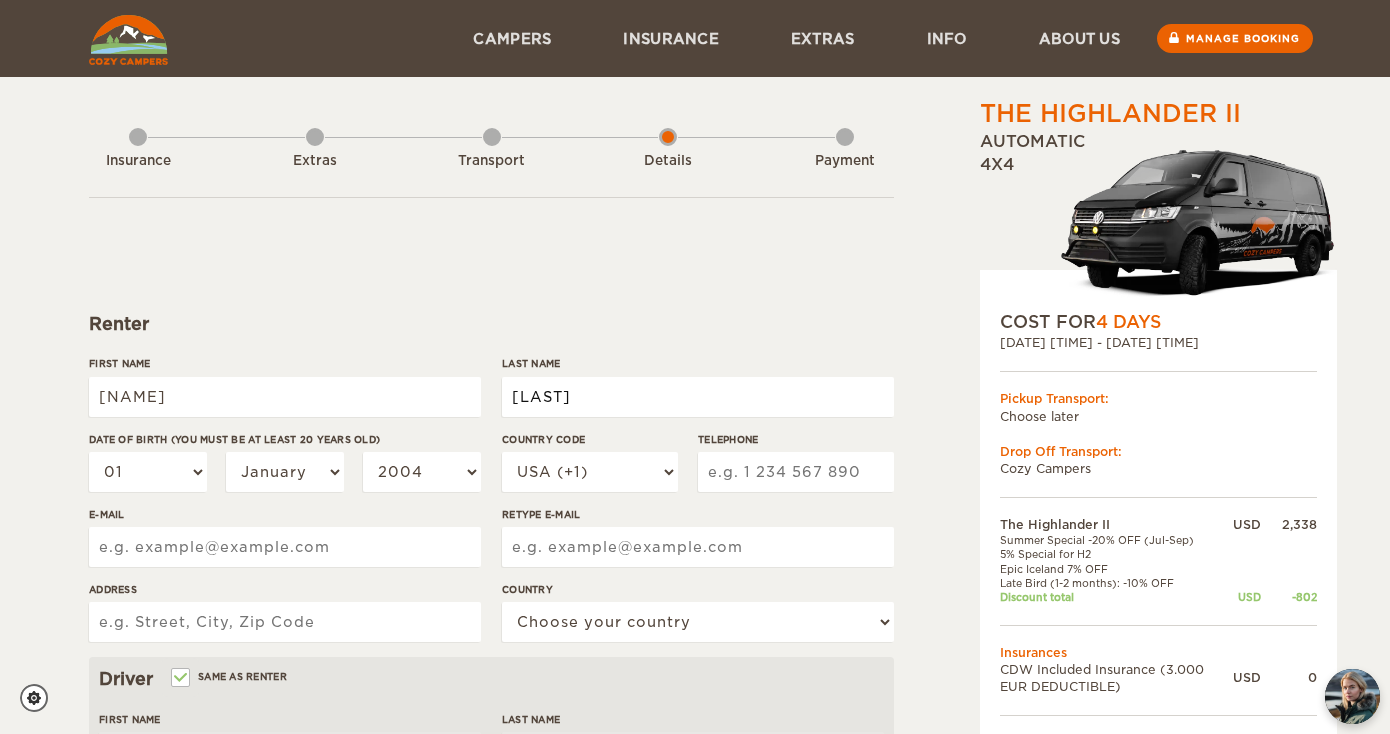 type on "[LAST]" 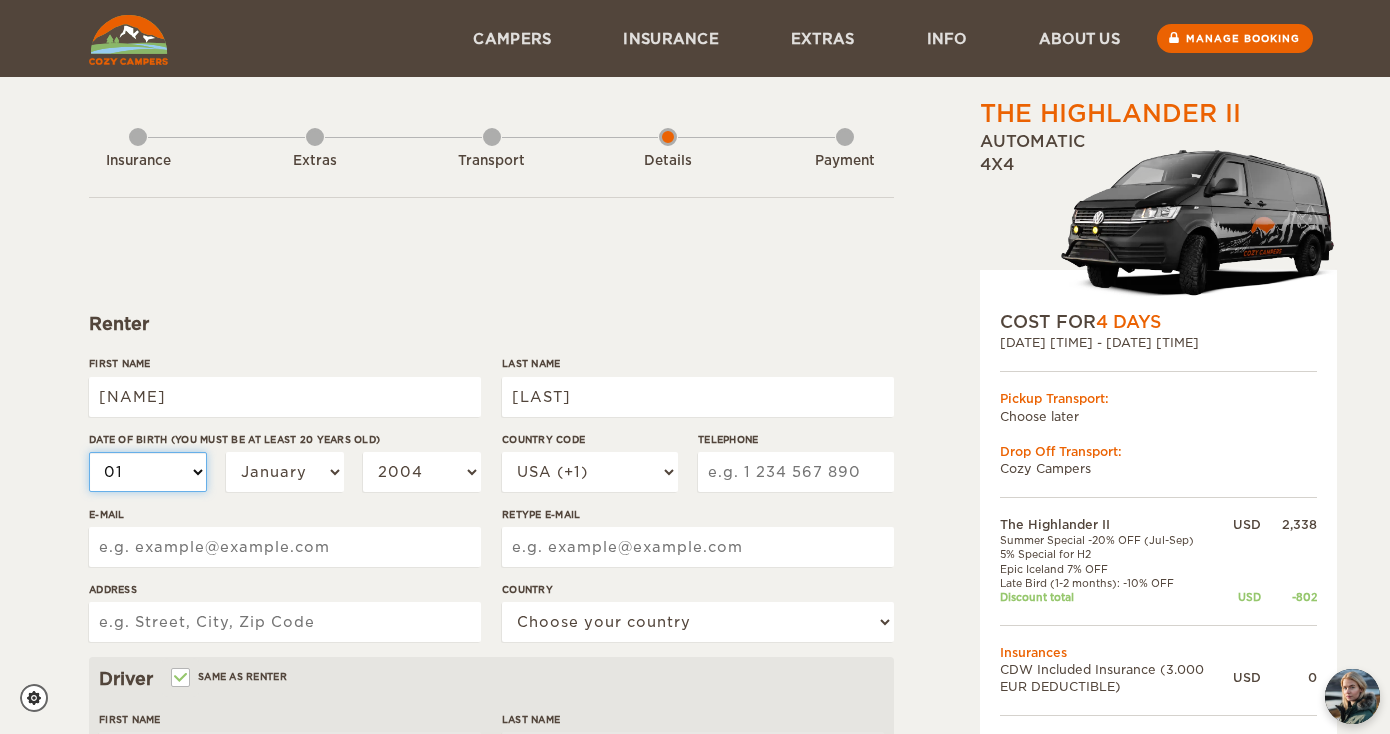 type on "[LAST]" 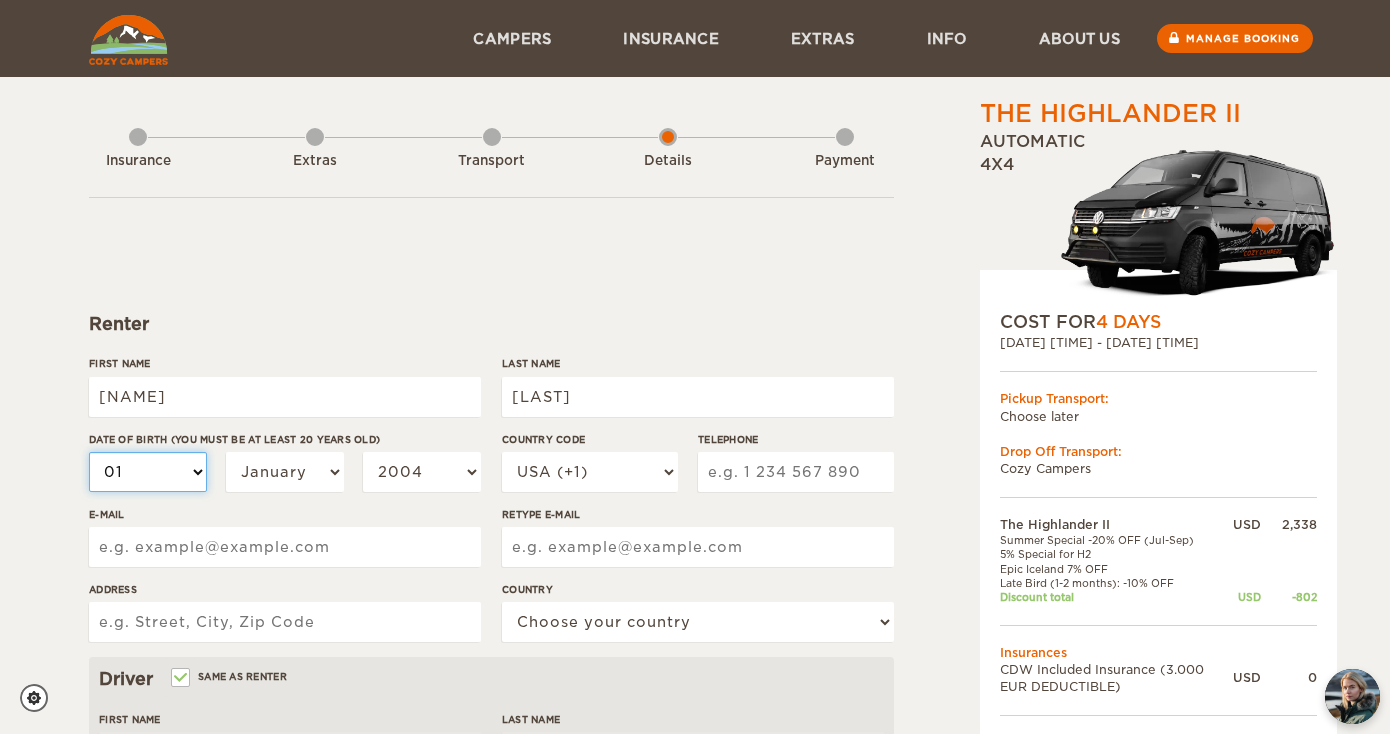 click on "01
02
03
04
05
06
07
08
09
10
11
12
13
14
15
16
17
18
19
20
21
22
23
24
25
26
27
28
29
30
31" at bounding box center (148, 472) 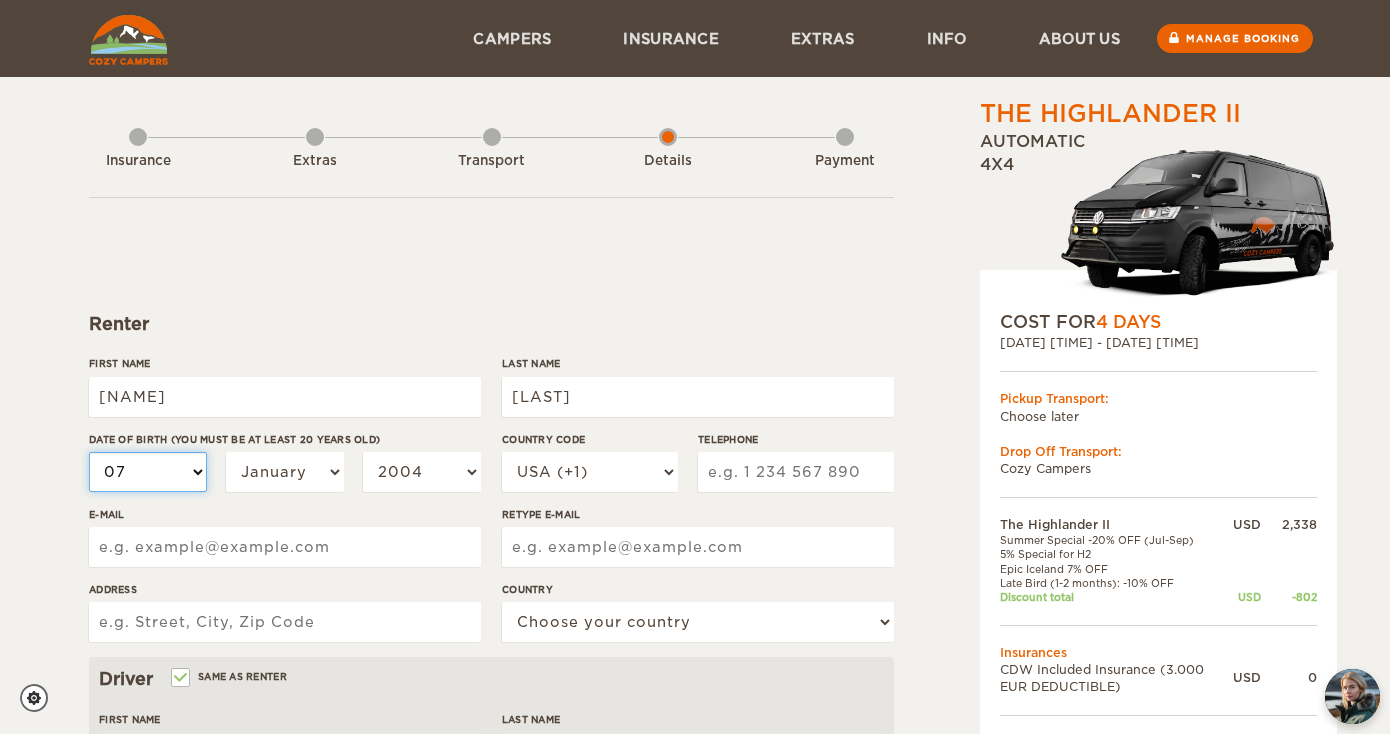 click on "07" at bounding box center (0, 0) 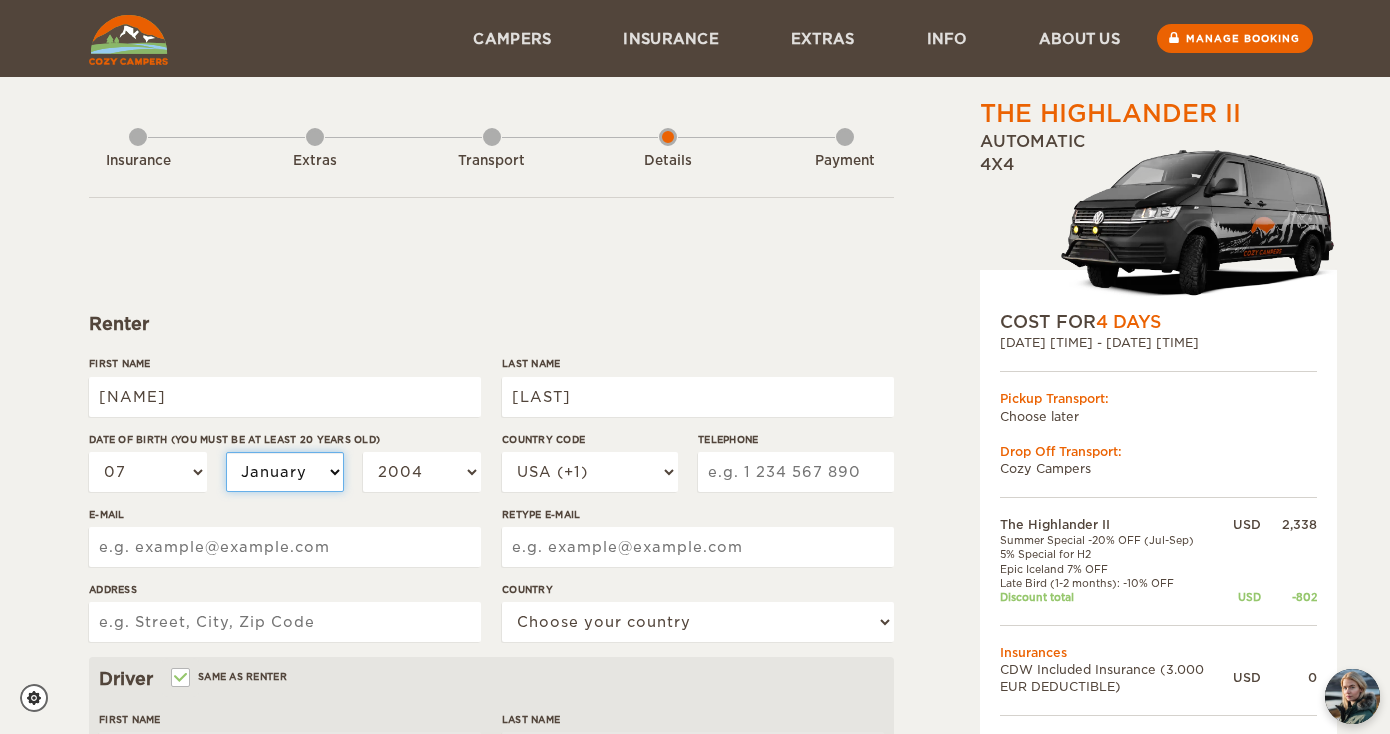 select on "09" 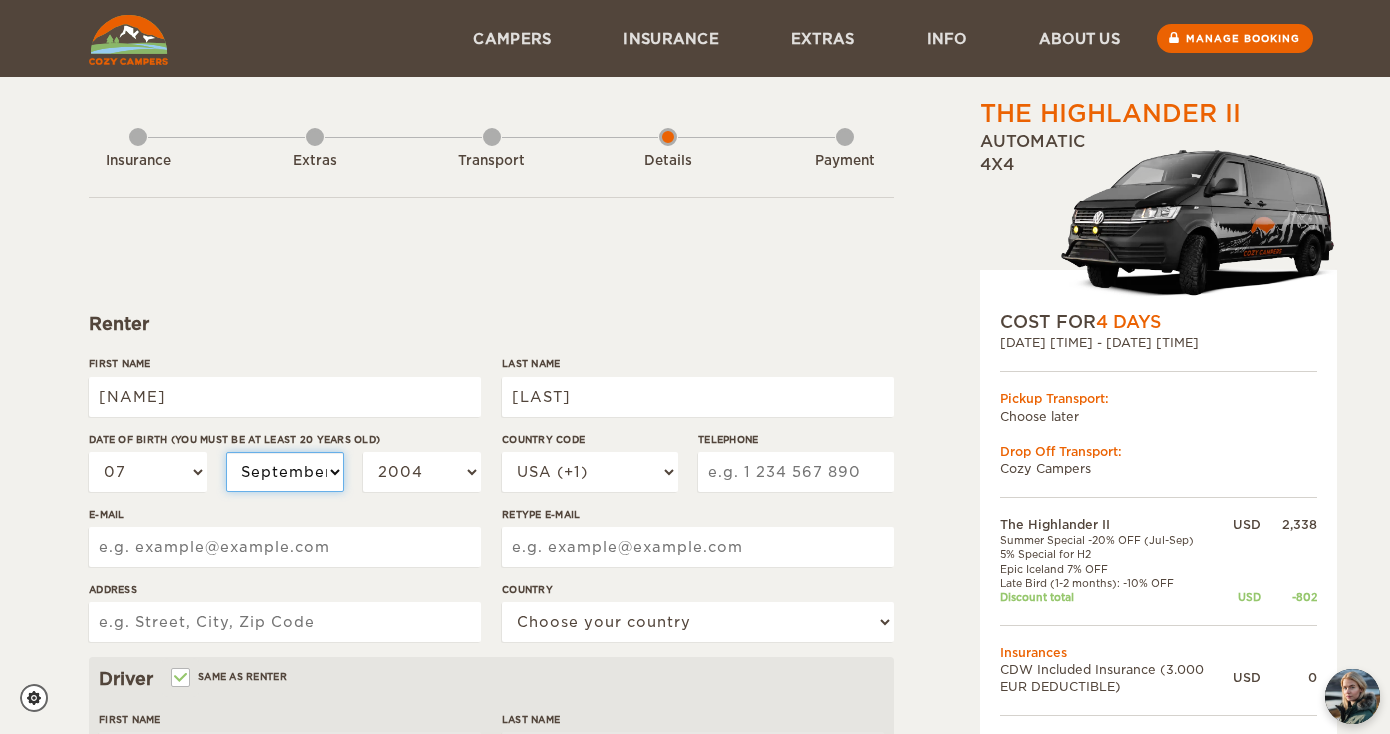 click on "September" at bounding box center (0, 0) 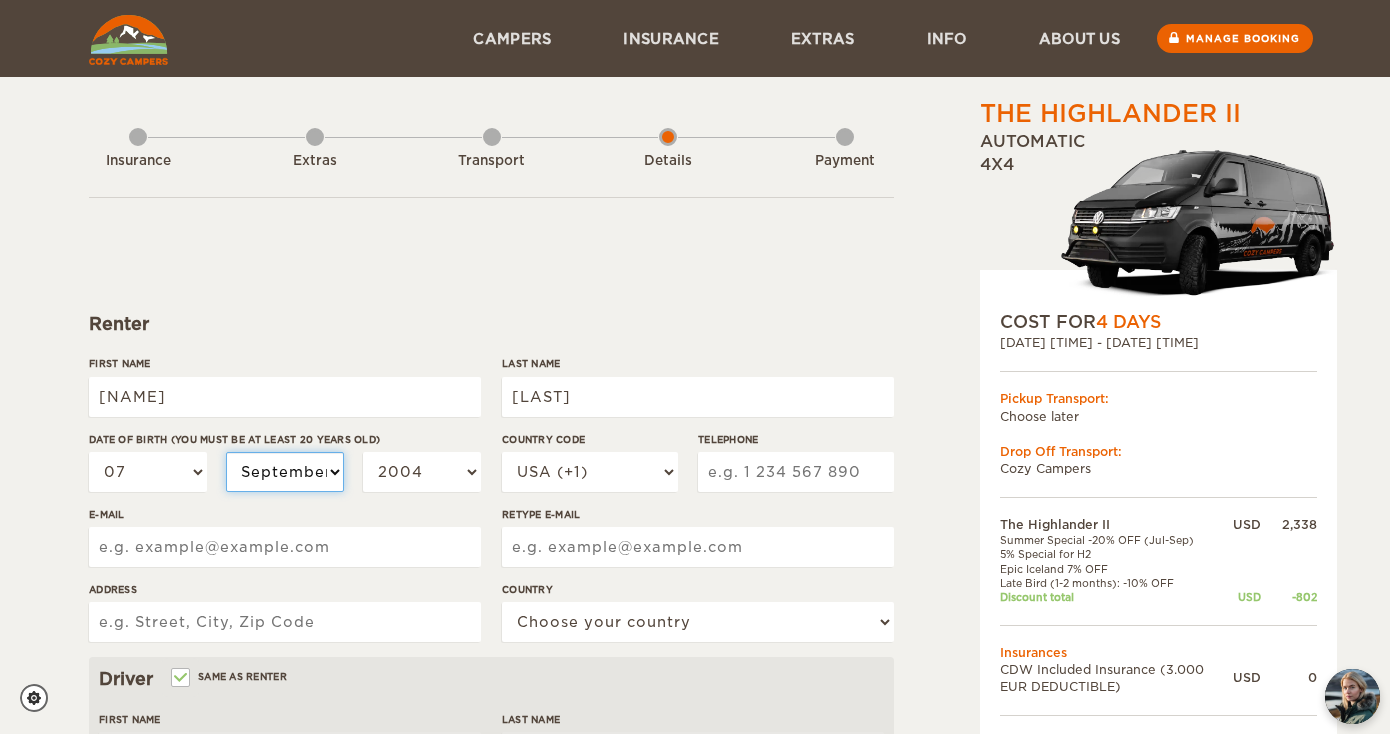 select on "09" 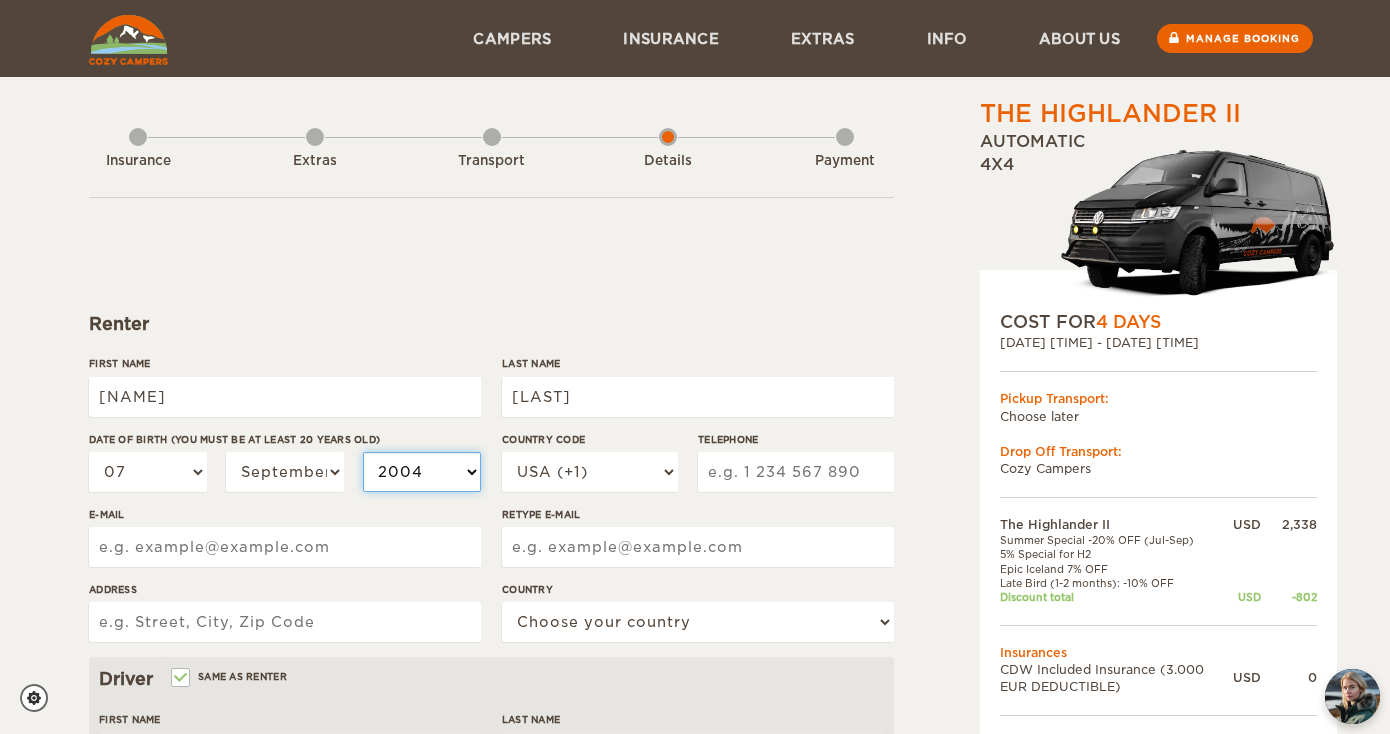 click on "2004 2003 2002 2001 2000 1999 1998 1997 1996 1995 1994 1993 1992 1991 1990 1989 1988 1987 1986 1985 1984 1983 1982 1981 1980 1979 1978 1977 1976 1975 1974 1973 1972 1971 1970 1969 1968 1967 1966 1965 1964 1963 1962 1961 1960 1959 1958 1957 1956 1955 1954 1953 1952 1951 1950 1949 1948 1947 1946 1945 1944 1943 1942 1941 1940 1939 1938 1937 1936 1935 1934 1933 1932 1931 1930 1929 1928 1927 1926 1925 1924 1923 1922 1921 1920 1919 1918 1917 1916 1915 1914 1913 1912 1911 1910 1909 1908 1907 1906 1905 1904 1903 1902 1901 1900 1899 1898 1897 1896 1895 1894 1893 1892 1891 1890 1889 1888 1887 1886 1885 1884 1883 1882 1881 1880 1879 1878 1877 1876 1875" at bounding box center [422, 472] 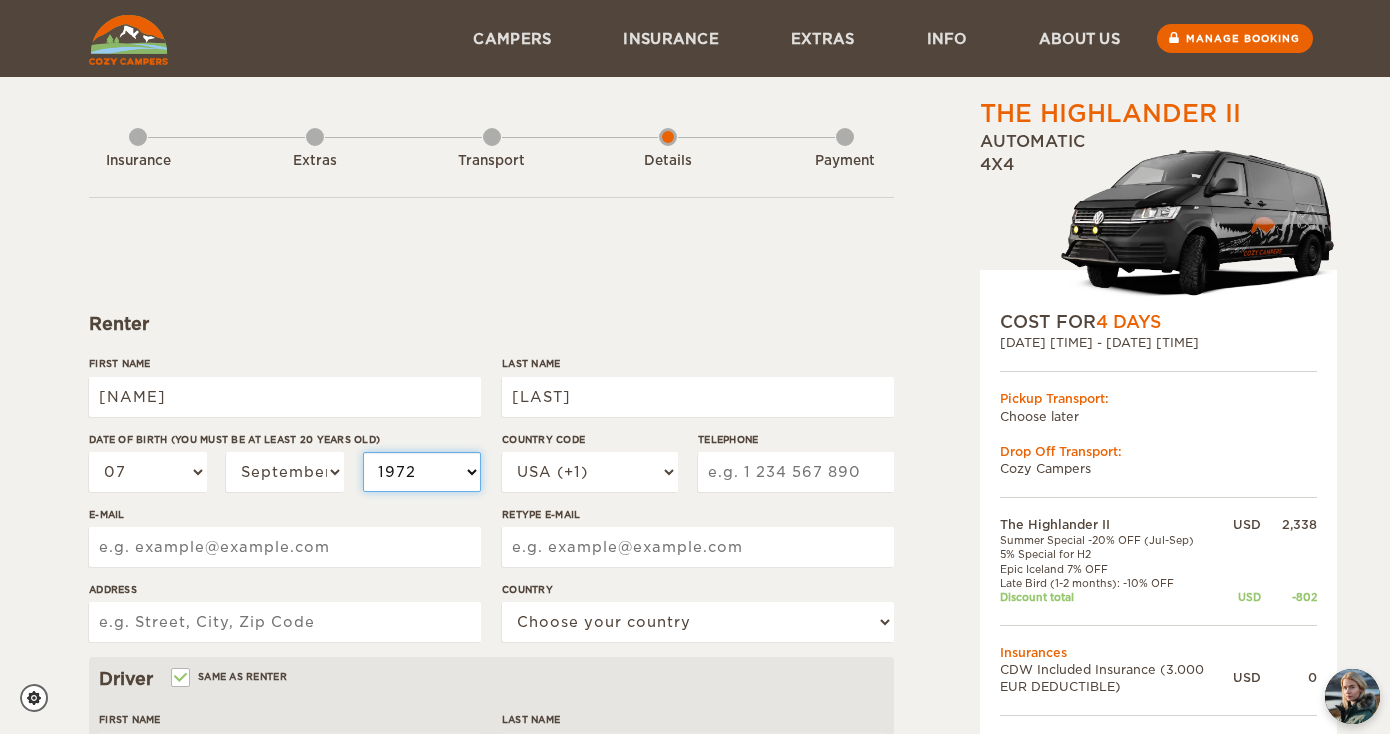 click on "1972" at bounding box center (0, 0) 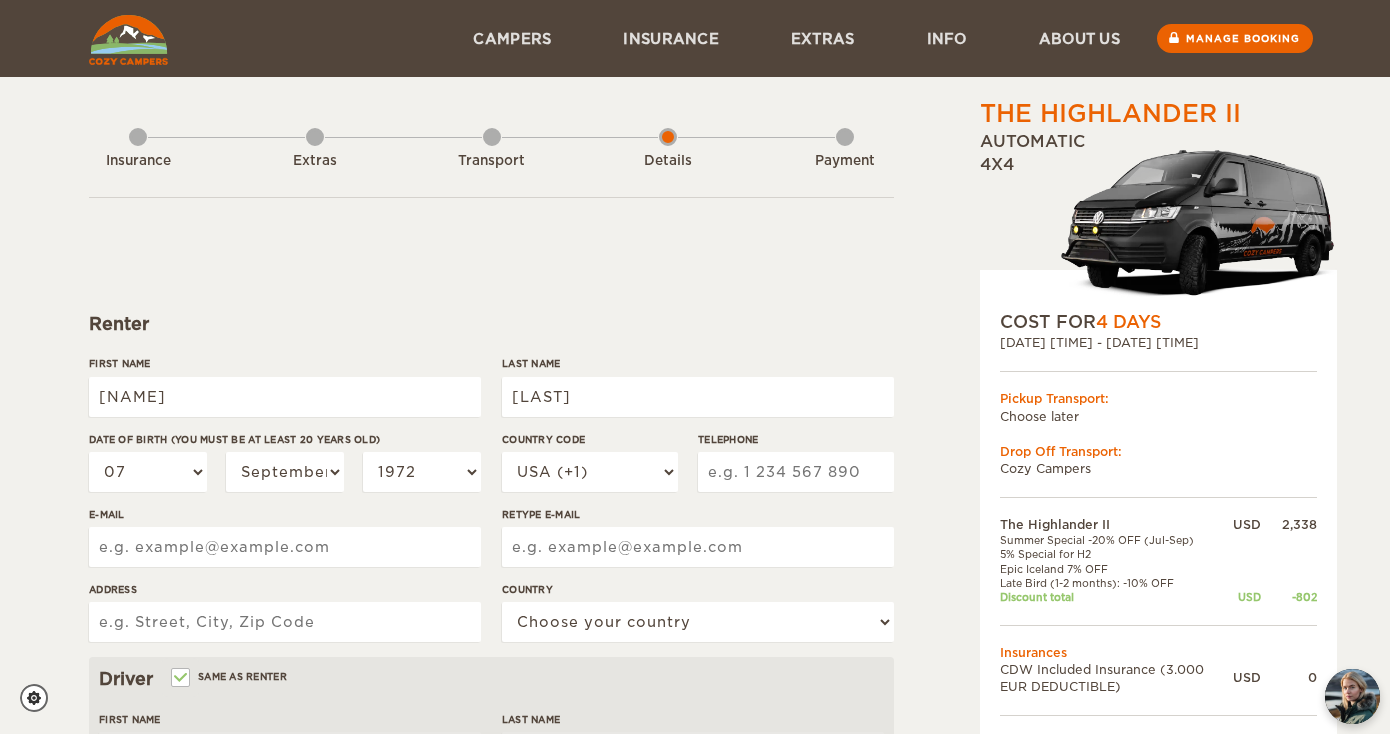 click on "Telephone" at bounding box center (796, 472) 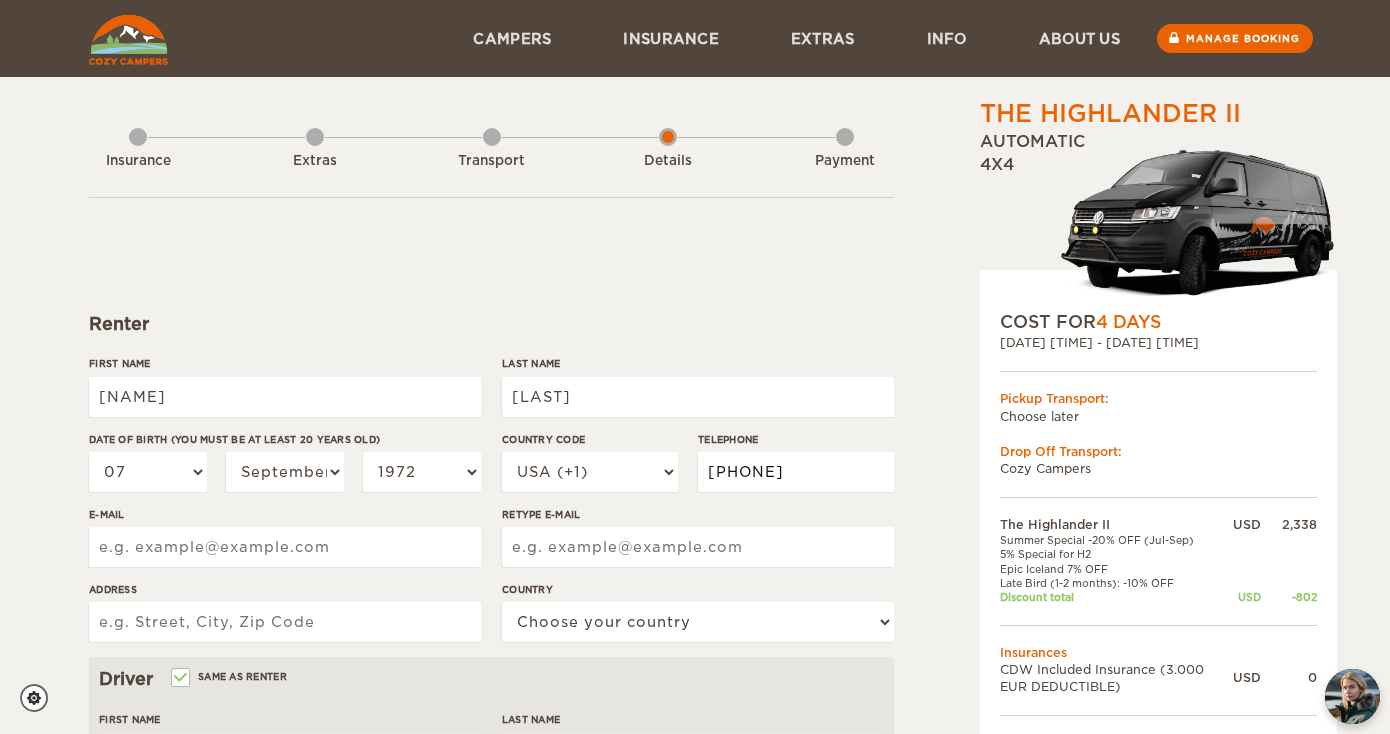 type on "9545529714" 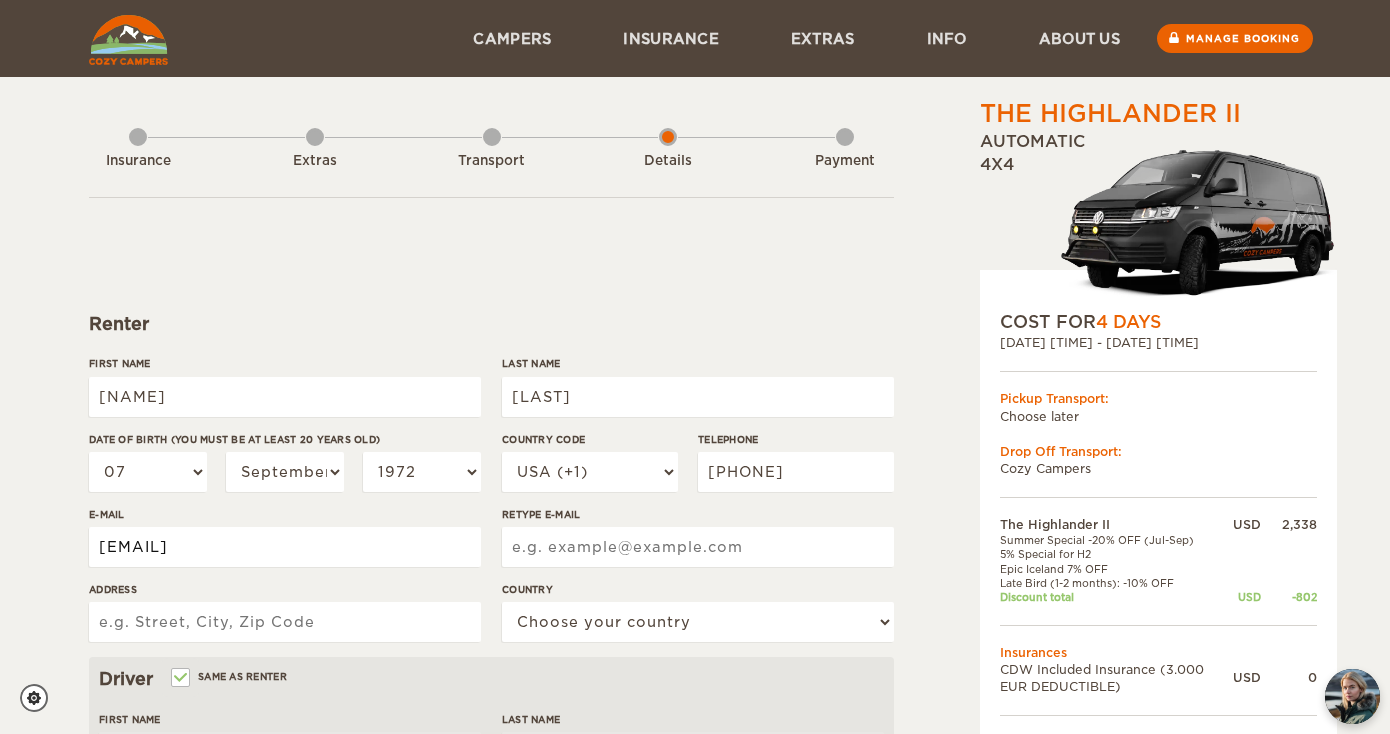 type on "willybil@aol.com" 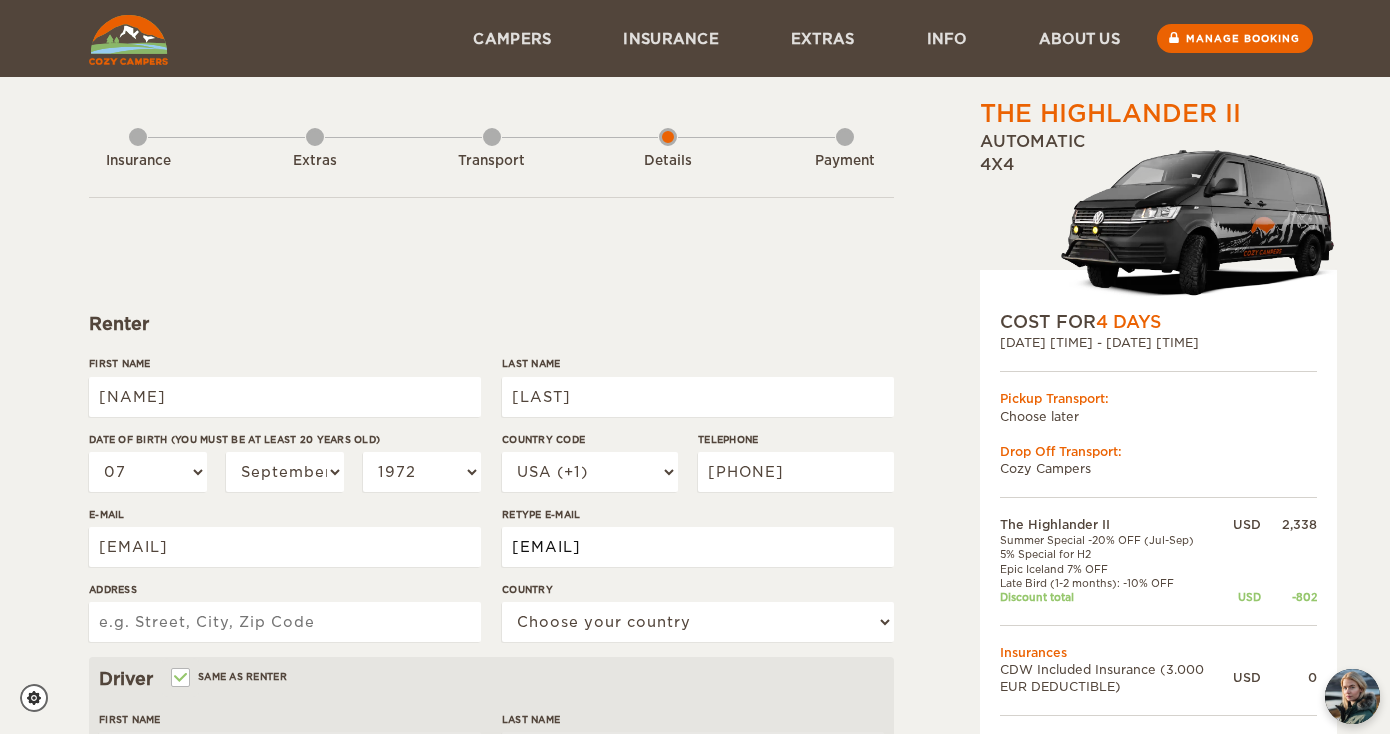 type on "willybil@aol.com" 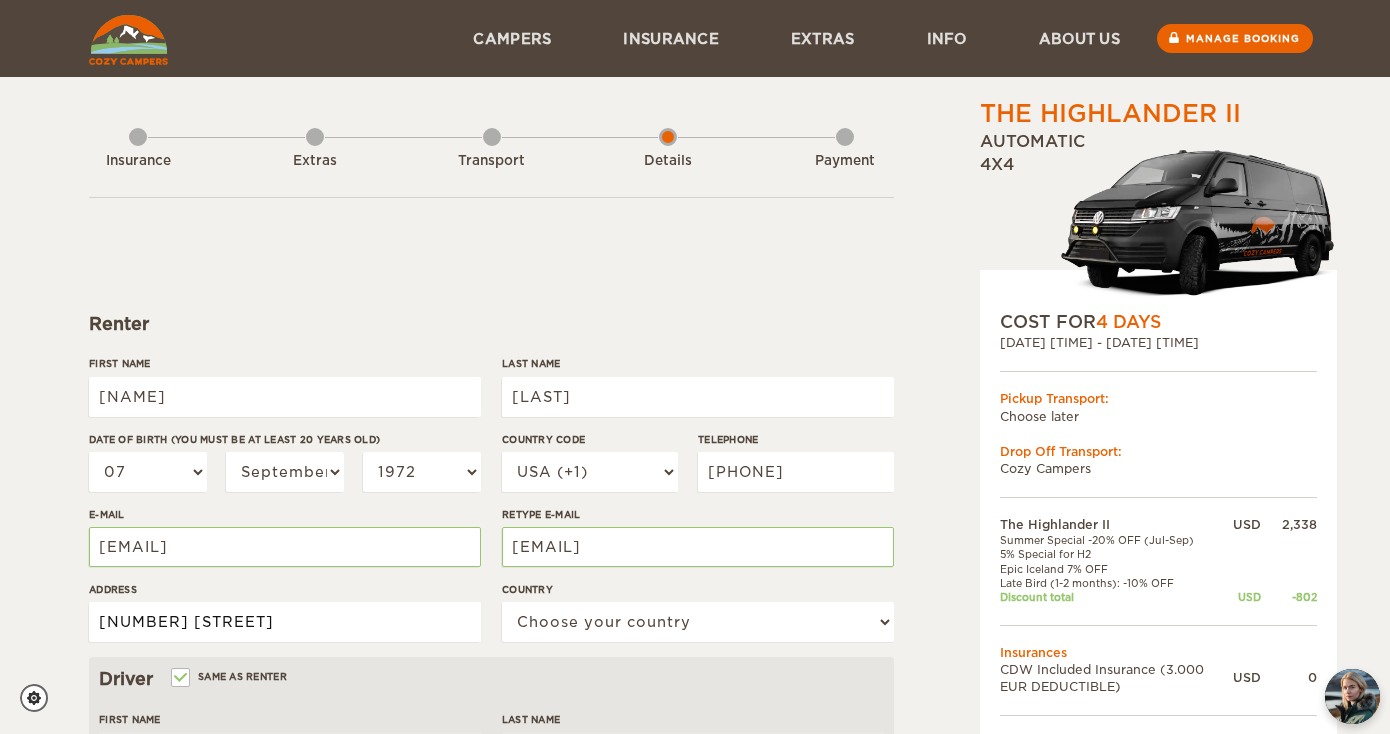 click on "12301 paseo way" at bounding box center [285, 622] 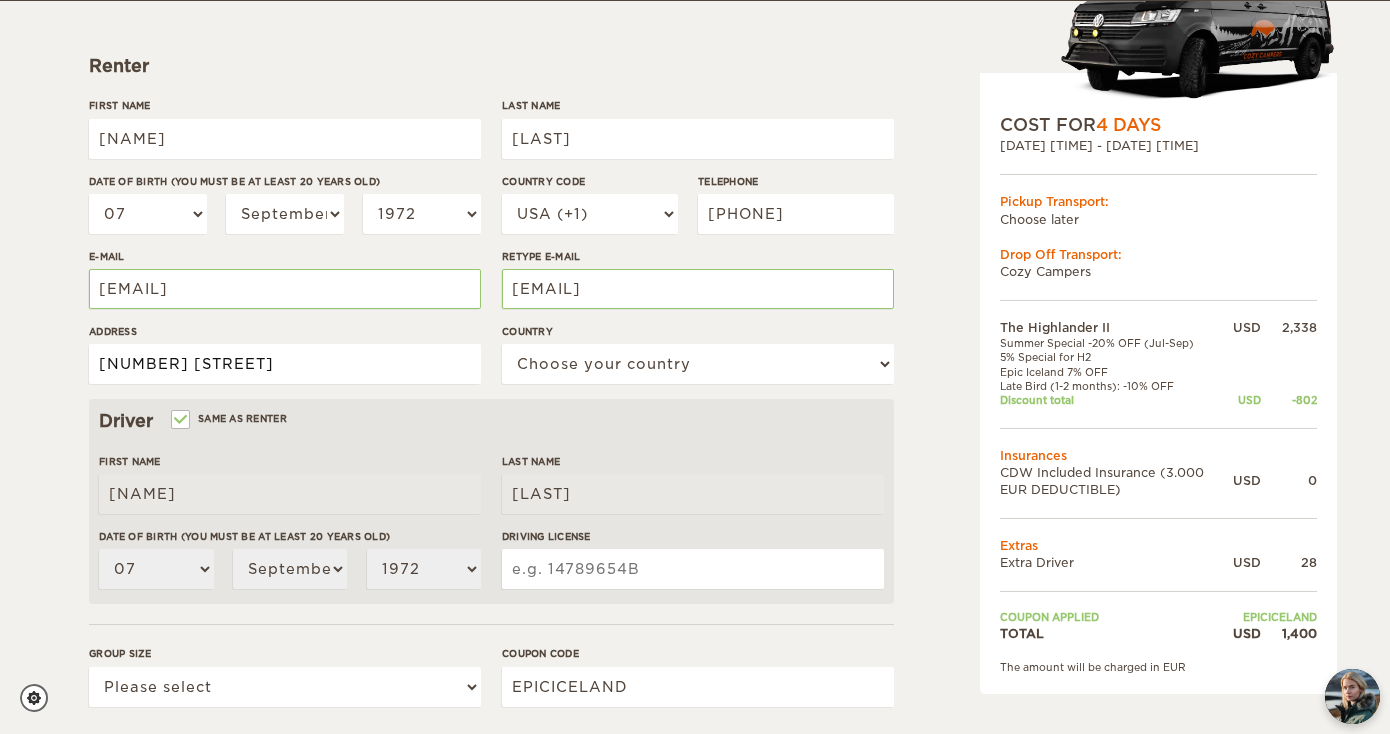 scroll, scrollTop: 259, scrollLeft: 0, axis: vertical 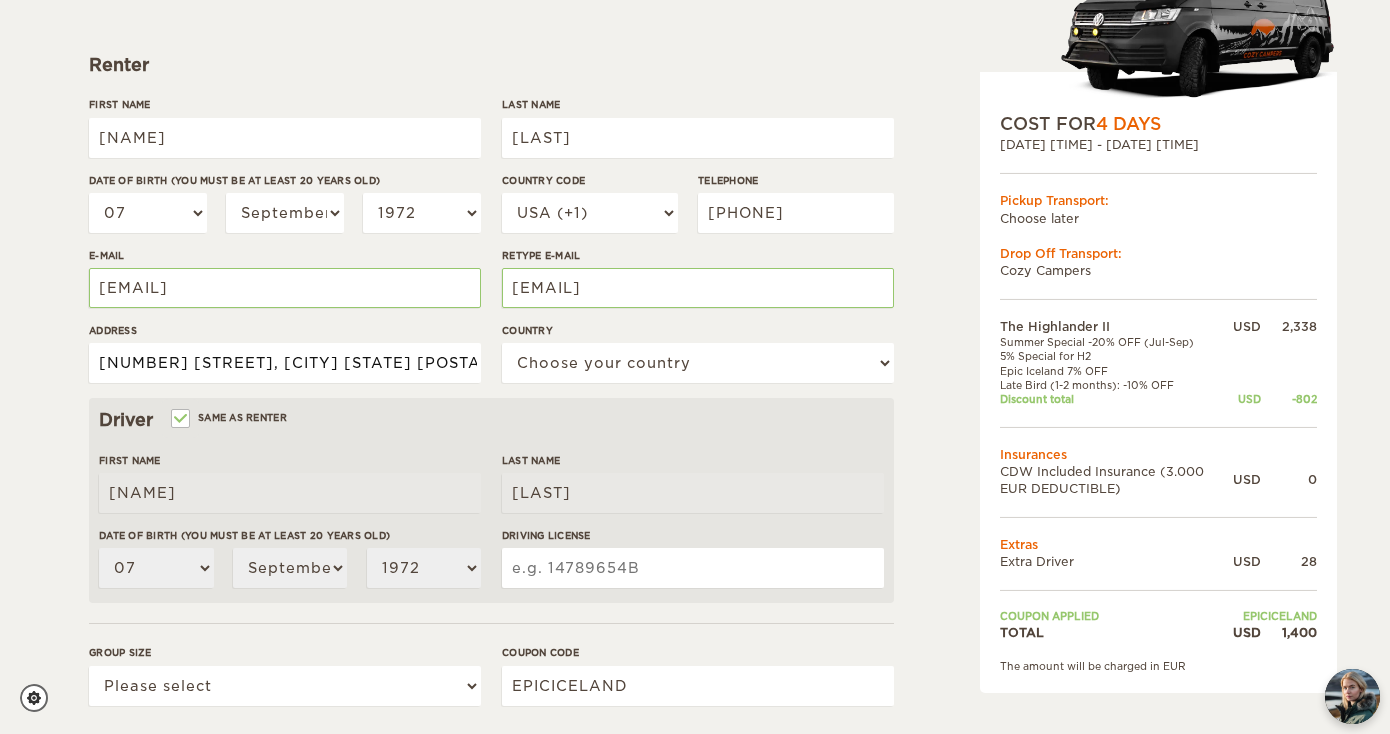 type on "12301 paseo way, Hollywood FL 33026`" 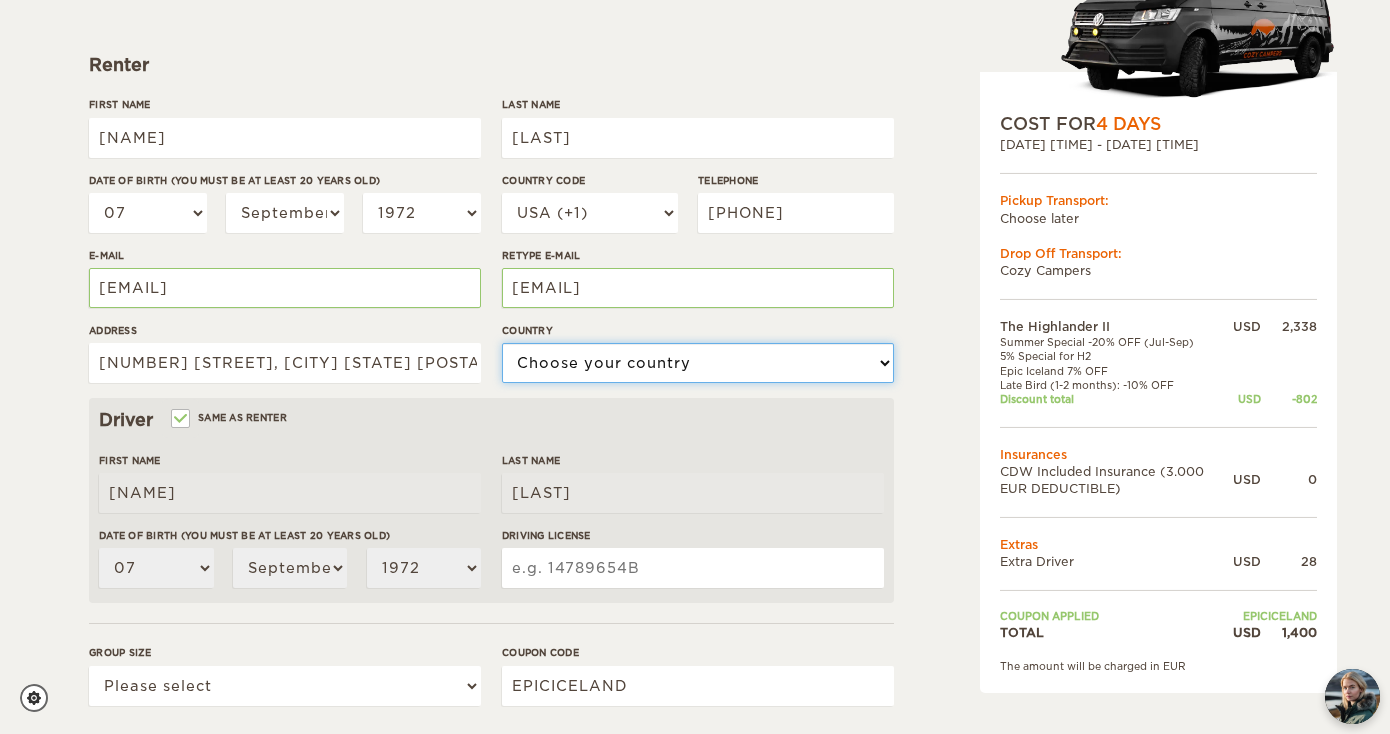 click on "Choose your country
United States
United Kingdom
Germany
Afghanistan Albania Algeria American Samoa Andorra Angola Anguilla Antarctica Antigua and Barbuda Argentina Armenia Aruba Australia Austria Azerbaijan Bahamas Bahrain Bangladesh Barbados Belarus Belgium Belize Benin Bermuda Bhutan Bolivia Bosnia and Herzegovina Botswana Brazil British Virgin Islands Brunei Bulgaria Burkina Faso Burma (Myanmar) Burundi Cambodia Cameroon Canada Cape Verde Cayman Islands Central African Republic Chad Chile China Christmas Island Cocos (Keeling) Islands Colombia Comoros Cook Islands Costa Rica Croatia Cuba Cyprus Czech Republic Democratic Republic of the Congo Denmark Djibouti Dominica Dominican Republic Ecuador Egypt El Salvador Equatorial Guinea Eritrea Estonia Ethiopia Falkland Islands Faroe Islands Fiji Finland France French Polynesia Gabon Gambia Gaza Strip Georgia Germany Ghana Gibraltar Greece Greenland Grenada Guam Guatemala Guinea Guinea-Bissau Guyana Haiti Holy See (Vatican City)" at bounding box center (698, 363) 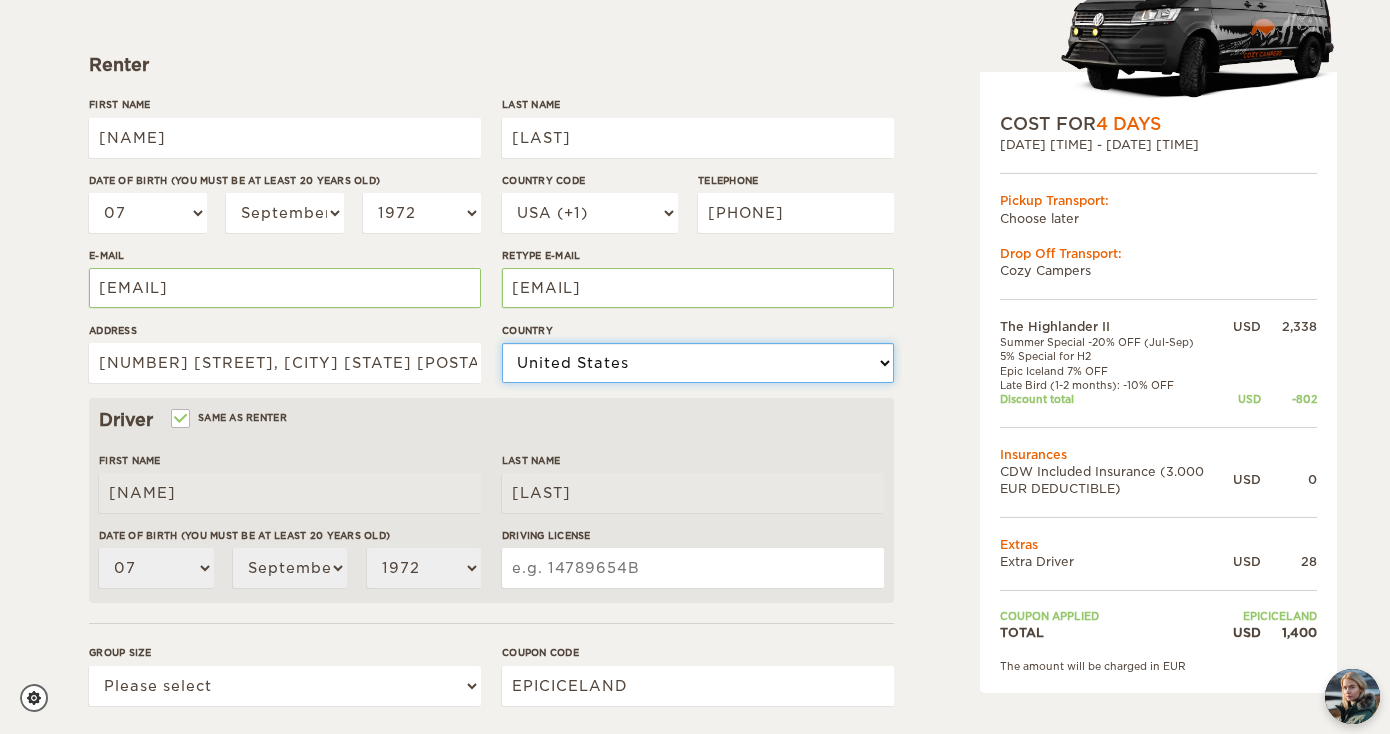 click on "United States" at bounding box center [0, 0] 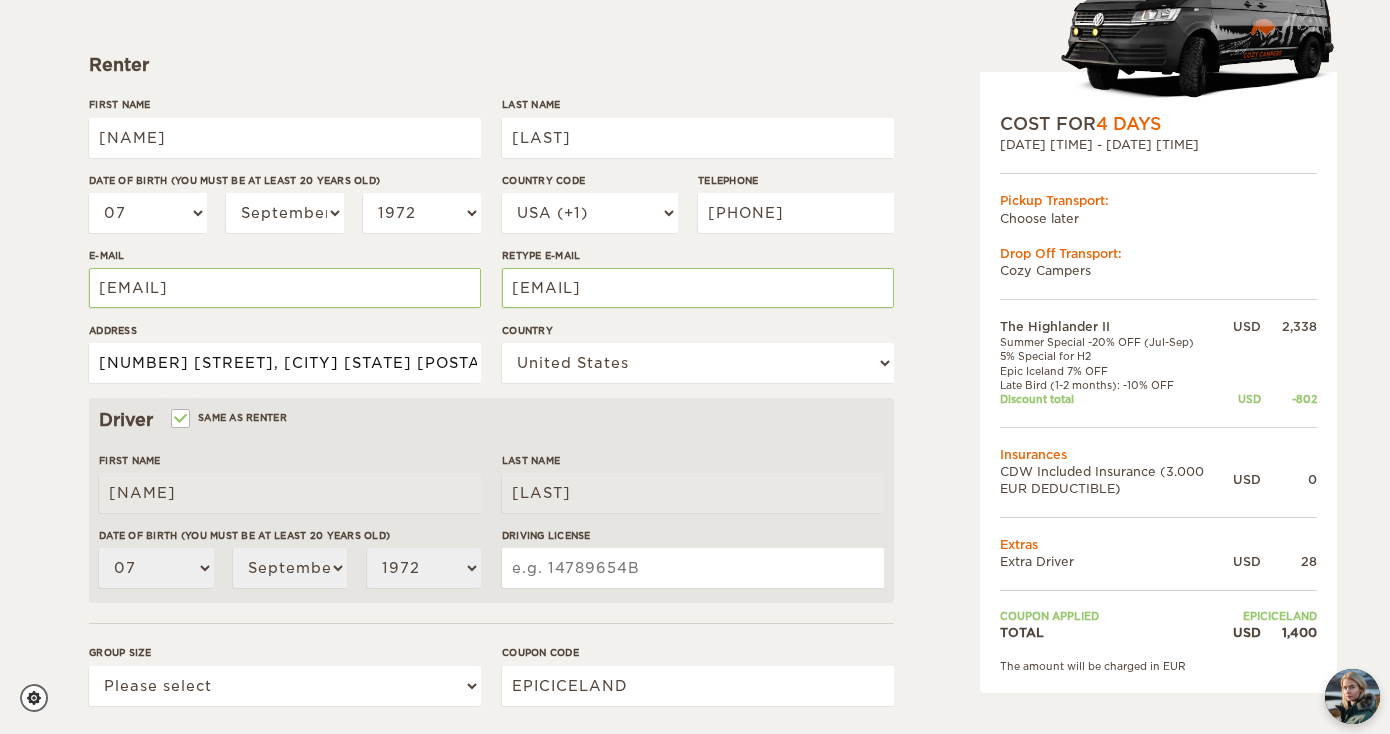 click on "12301 paseo way, Hollywood FL 33026`" at bounding box center [285, 363] 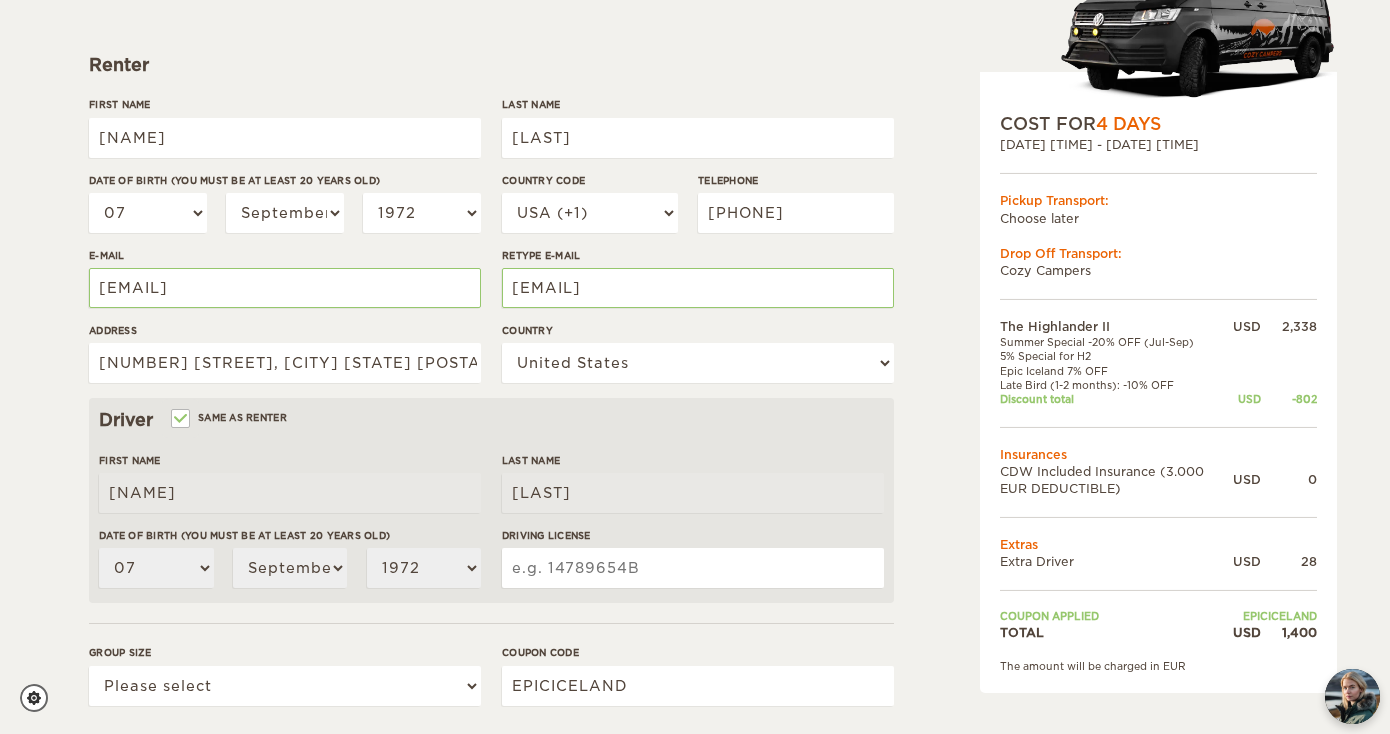 click on "Driving License" at bounding box center (693, 568) 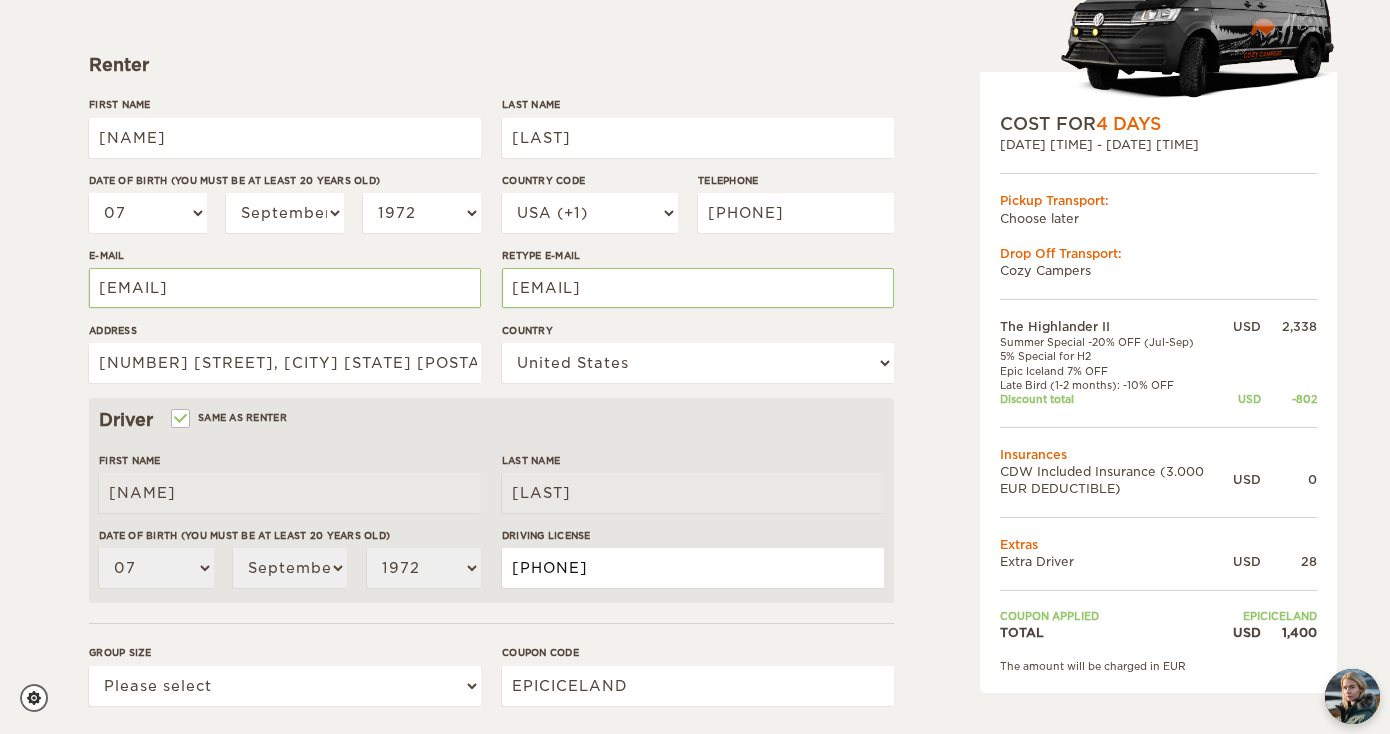 type on "l263933723270" 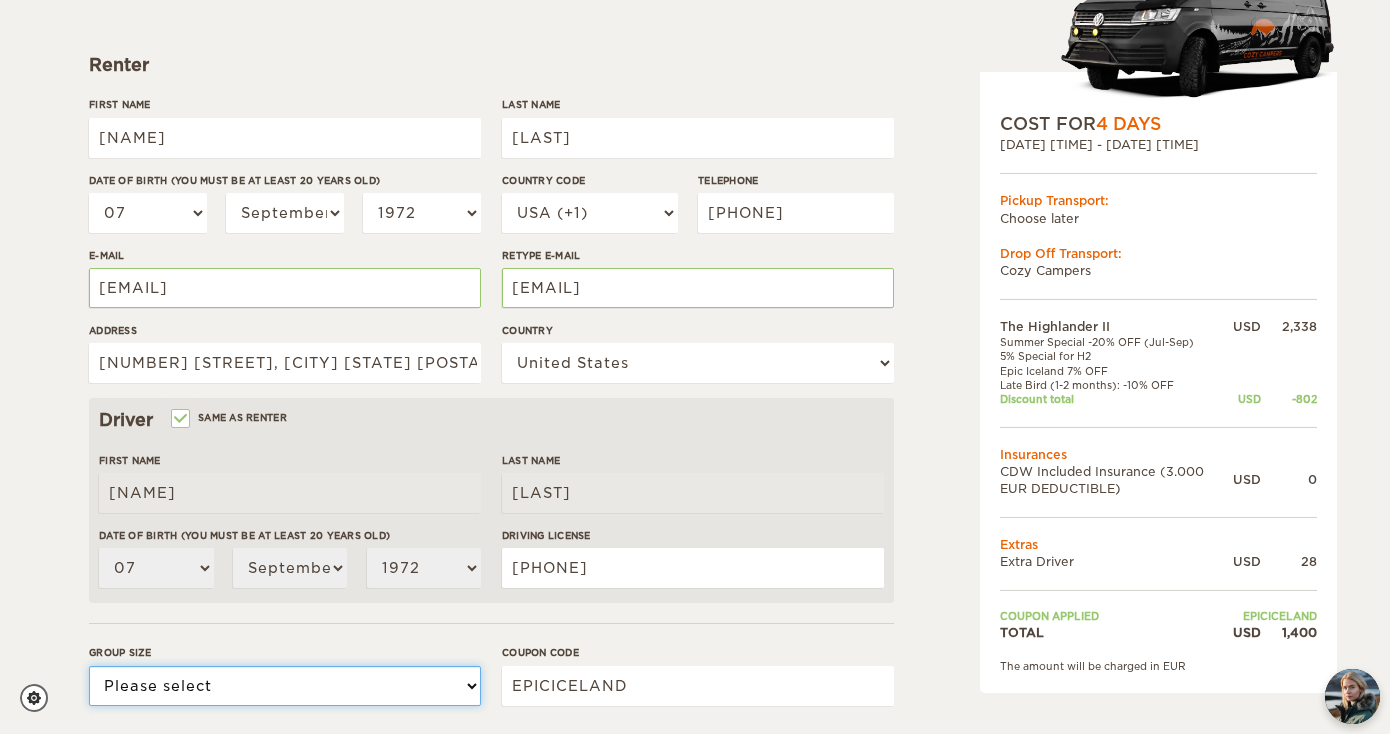 click on "Please select
1 2" at bounding box center [285, 686] 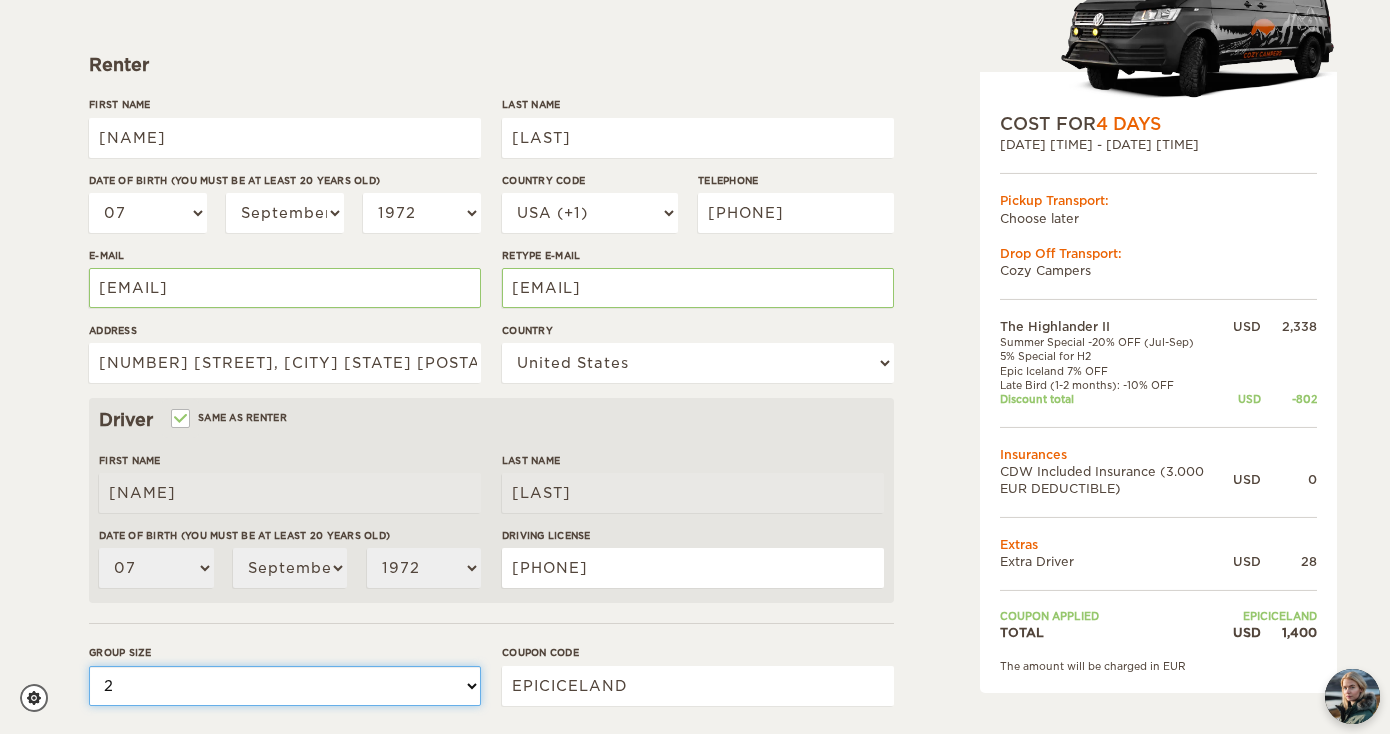 click on "2" at bounding box center (0, 0) 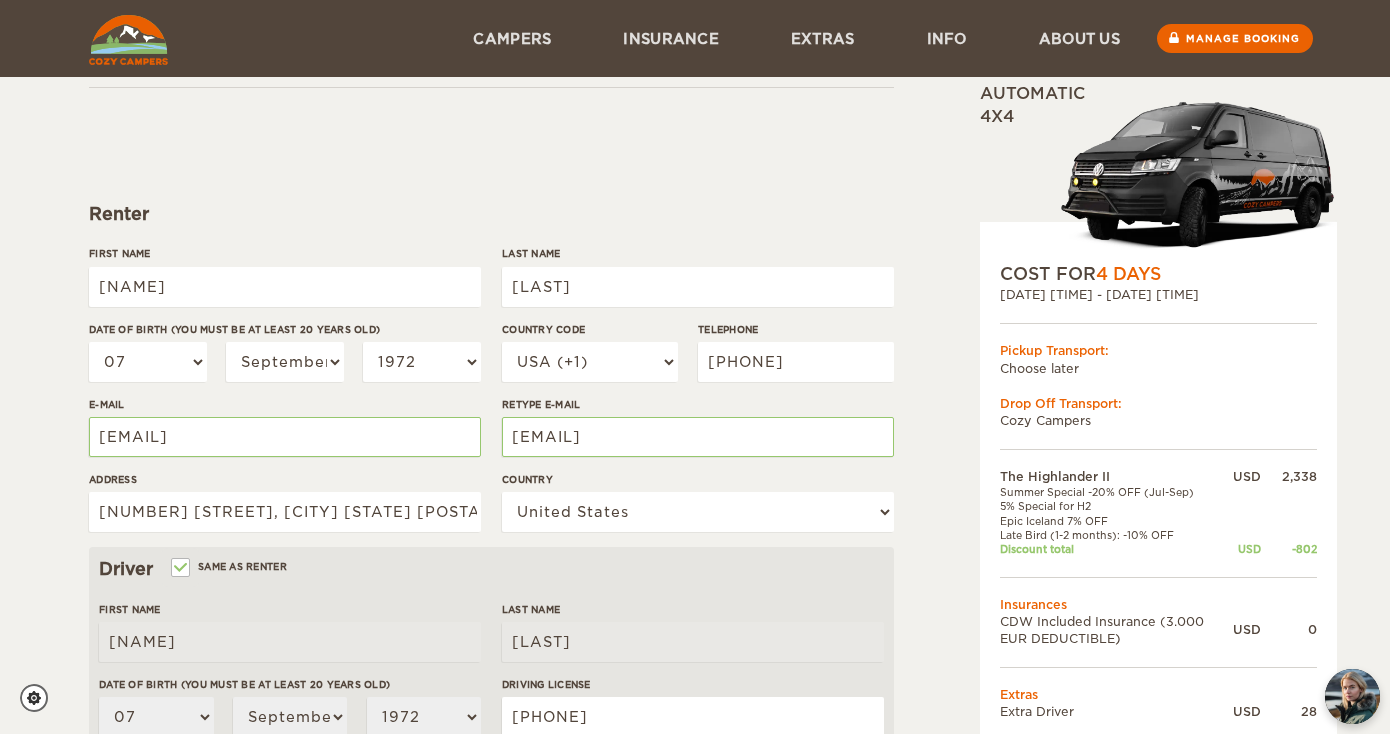 scroll, scrollTop: 0, scrollLeft: 0, axis: both 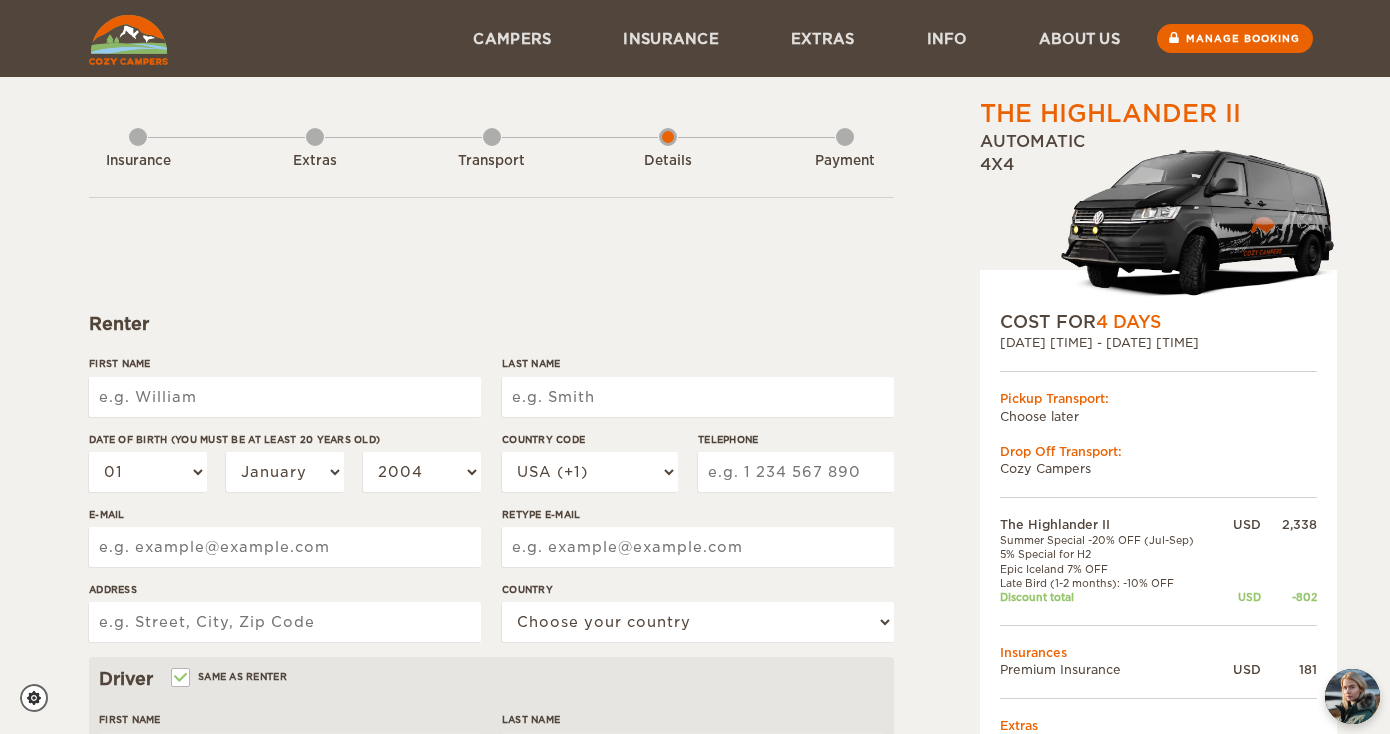 click on "First Name" at bounding box center (285, 397) 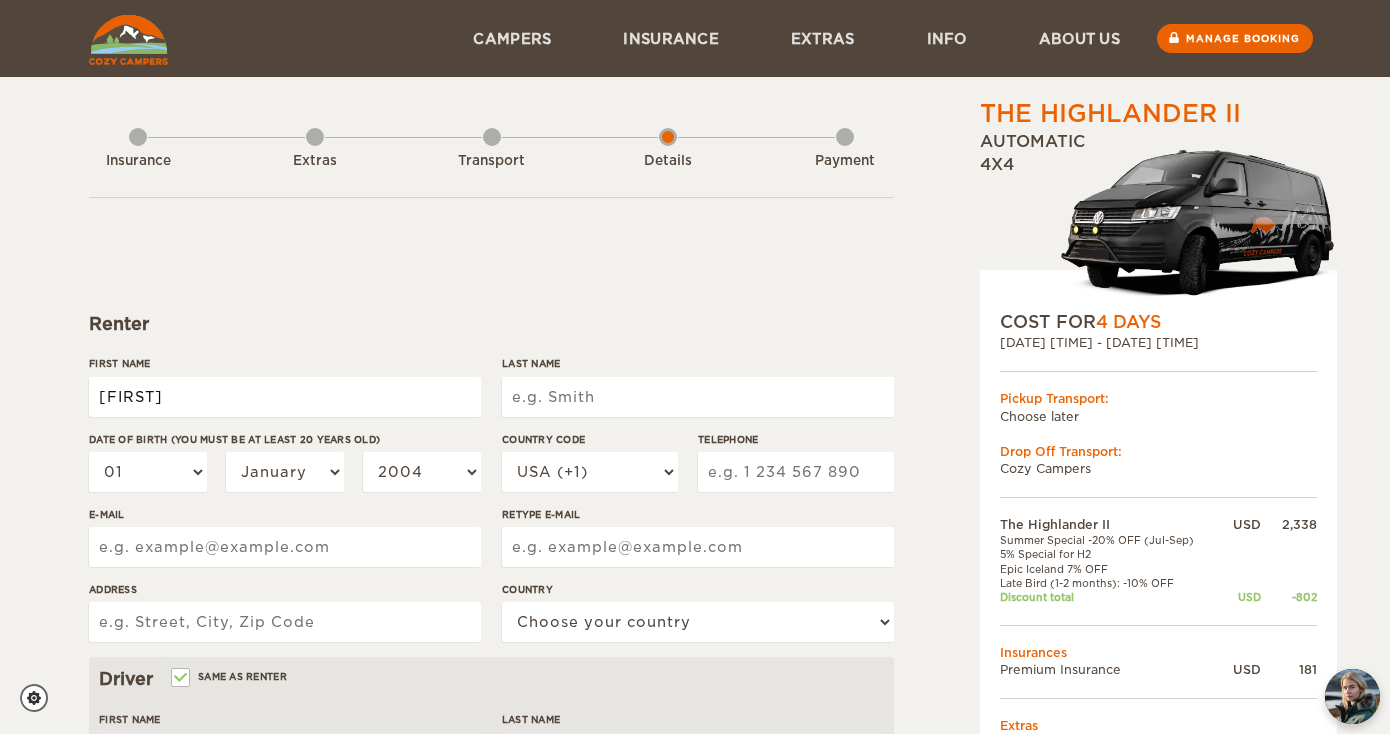 type on "[NAME]" 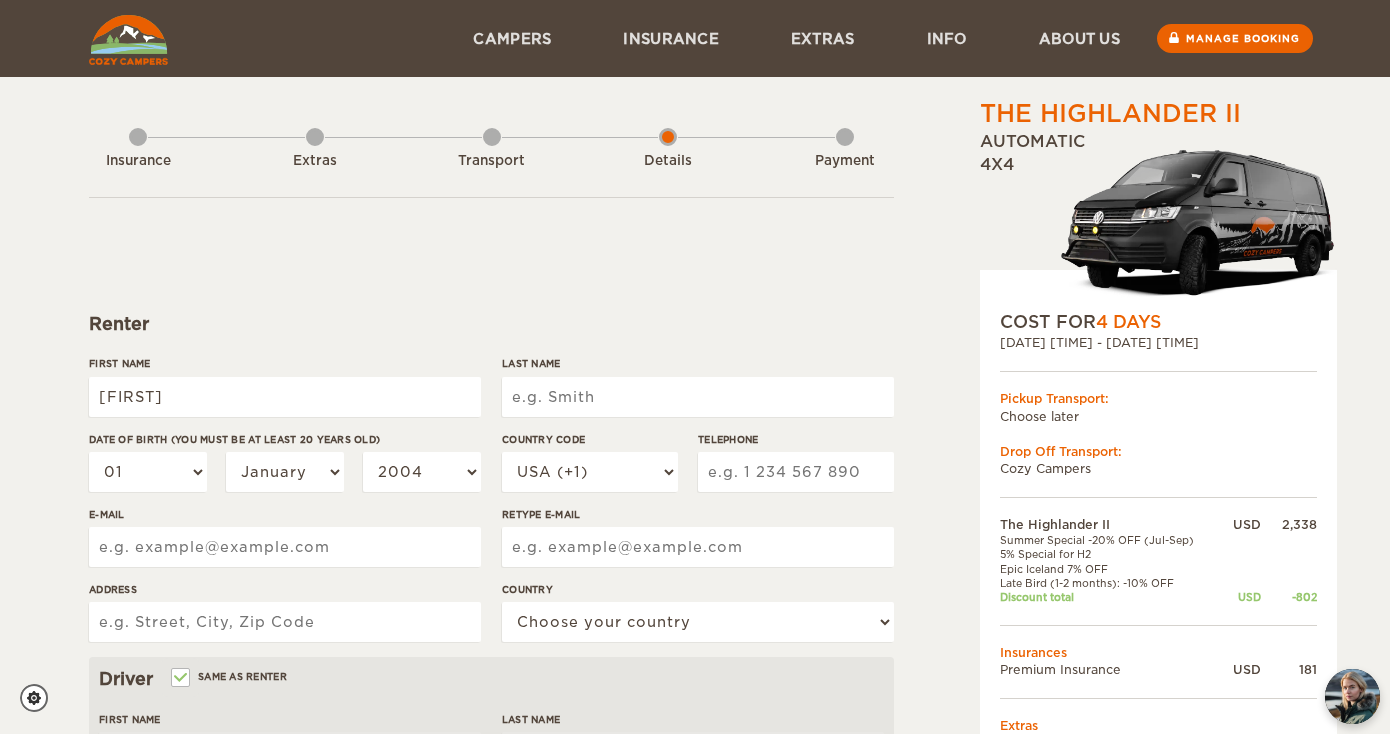 type on "[NAME]" 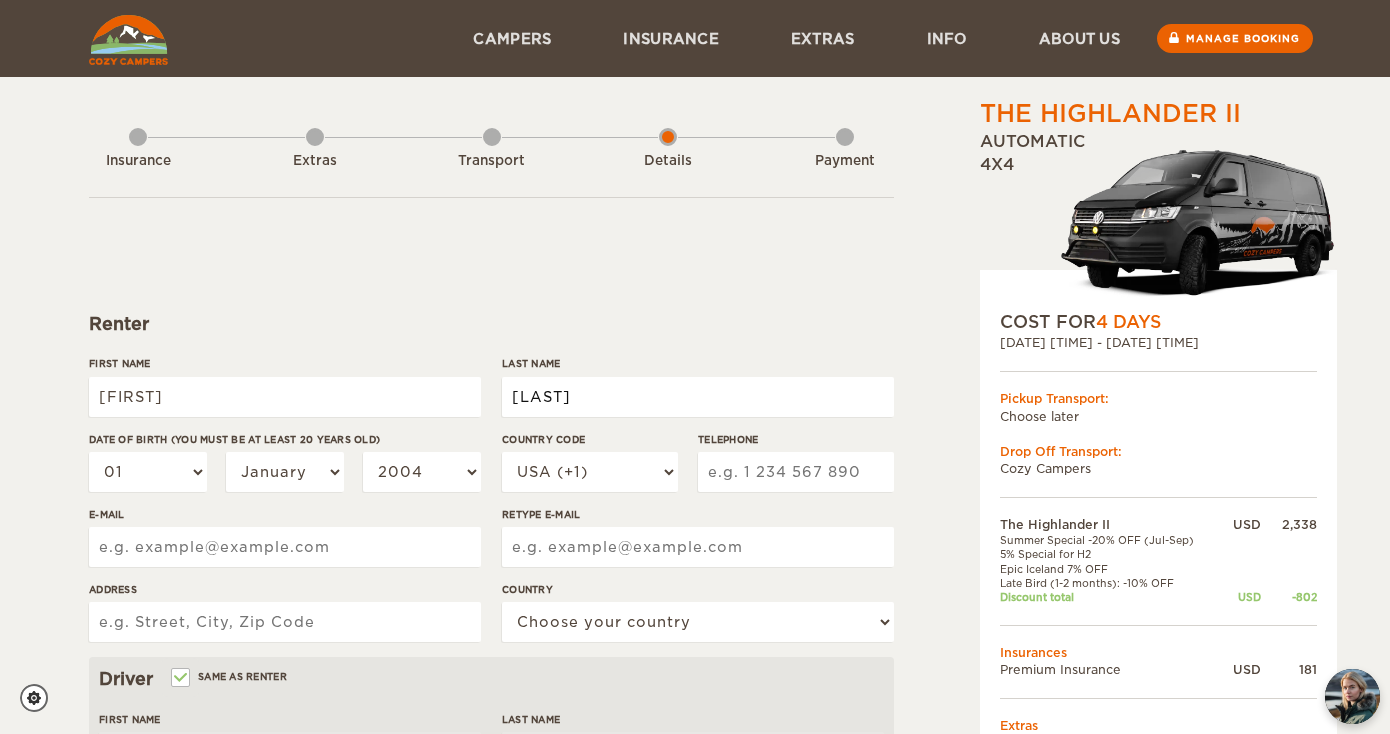 type on "[LAST]" 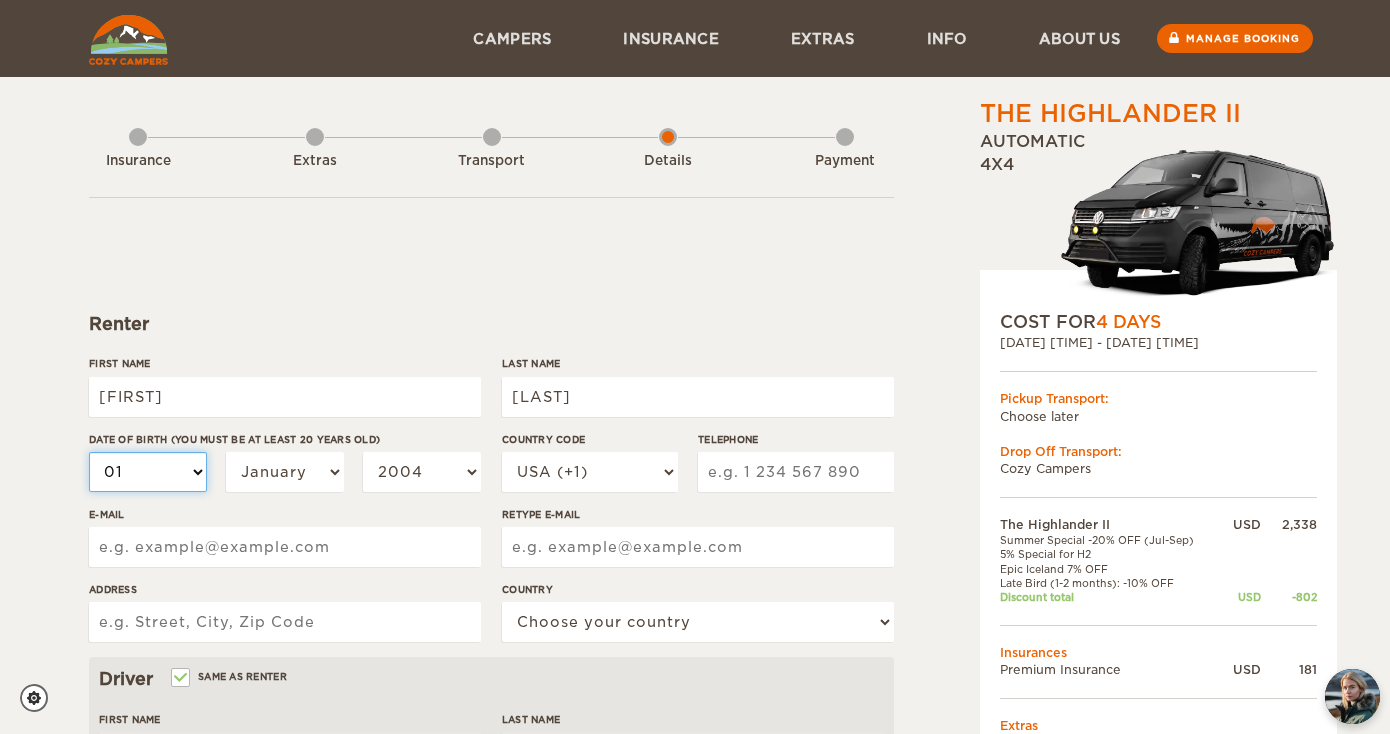 type on "[LAST]" 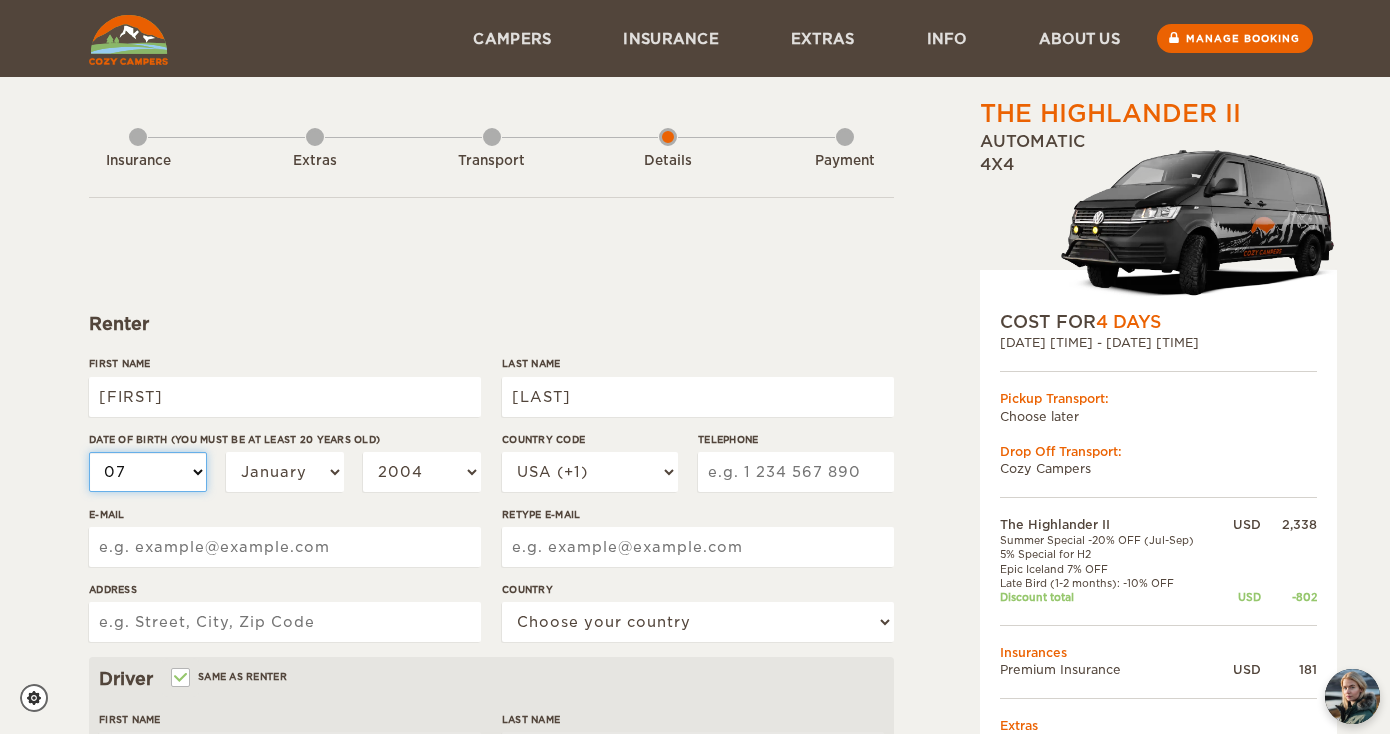 click on "07" at bounding box center [0, 0] 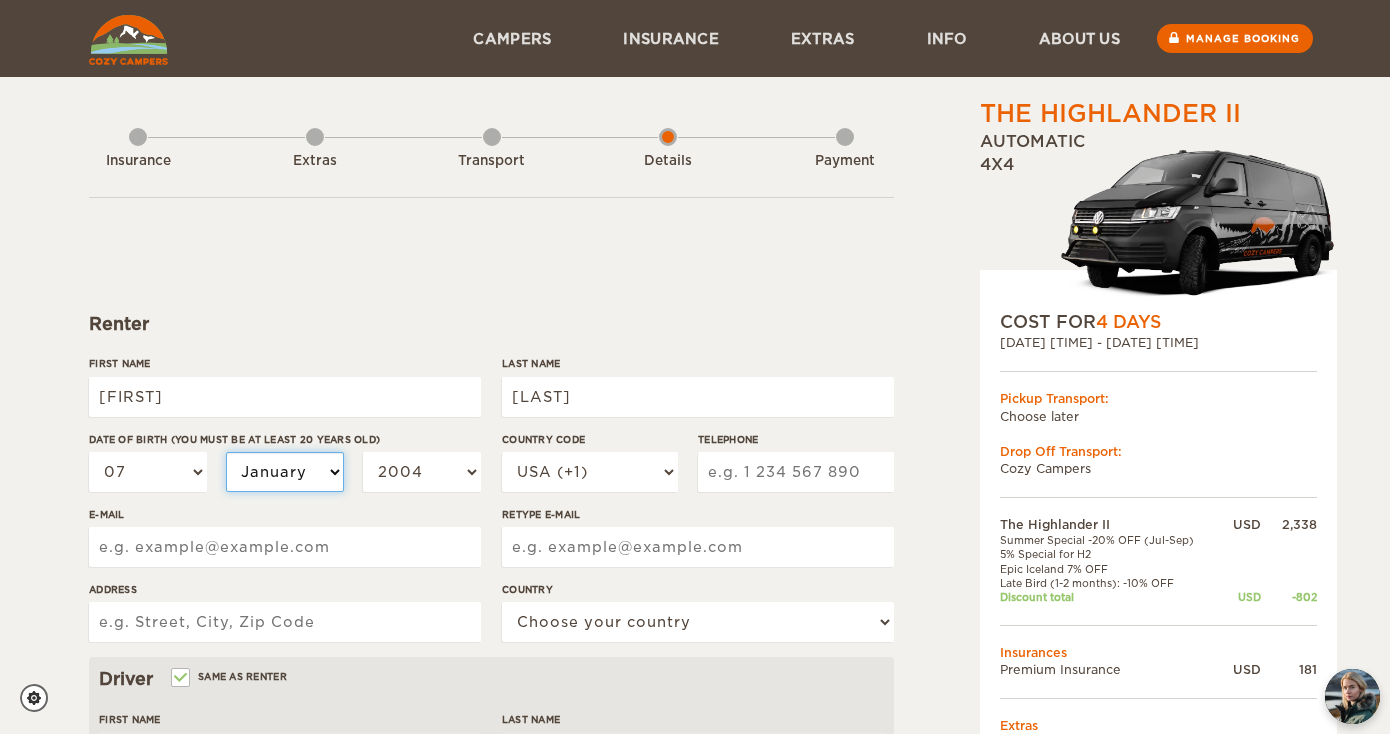 select on "09" 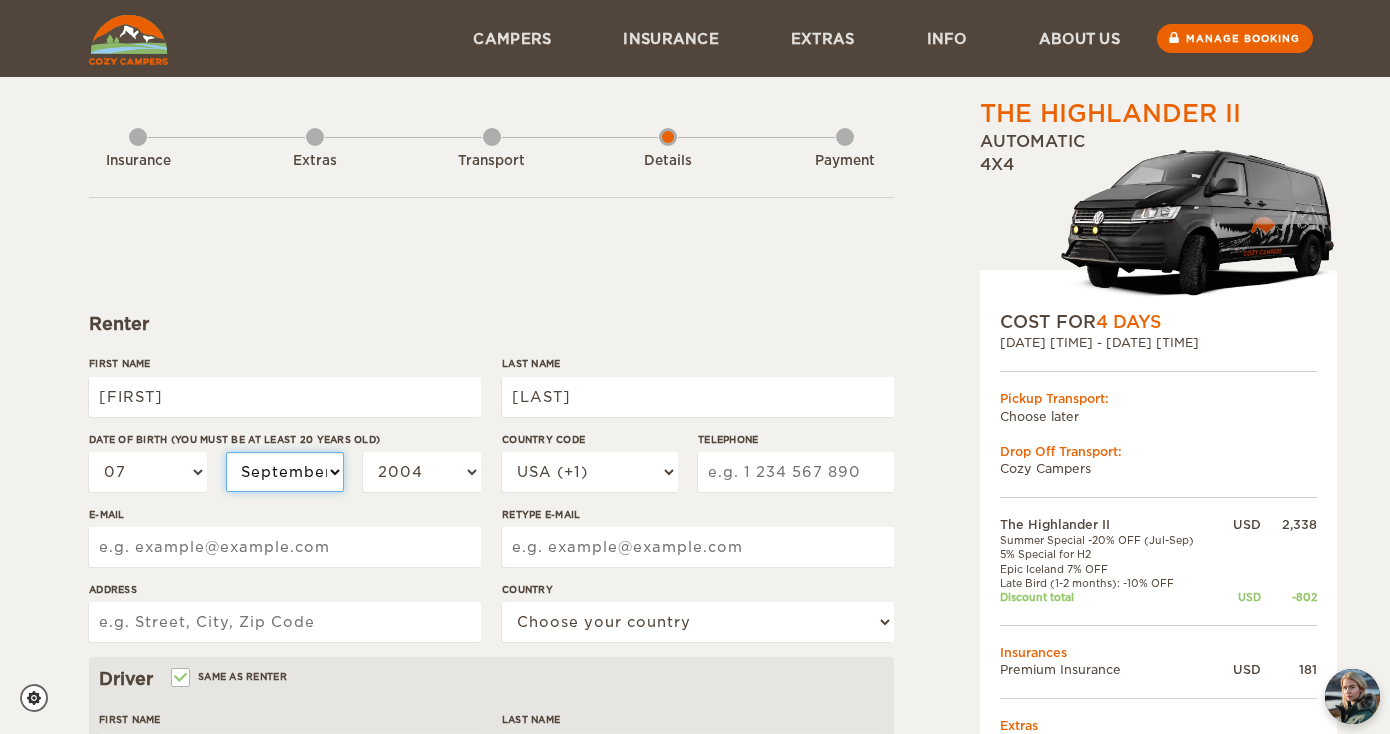 click on "September" at bounding box center [0, 0] 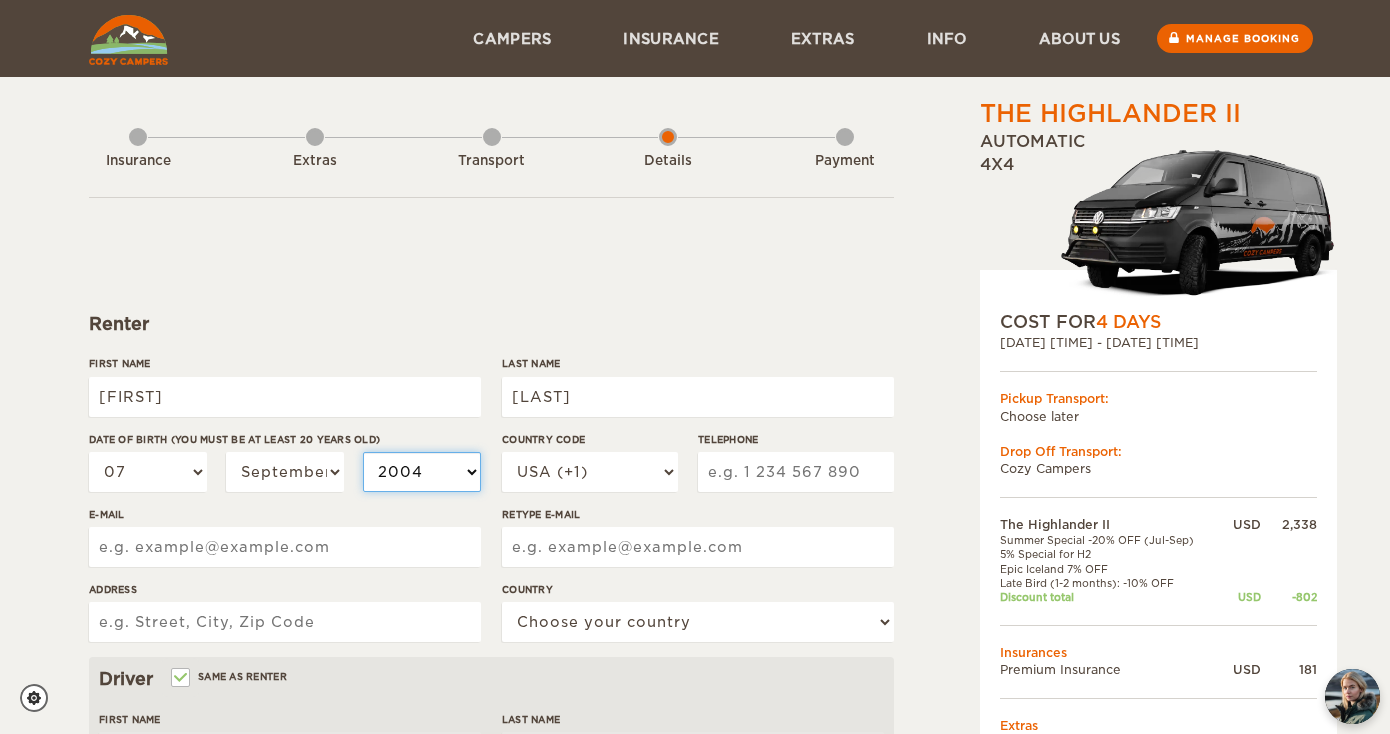 click on "2004 2003 2002 2001 2000 1999 1998 1997 1996 1995 1994 1993 1992 1991 1990 1989 1988 1987 1986 1985 1984 1983 1982 1981 1980 1979 1978 1977 1976 1975 1974 1973 1972 1971 1970 1969 1968 1967 1966 1965 1964 1963 1962 1961 1960 1959 1958 1957 1956 1955 1954 1953 1952 1951 1950 1949 1948 1947 1946 1945 1944 1943 1942 1941 1940 1939 1938 1937 1936 1935 1934 1933 1932 1931 1930 1929 1928 1927 1926 1925 1924 1923 1922 1921 1920 1919 1918 1917 1916 1915 1914 1913 1912 1911 1910 1909 1908 1907 1906 1905 1904 1903 1902 1901 1900 1899 1898 1897 1896 1895 1894 1893 1892 1891 1890 1889 1888 1887 1886 1885 1884 1883 1882 1881 1880 1879 1878 1877 1876 1875" at bounding box center (422, 472) 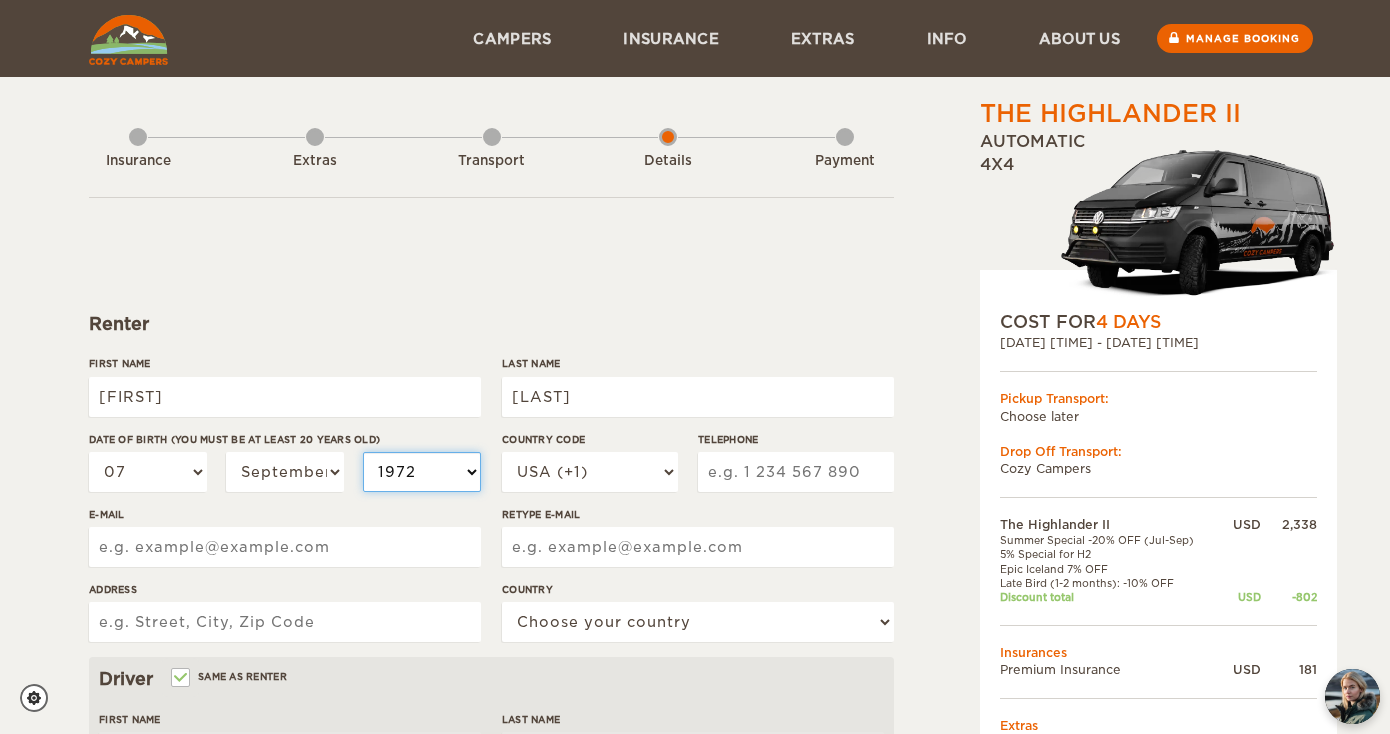 click on "1972" at bounding box center (0, 0) 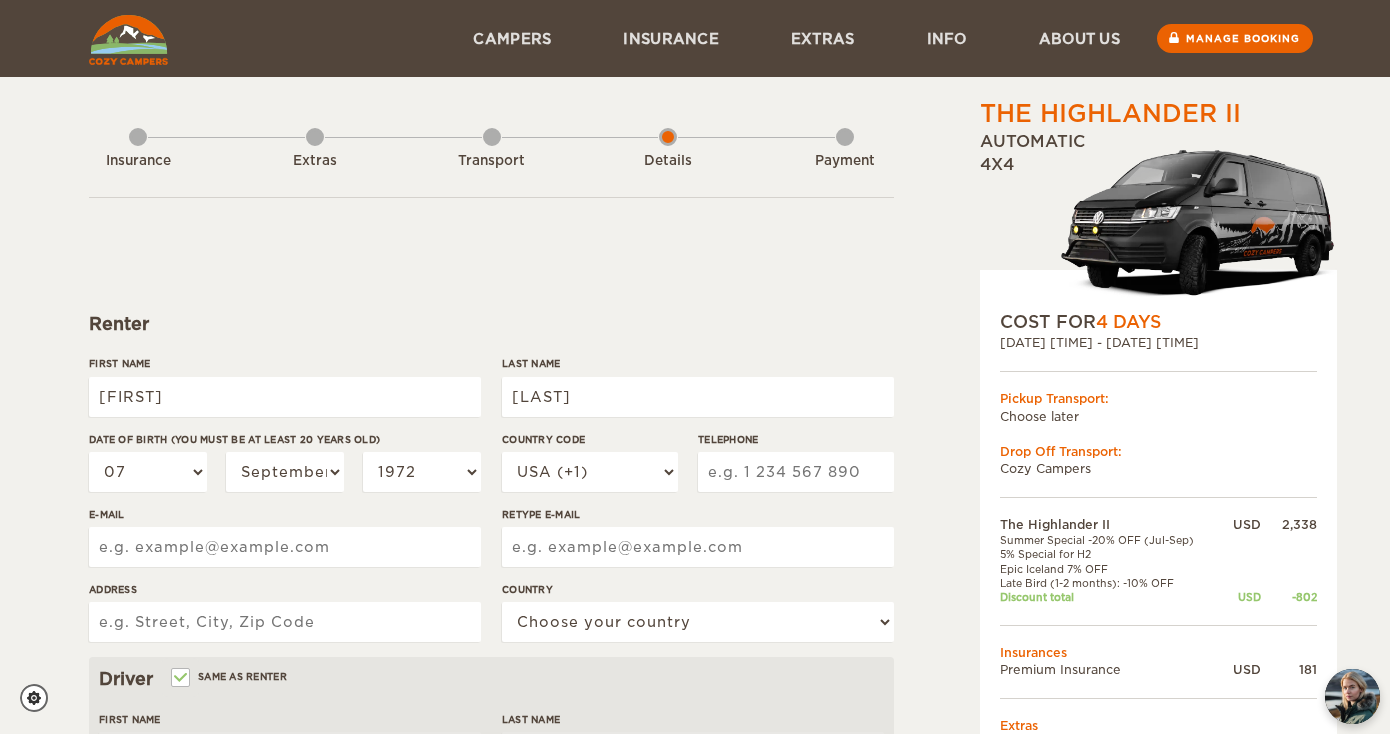 click on "Telephone" at bounding box center [796, 472] 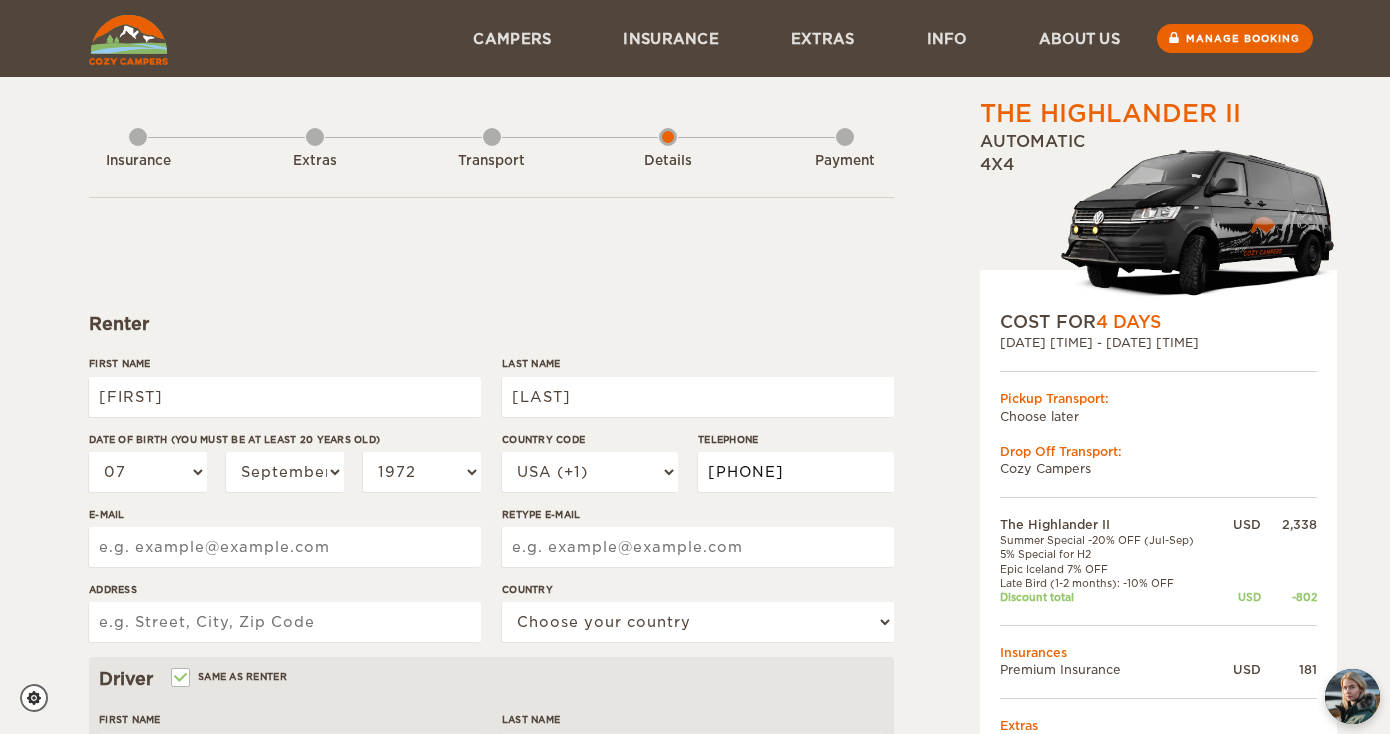 type on "[PHONE]" 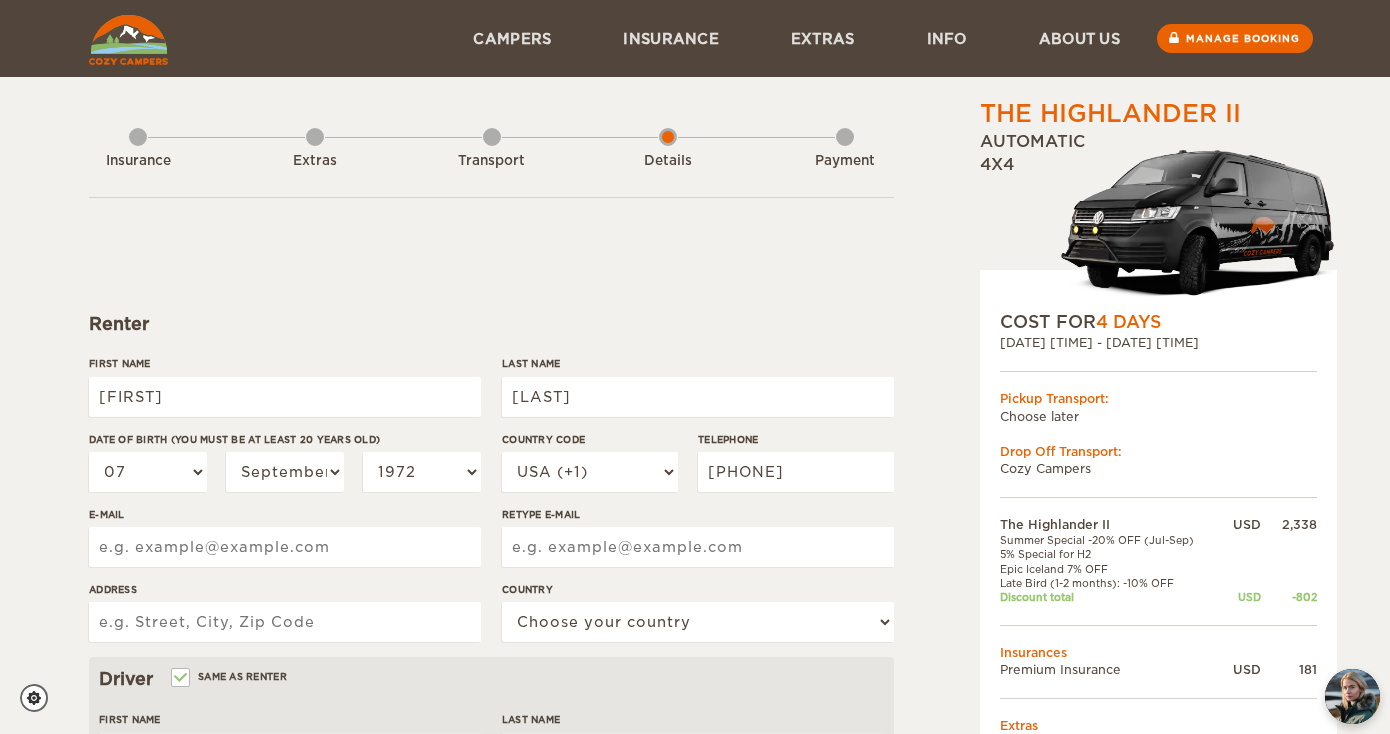 click on "E-mail" at bounding box center (285, 547) 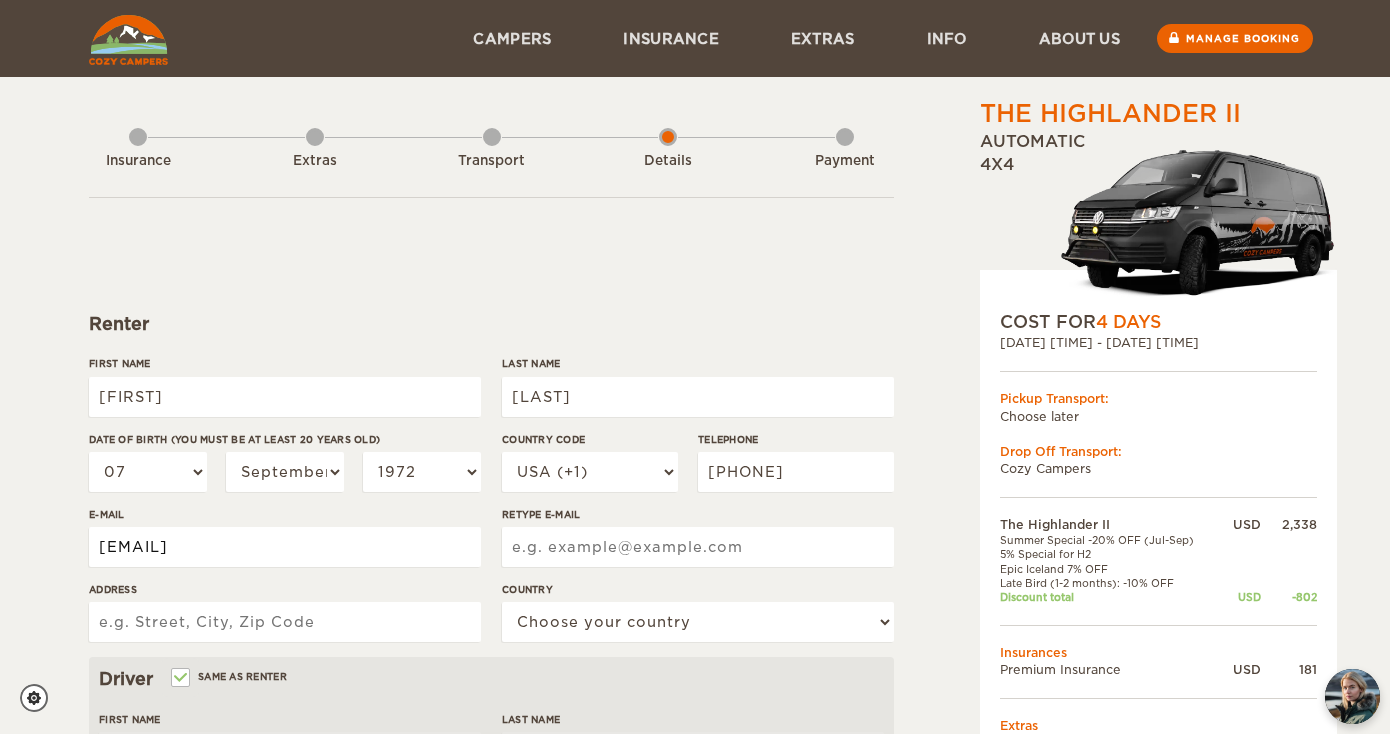 type on "[EMAIL]" 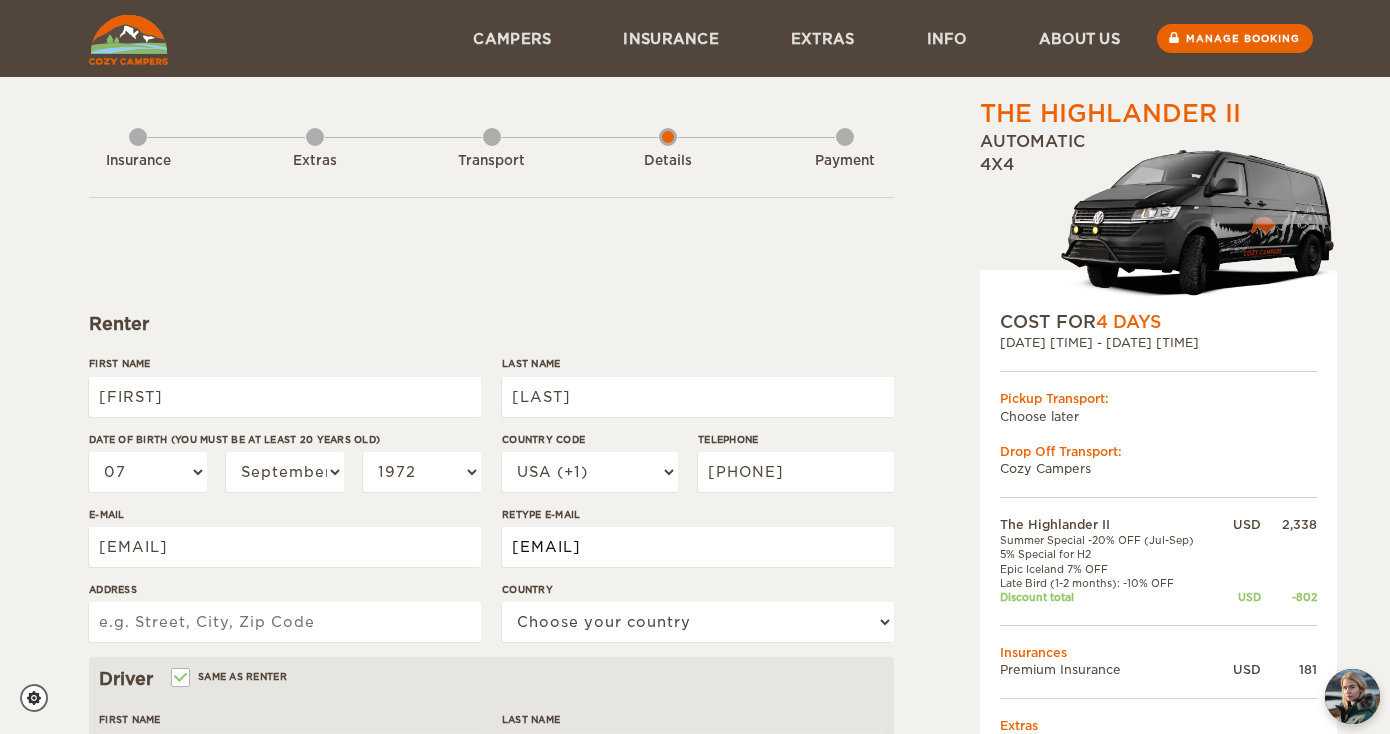 type on "[EMAIL]" 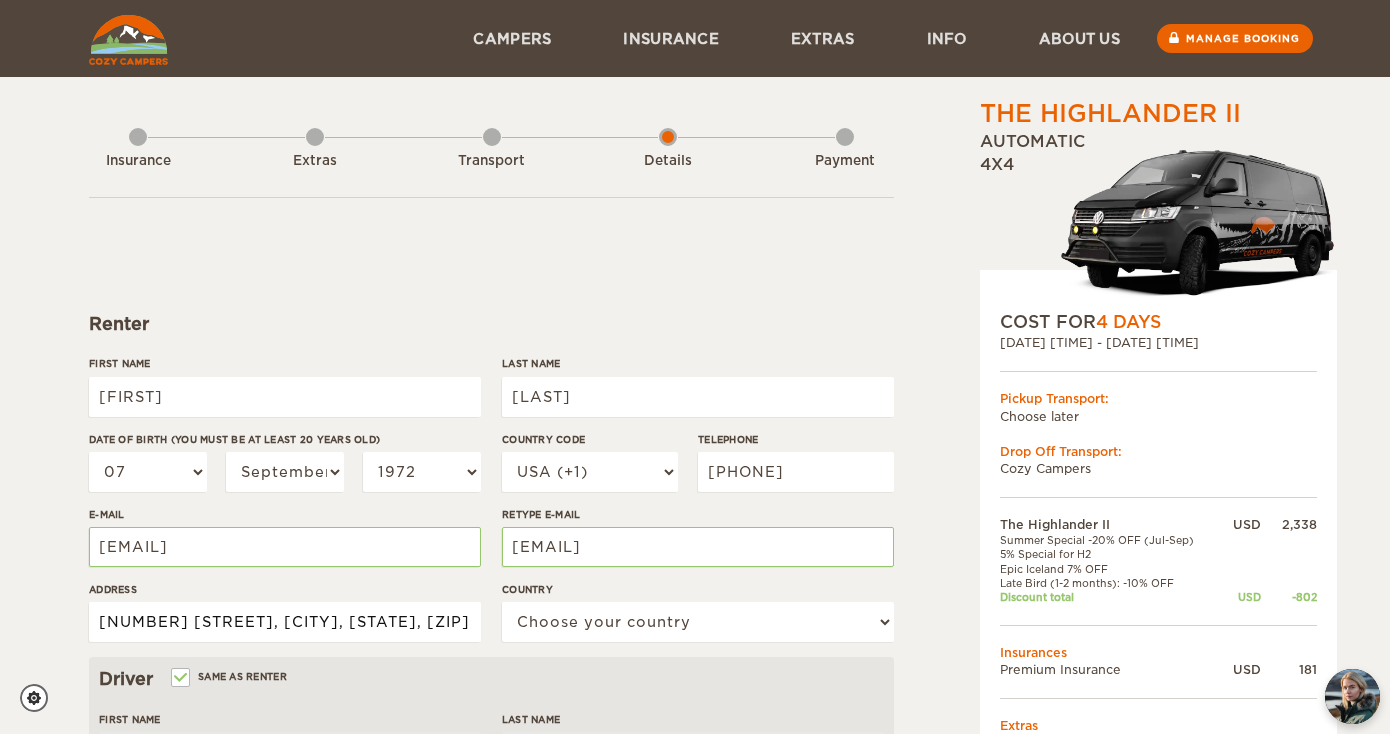 type on "12301 paseo way, hollywood, fl, 33026" 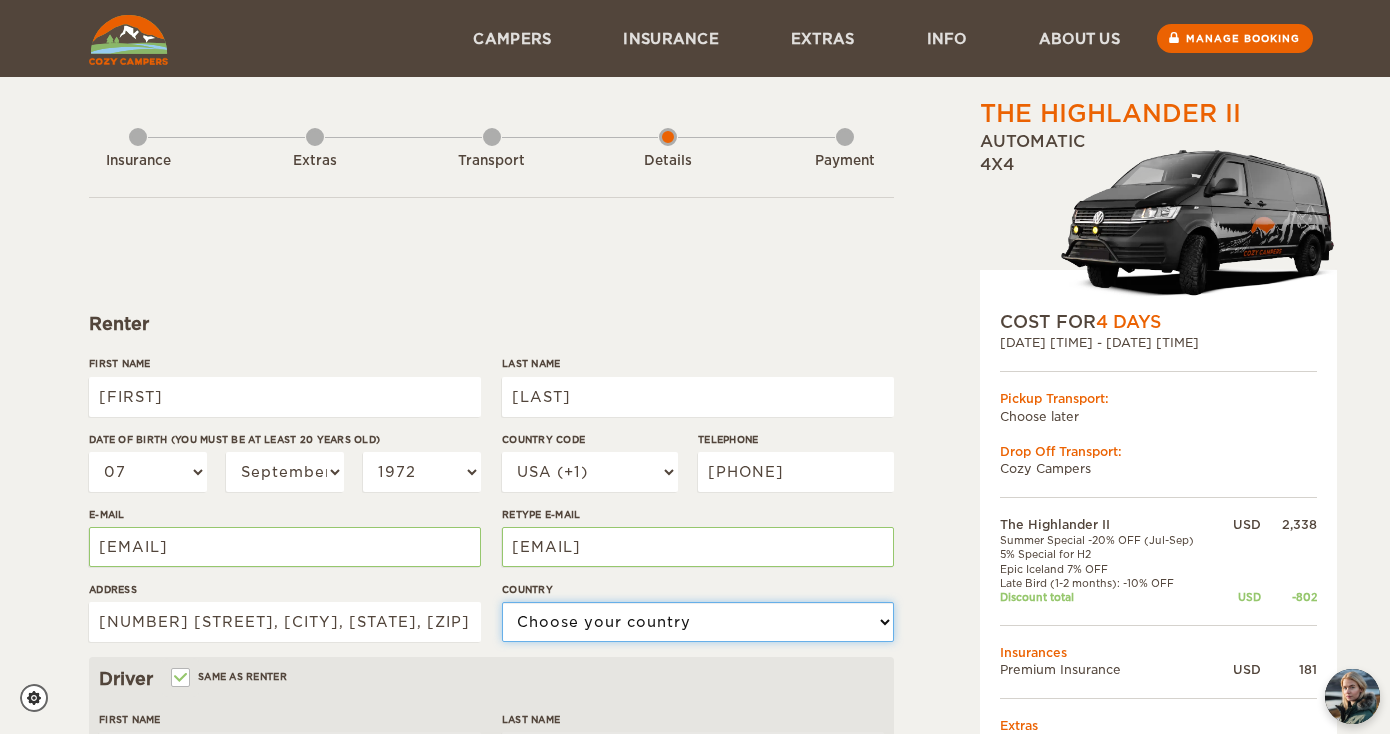 click on "Choose your country
United States
United Kingdom
Germany
Afghanistan Albania Algeria American Samoa Andorra Angola Anguilla Antarctica Antigua and Barbuda Argentina Armenia Aruba Australia Austria Azerbaijan Bahamas Bahrain Bangladesh Barbados Belarus Belgium Belize Benin Bermuda Bhutan Bolivia Bosnia and Herzegovina Botswana Brazil British Virgin Islands Brunei Bulgaria Burkina Faso Burma (Myanmar) Burundi Cambodia Cameroon Canada Cape Verde Cayman Islands Central African Republic Chad Chile China Christmas Island Cocos (Keeling) Islands Colombia Comoros Cook Islands Costa Rica Croatia Cuba Cyprus Czech Republic Democratic Republic of the Congo Denmark Djibouti Dominica Dominican Republic Ecuador Egypt El Salvador Equatorial Guinea Eritrea Estonia Ethiopia Falkland Islands Faroe Islands Fiji Finland France French Polynesia Gabon Gambia Gaza Strip Georgia Germany Ghana Gibraltar Greece Greenland Grenada Guam Guatemala Guinea Guinea-Bissau Guyana Haiti Holy See (Vatican City)" at bounding box center [698, 622] 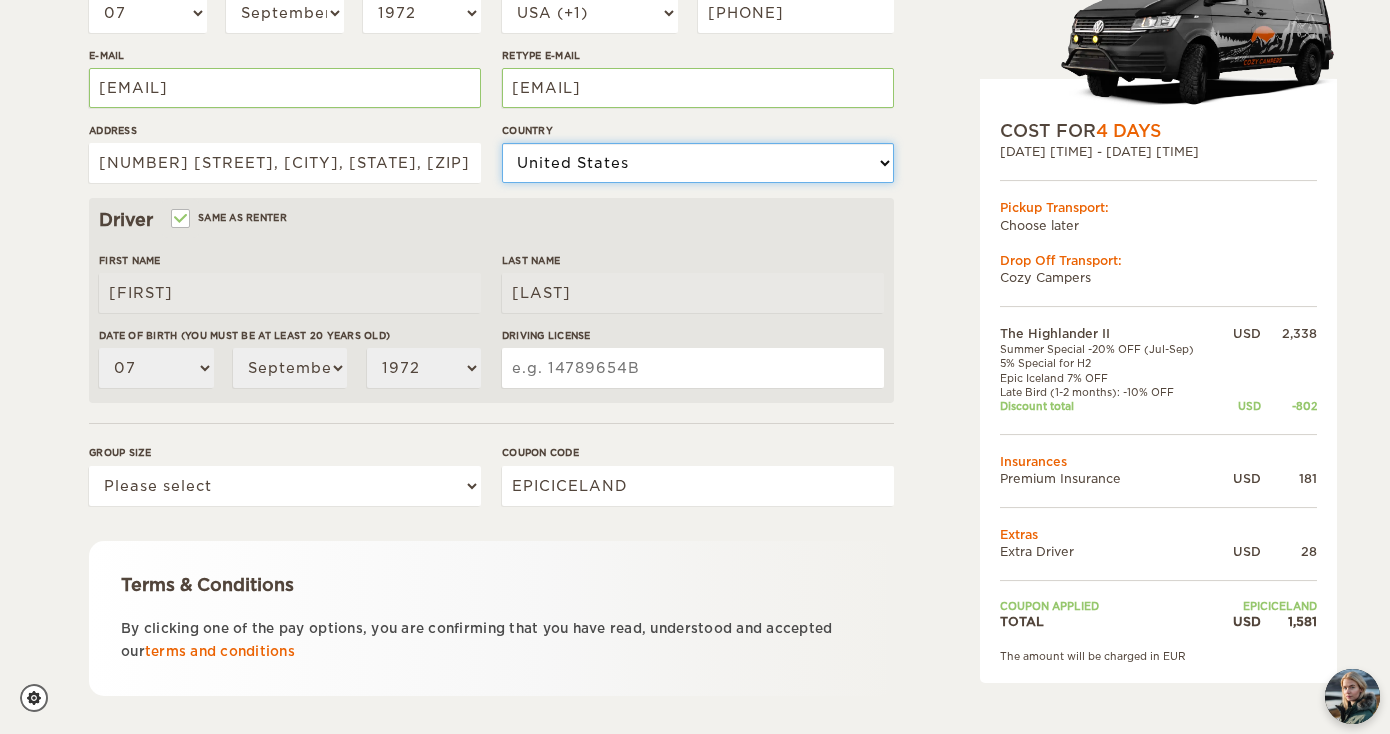 scroll, scrollTop: 463, scrollLeft: 0, axis: vertical 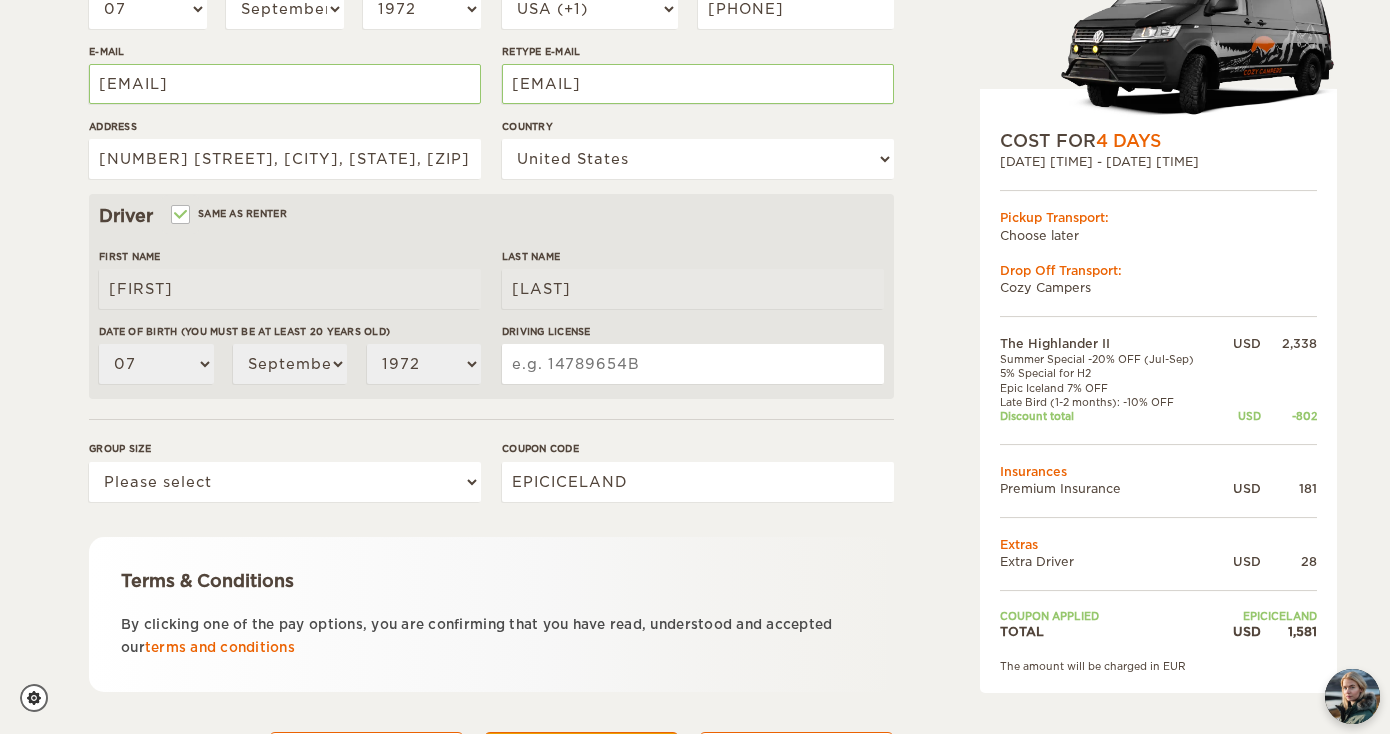 click on "Driving License" at bounding box center [693, 364] 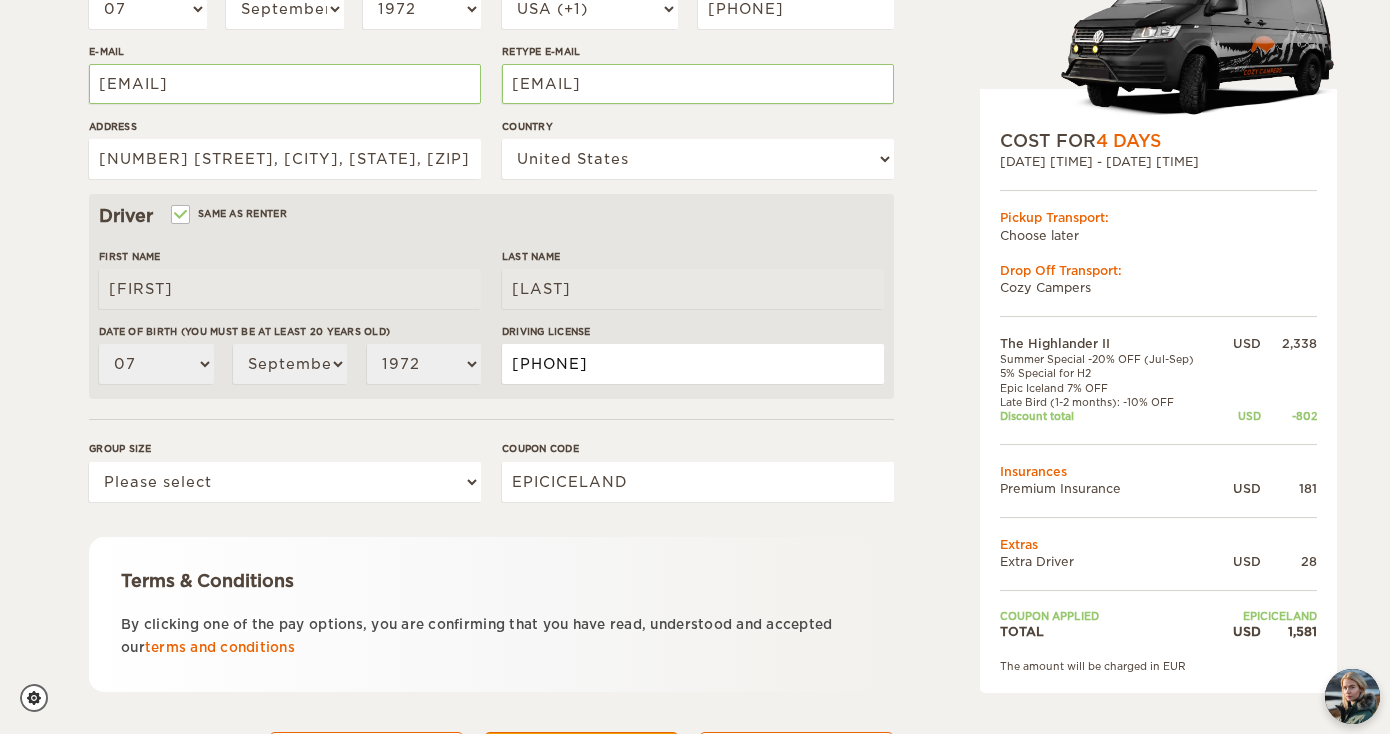 type on "[PHONE]" 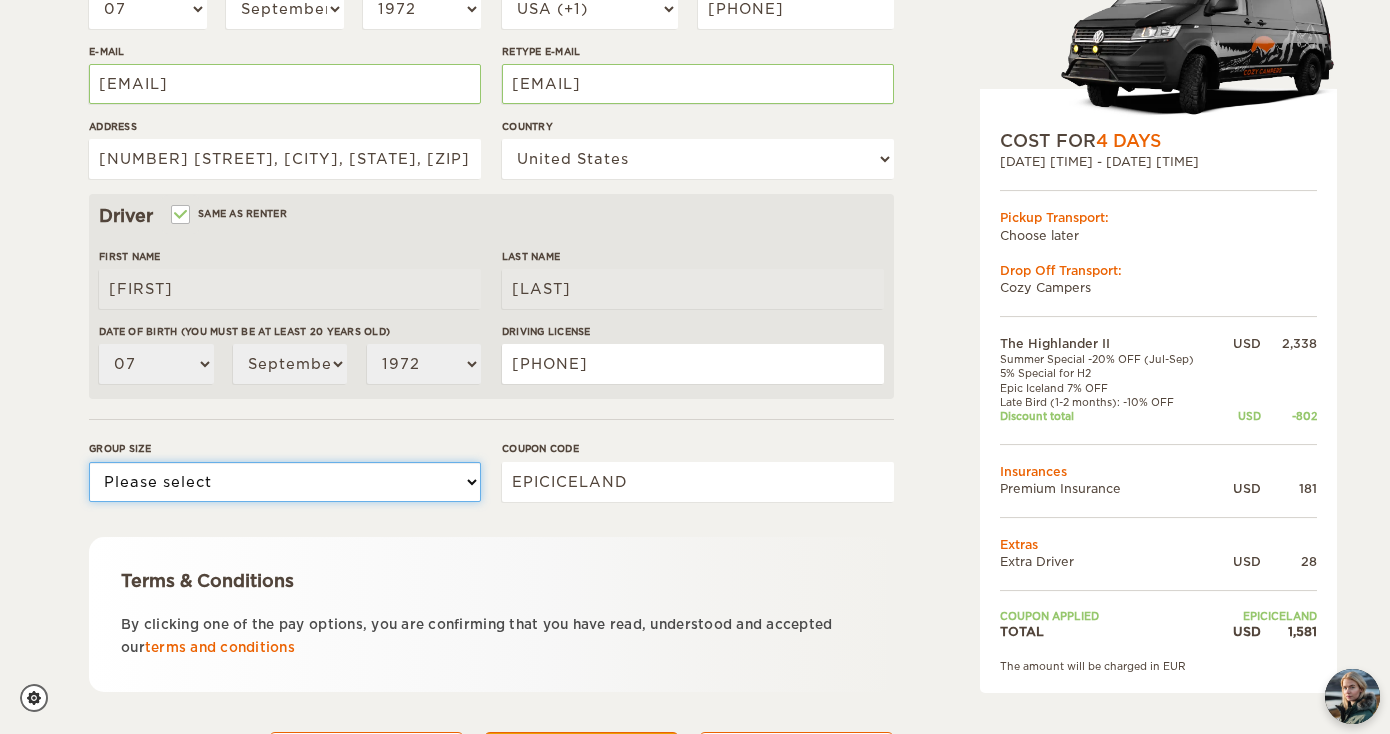 select on "2" 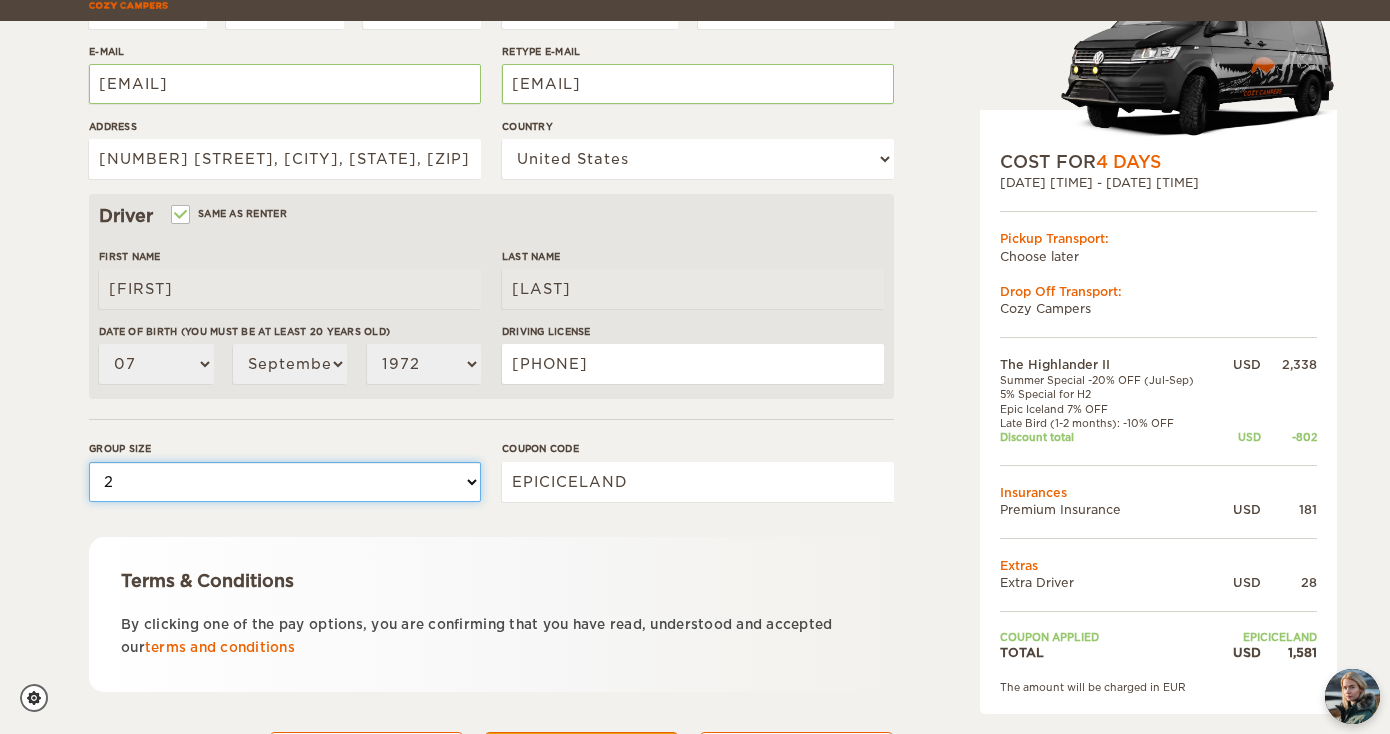 scroll, scrollTop: 566, scrollLeft: 0, axis: vertical 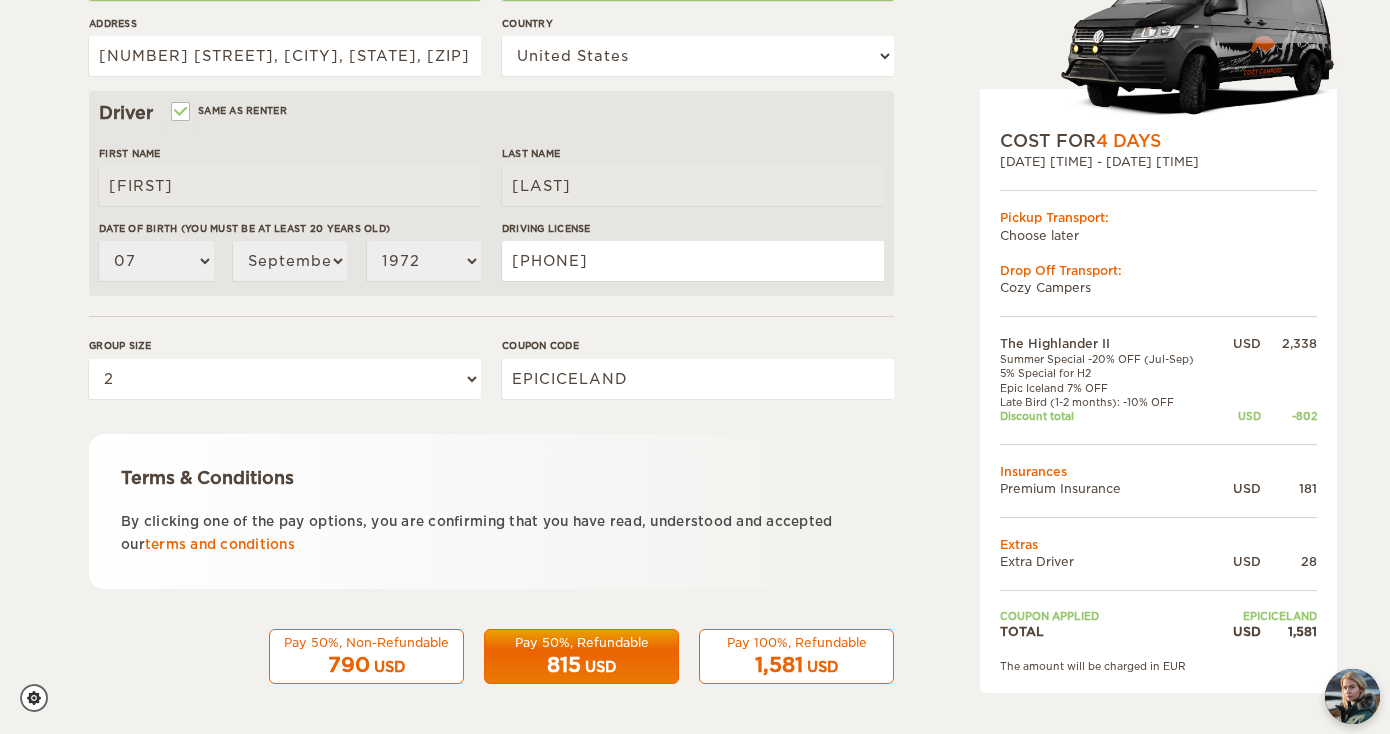 click on "USD" at bounding box center (822, 667) 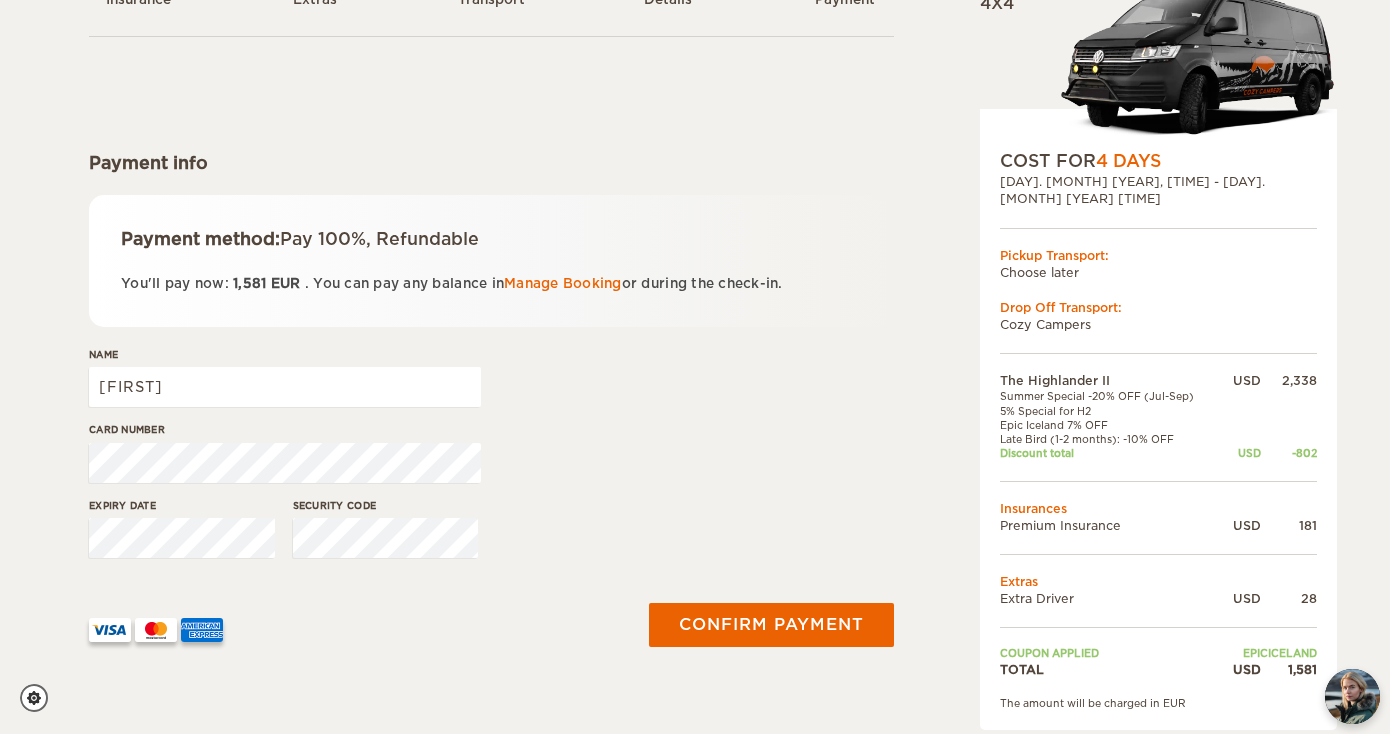 scroll, scrollTop: 248, scrollLeft: 0, axis: vertical 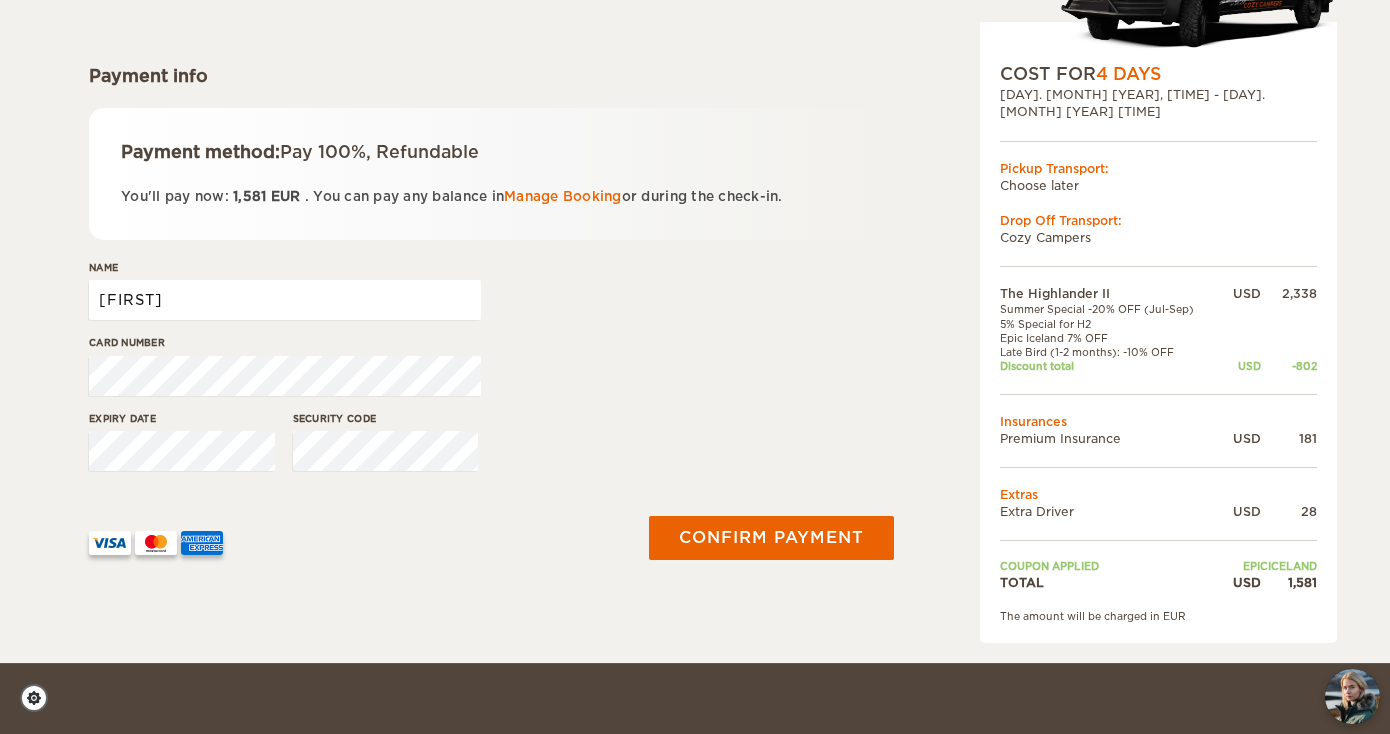 click on "[FIRST]" at bounding box center (285, 300) 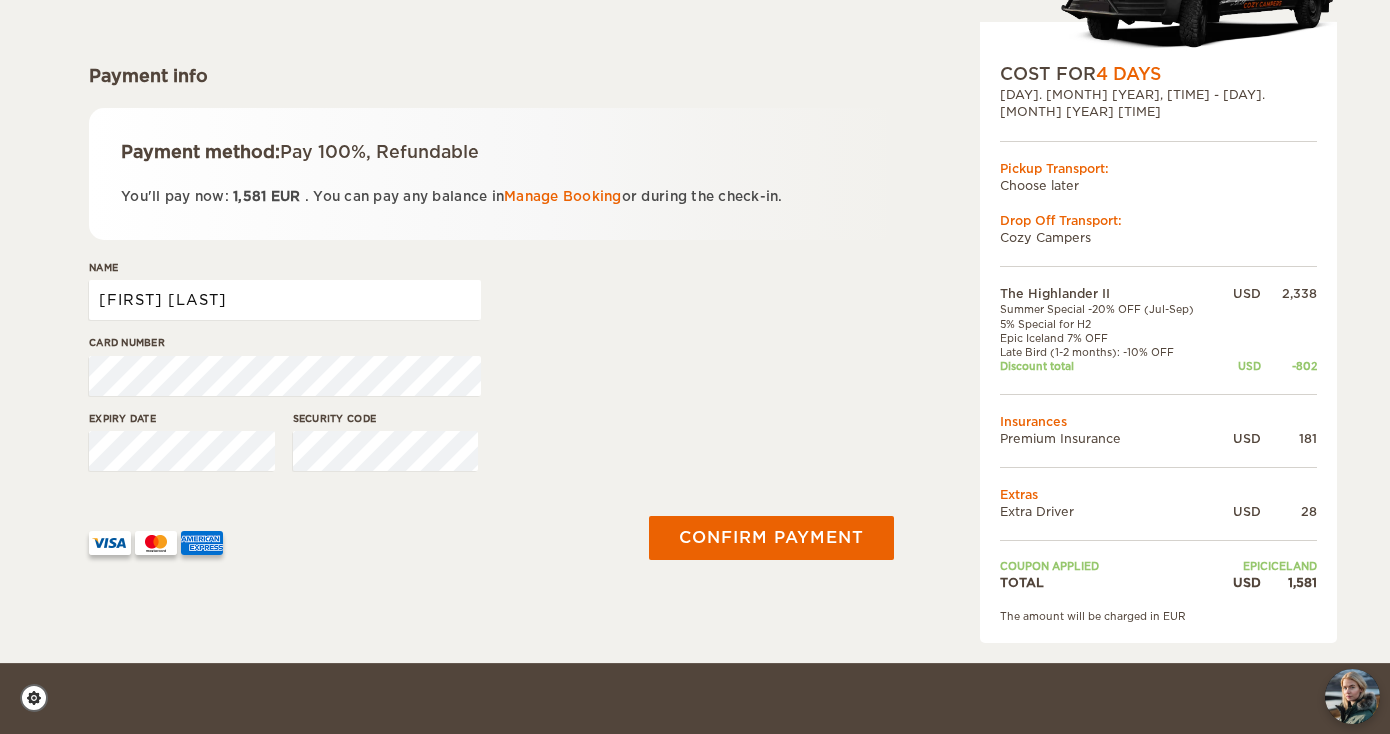 type on "william lockard" 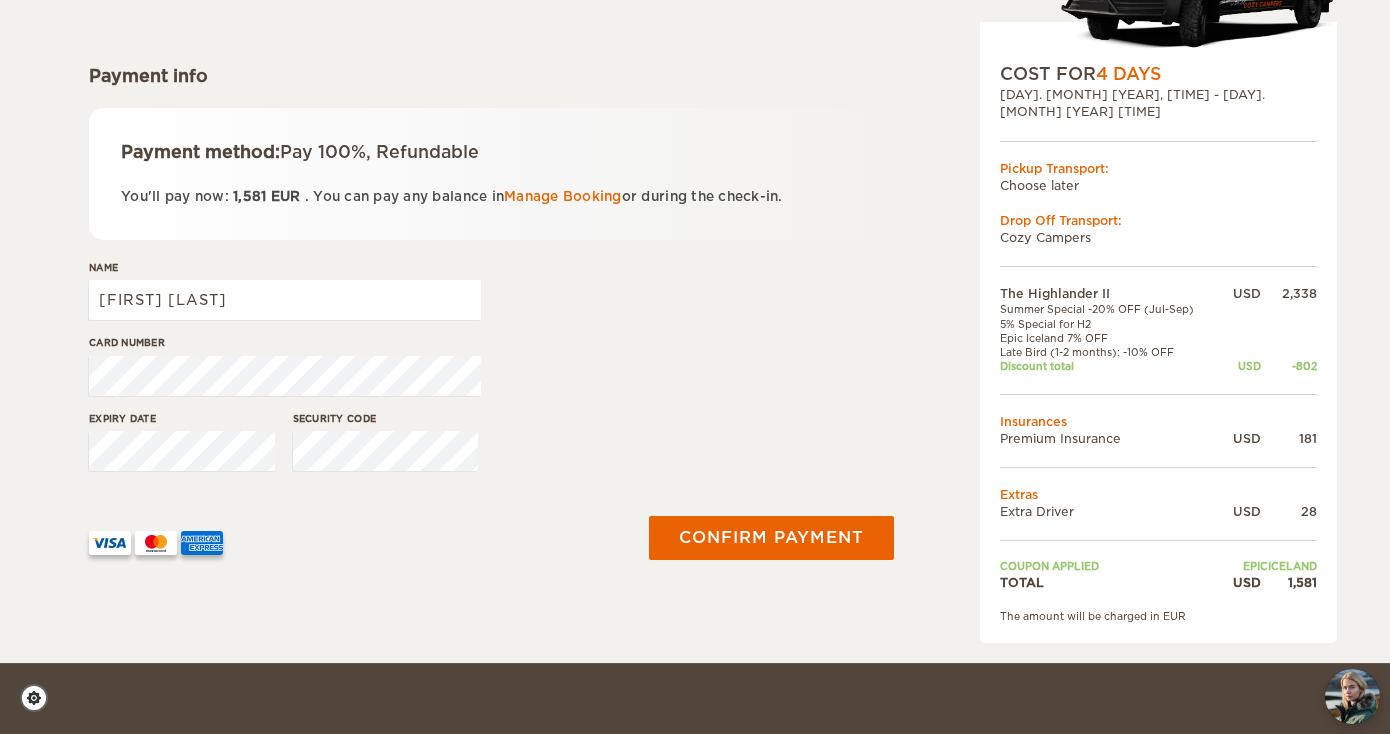 click on "Card number" at bounding box center [491, 372] 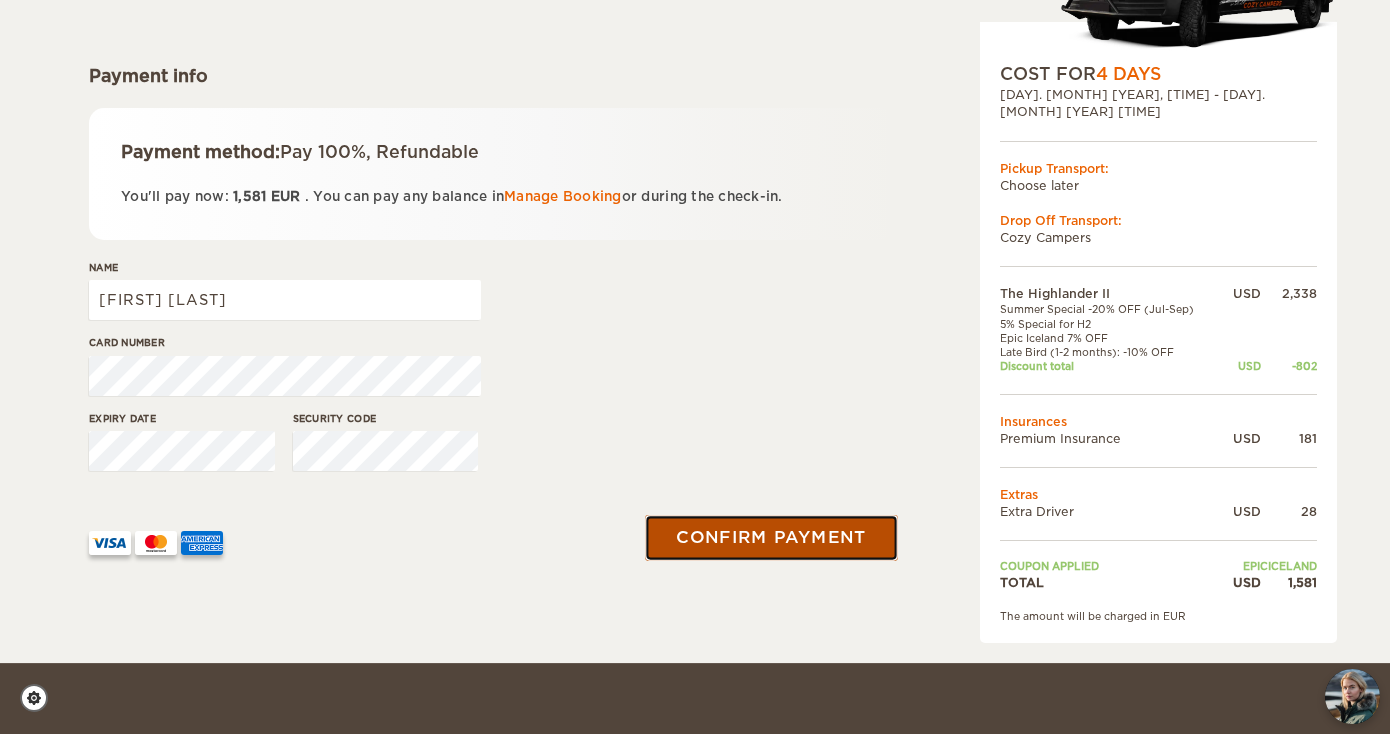 click on "Confirm payment" at bounding box center (771, 537) 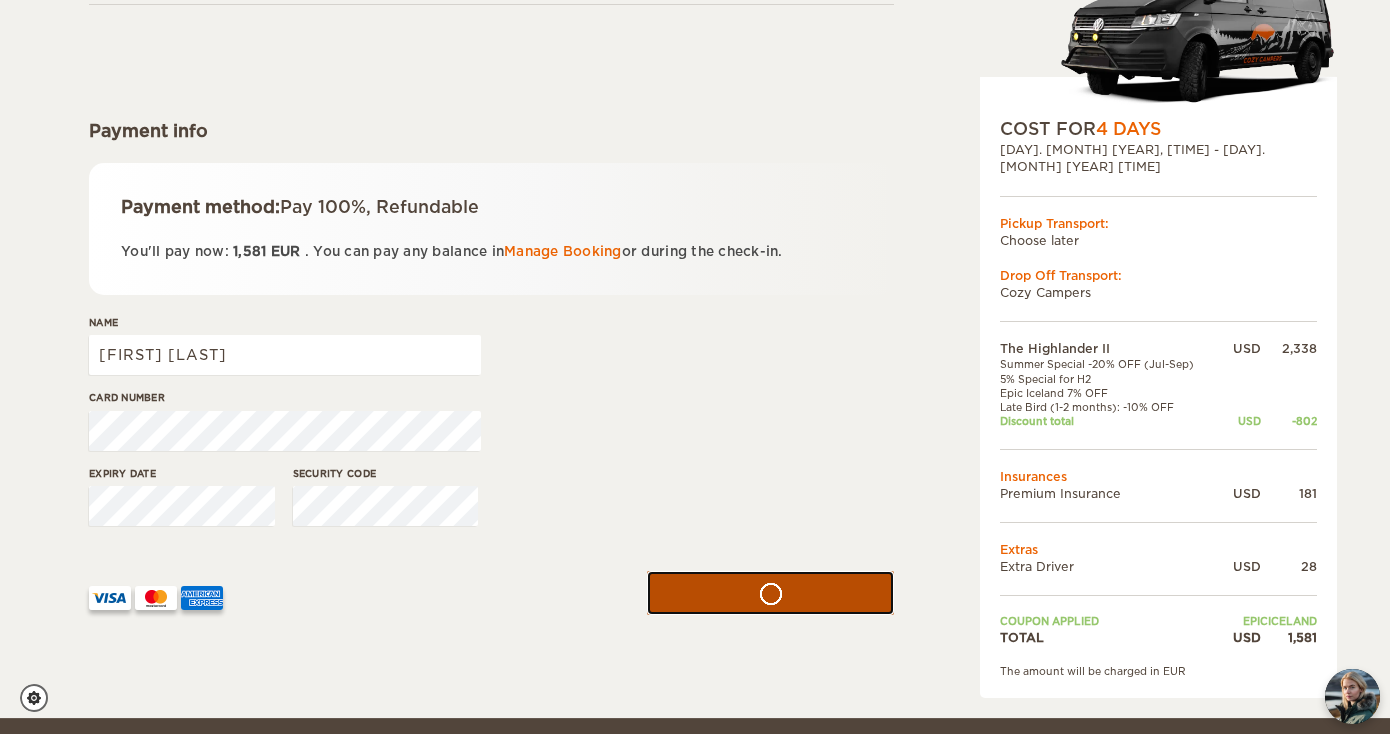 scroll, scrollTop: 195, scrollLeft: 0, axis: vertical 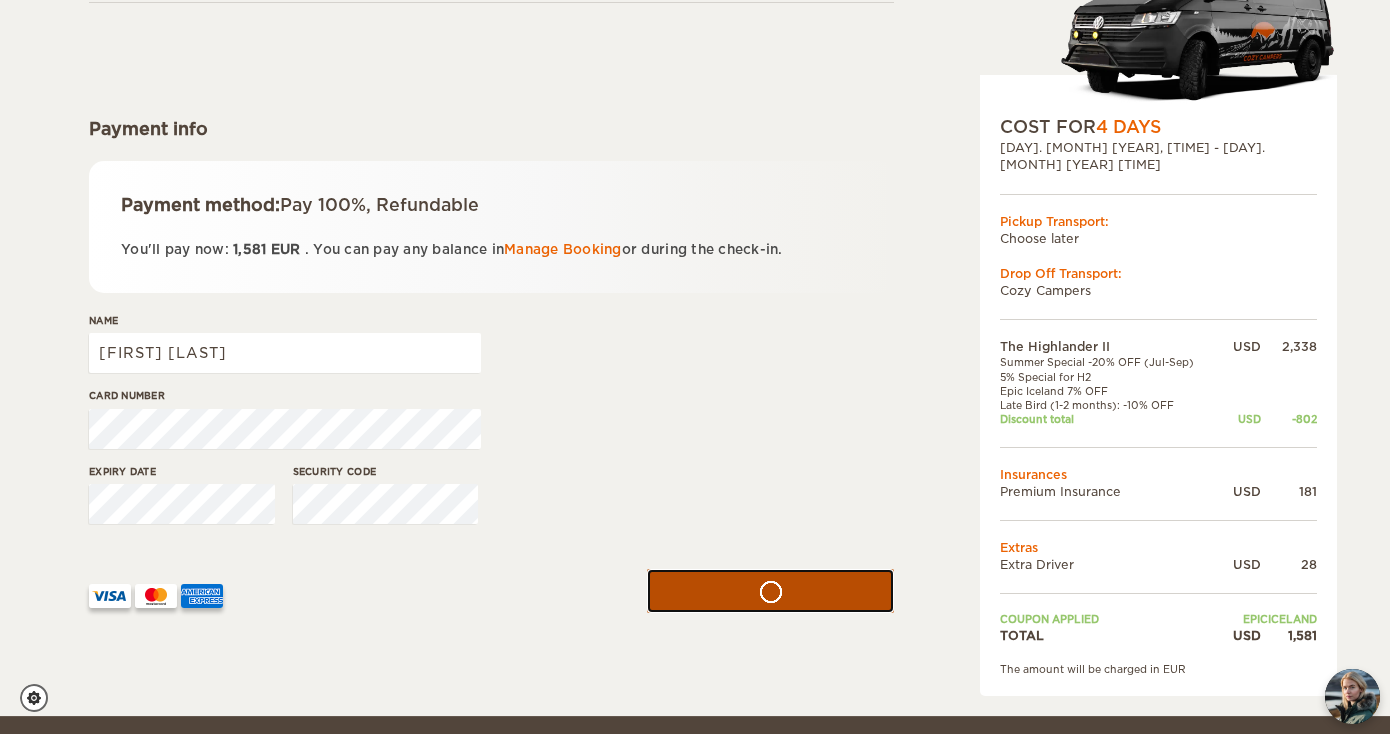 type 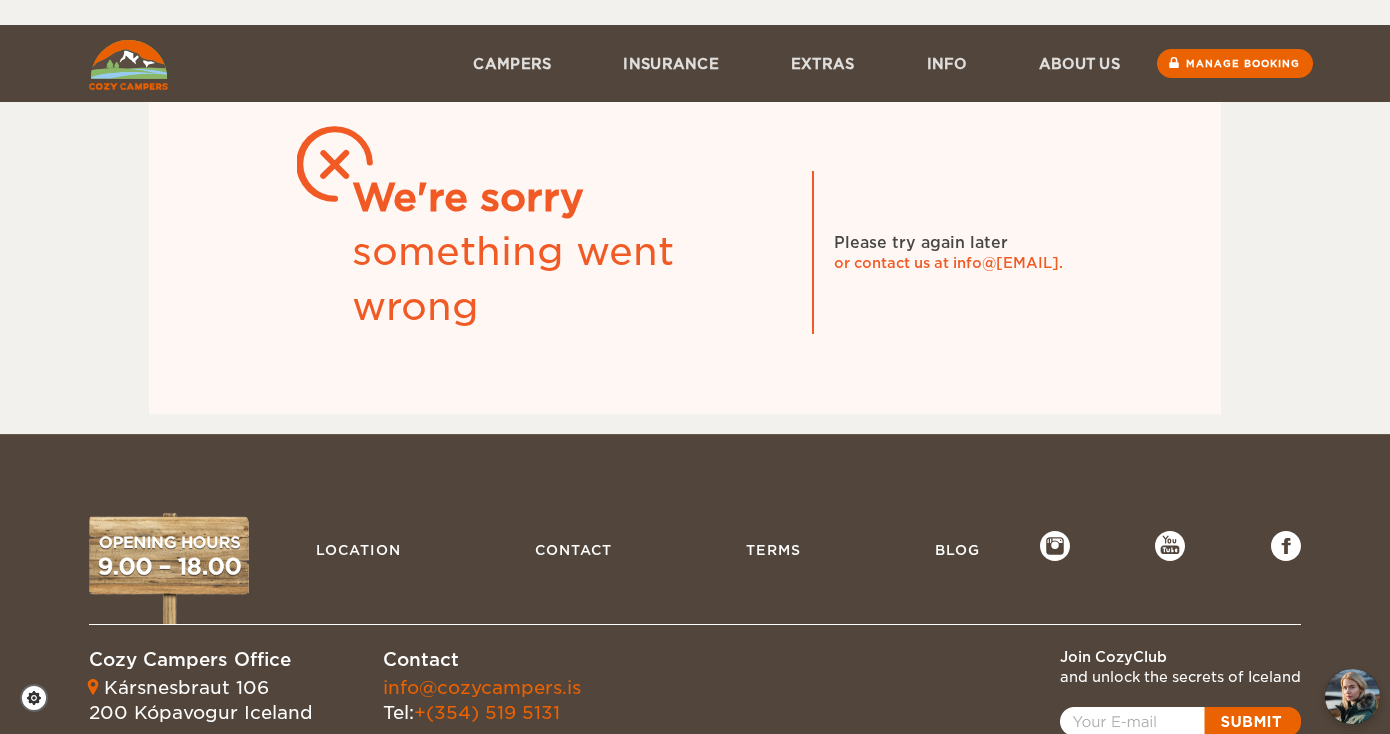 scroll, scrollTop: 236, scrollLeft: 0, axis: vertical 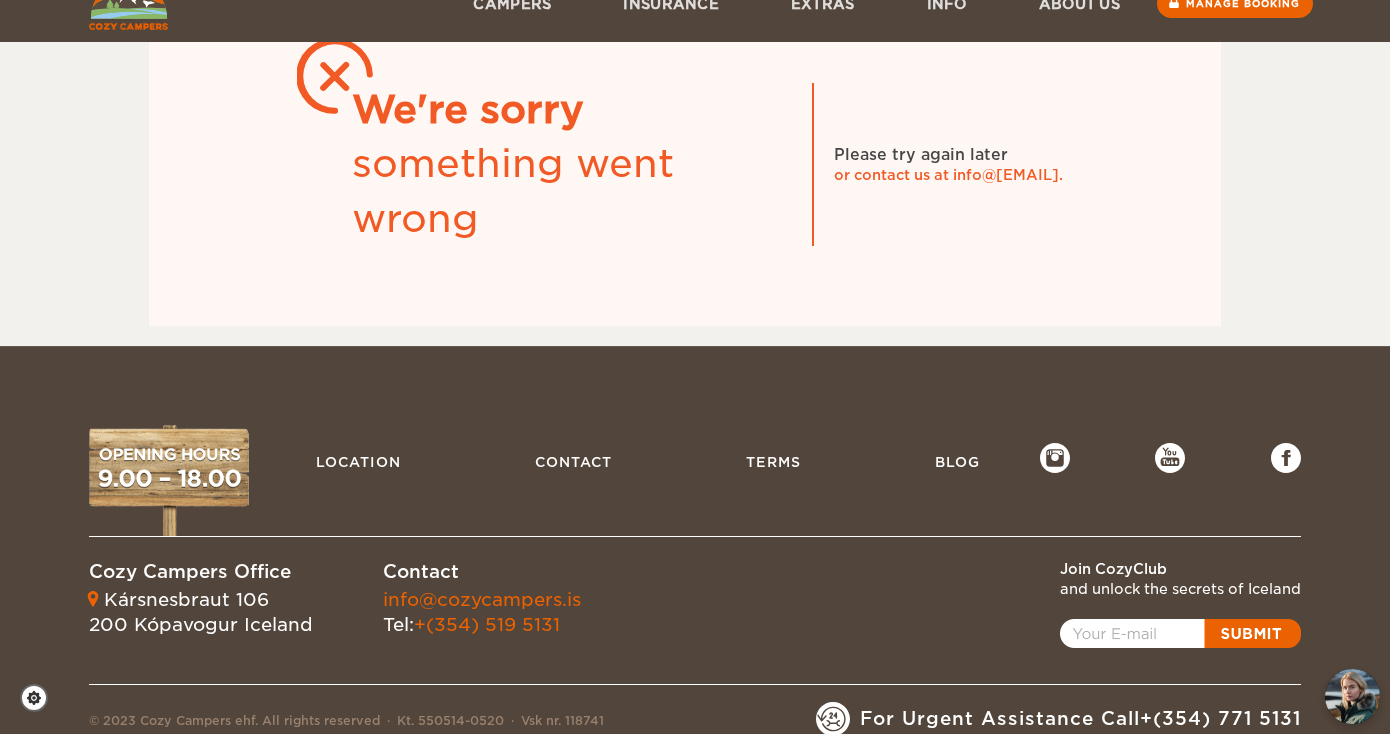 drag, startPoint x: 954, startPoint y: 176, endPoint x: 1124, endPoint y: 194, distance: 170.95029 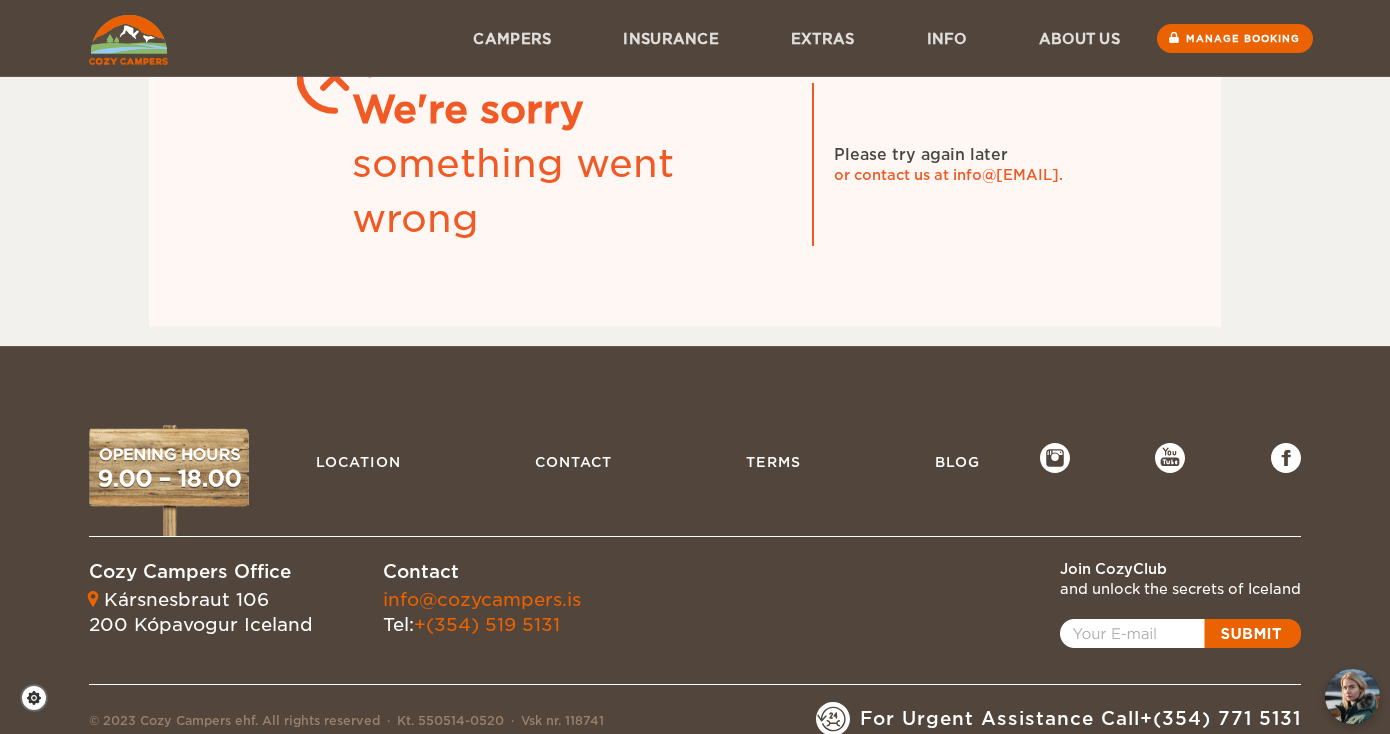 scroll, scrollTop: 0, scrollLeft: 0, axis: both 